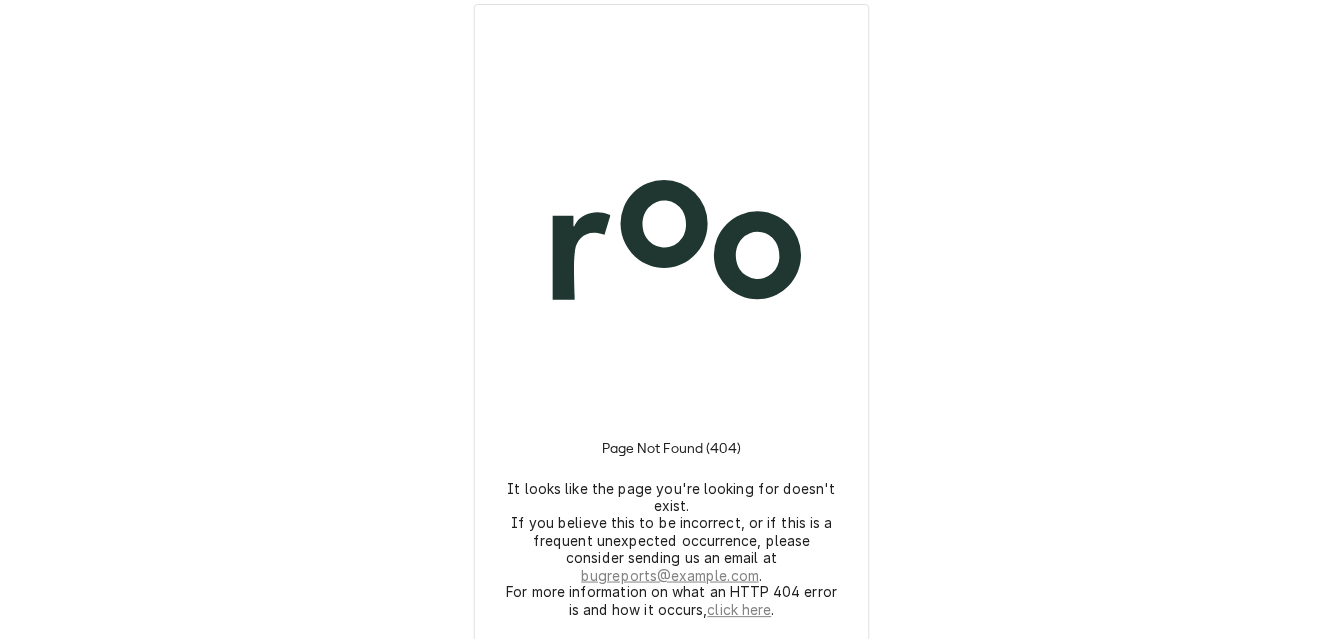 scroll, scrollTop: 0, scrollLeft: 0, axis: both 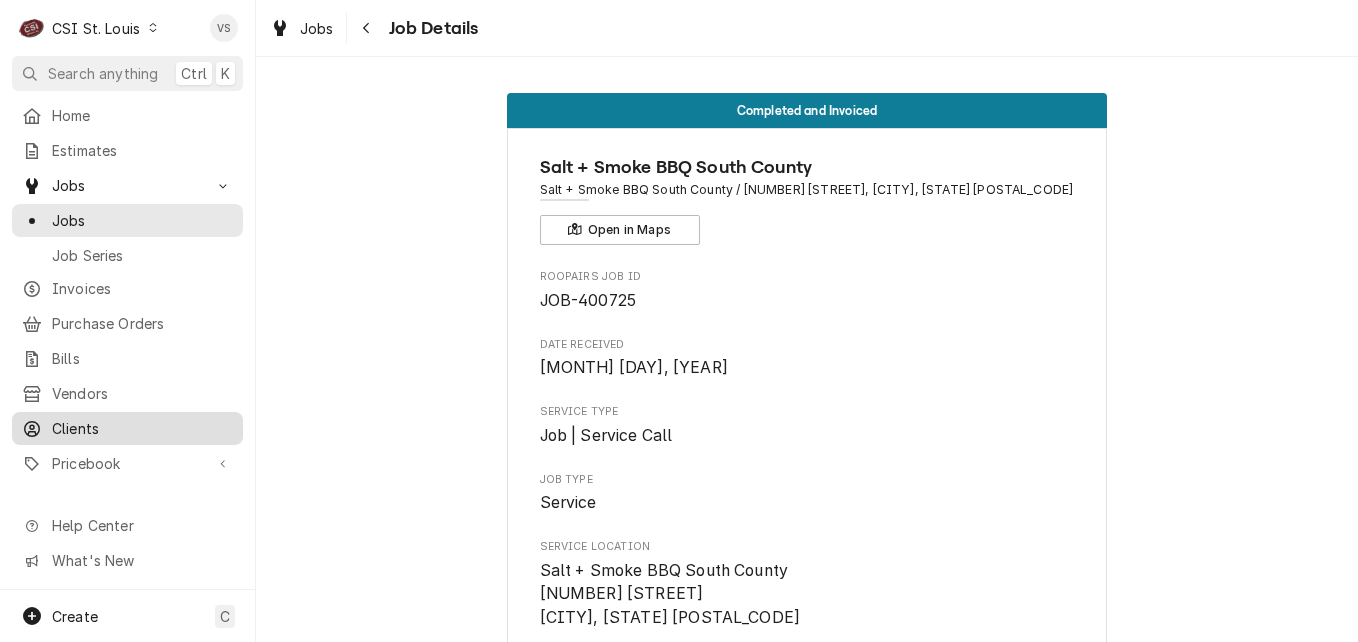 click on "Clients" at bounding box center [142, 428] 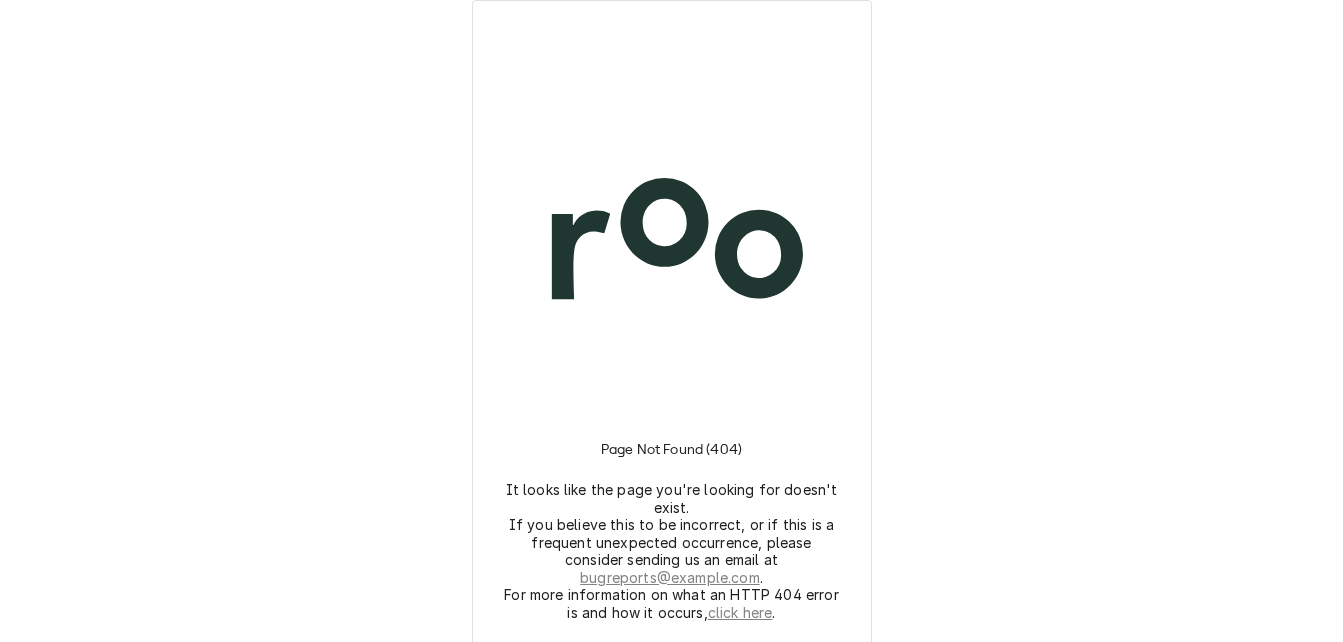 scroll, scrollTop: 0, scrollLeft: 0, axis: both 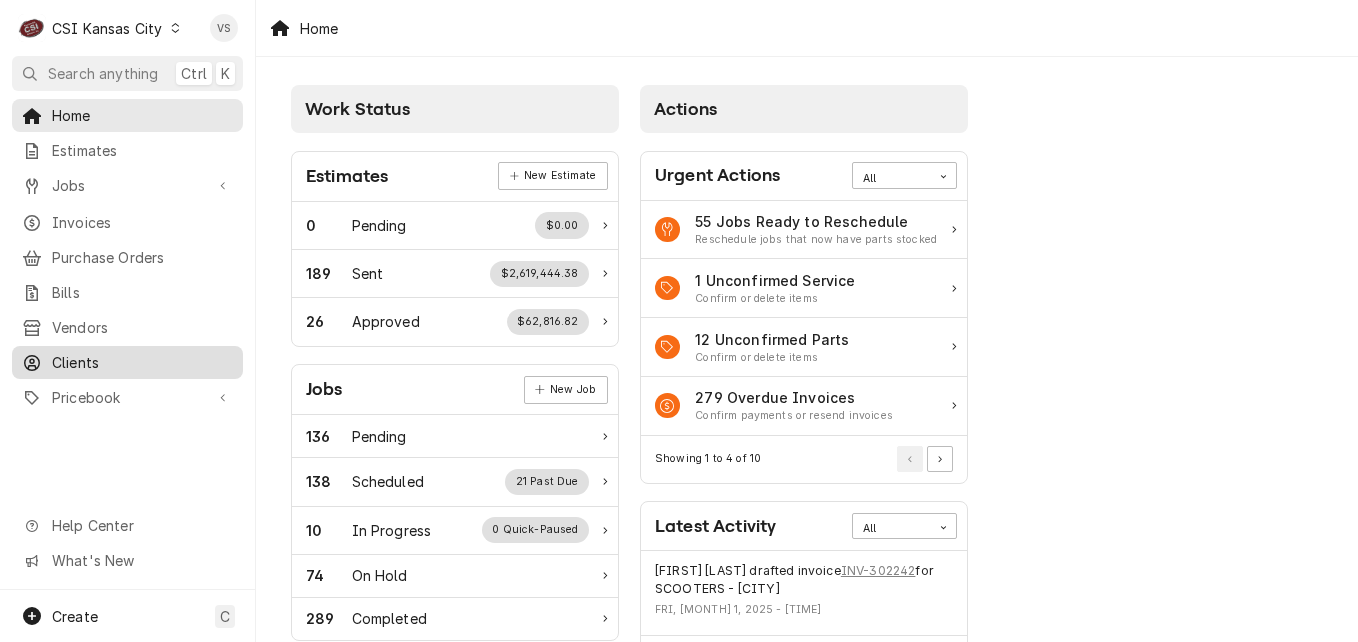 click on "Clients" at bounding box center (142, 362) 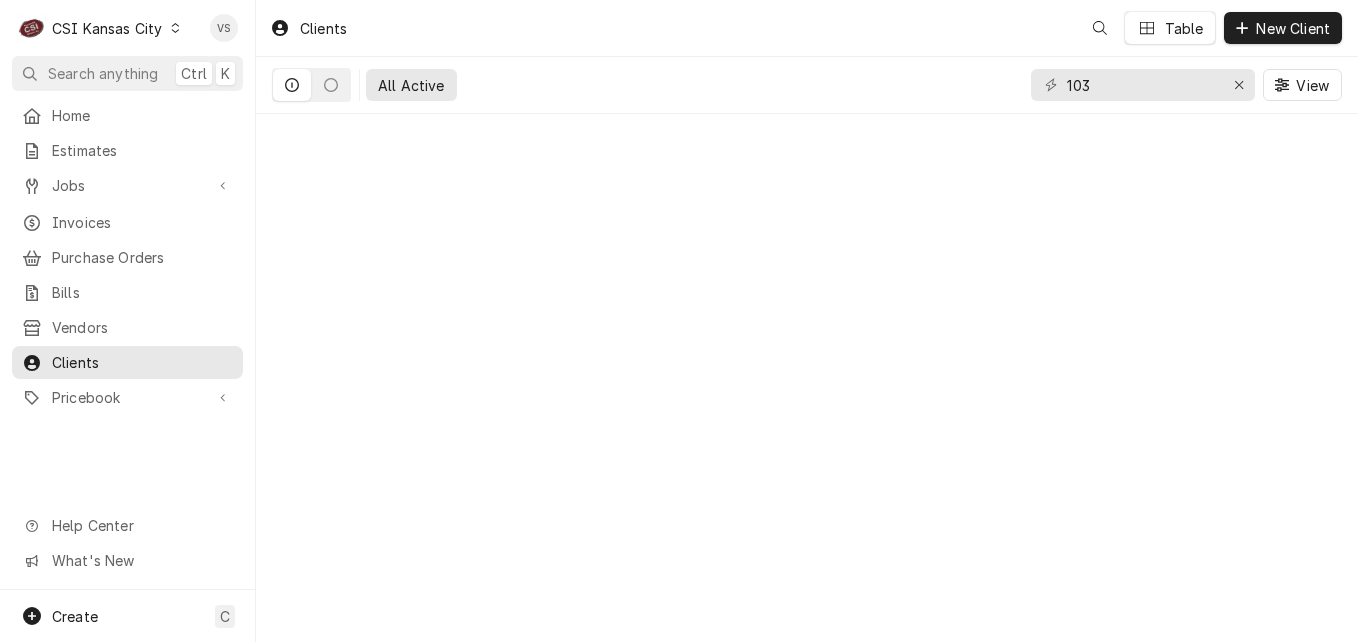 scroll, scrollTop: 0, scrollLeft: 0, axis: both 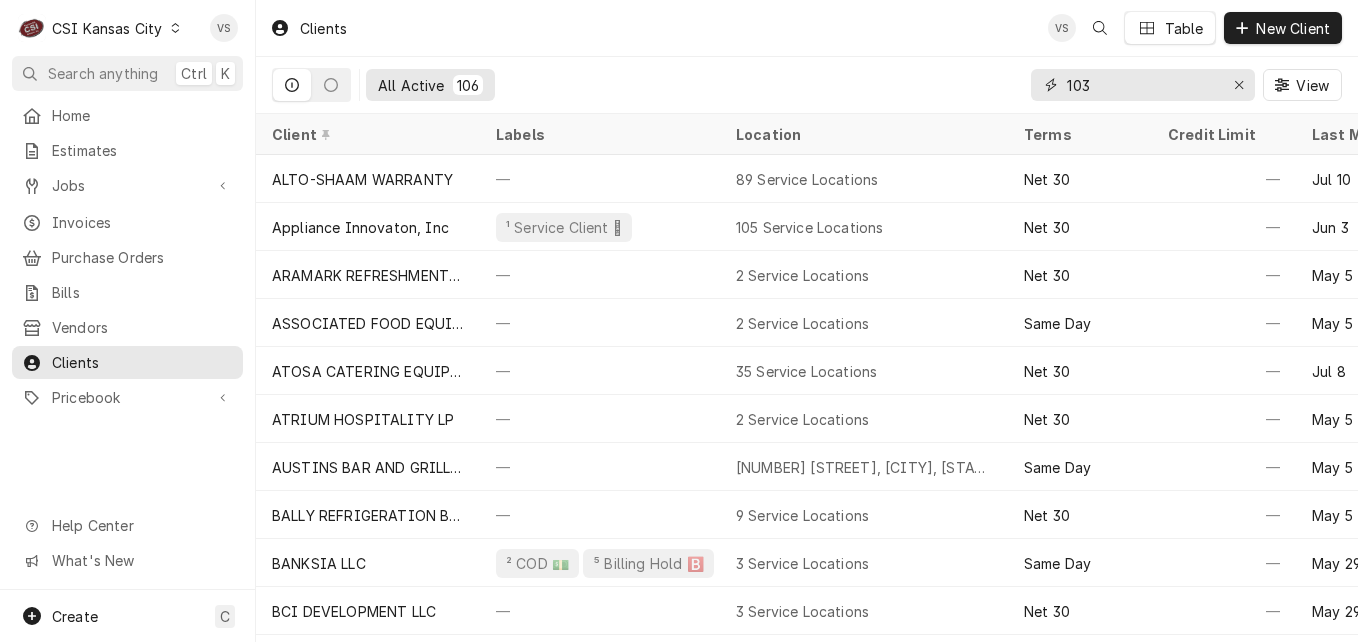 drag, startPoint x: 1097, startPoint y: 82, endPoint x: 1040, endPoint y: 90, distance: 57.558666 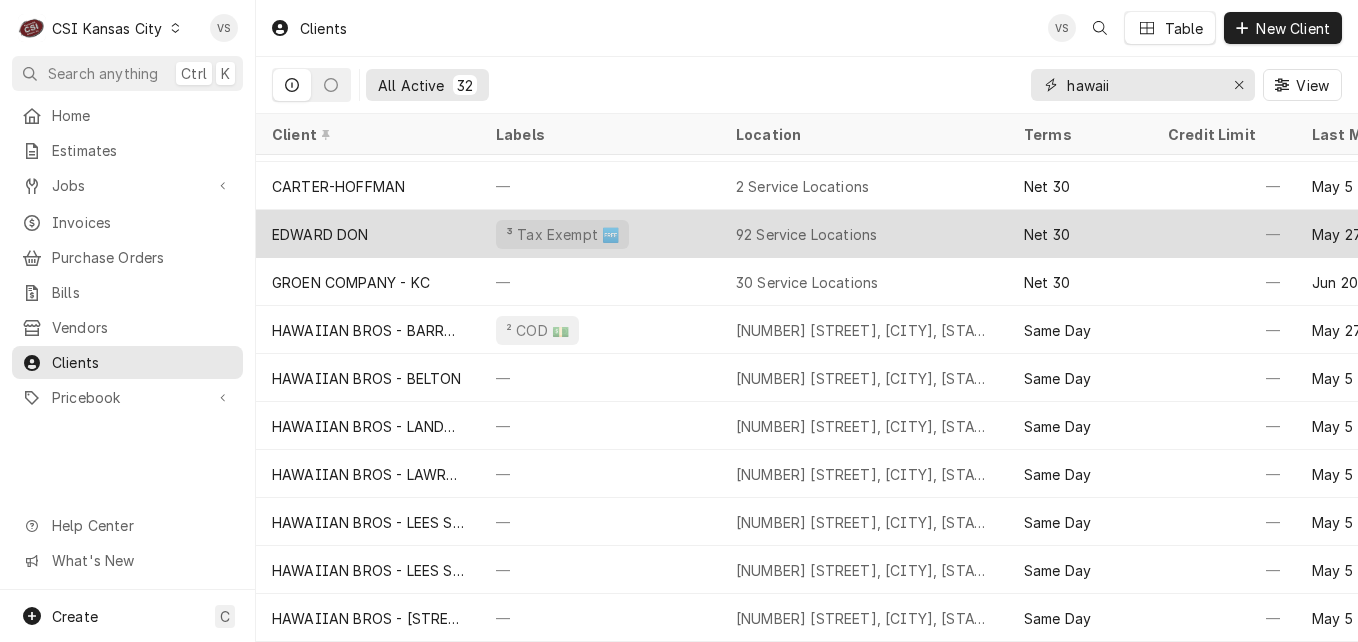 scroll, scrollTop: 339, scrollLeft: 0, axis: vertical 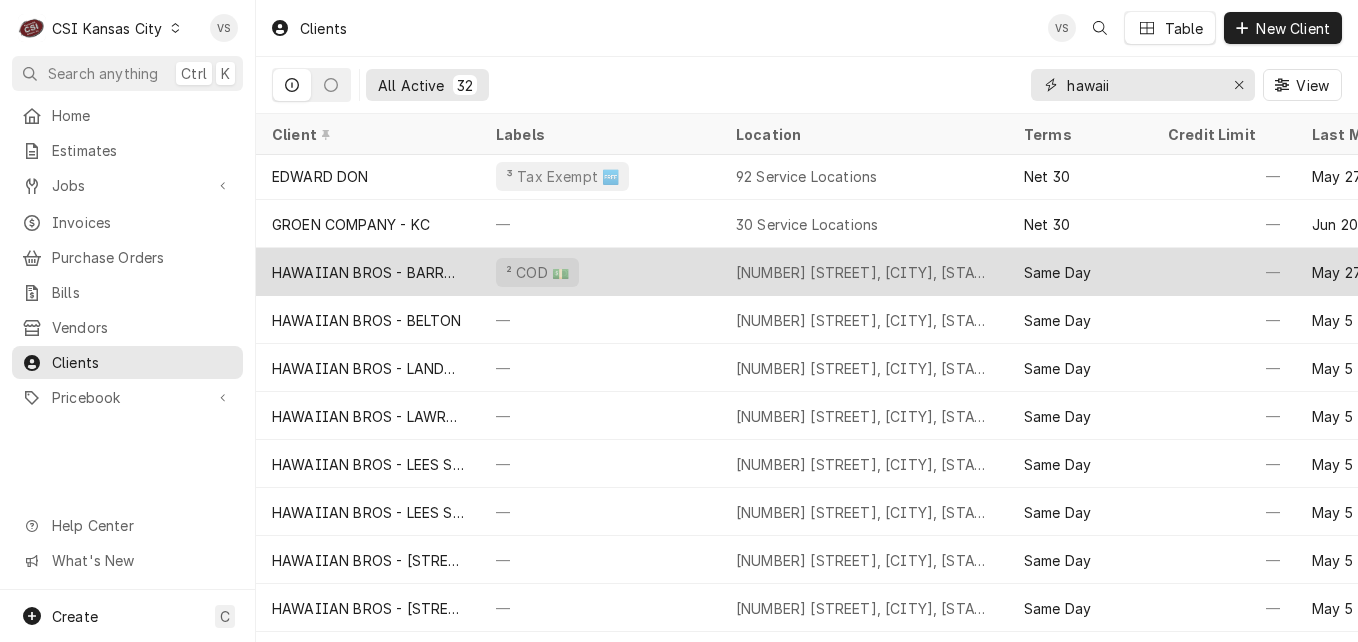 type on "hawaii" 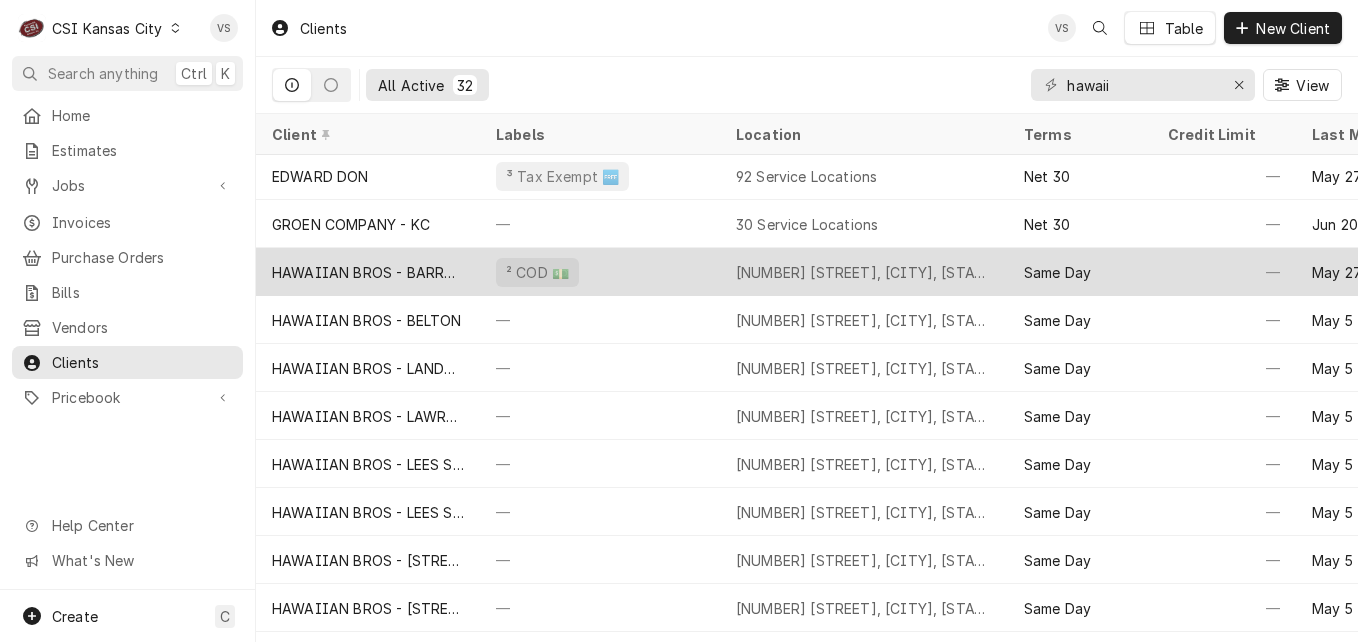 click on "HAWAIIAN BROS - BARRY RD" at bounding box center [368, 272] 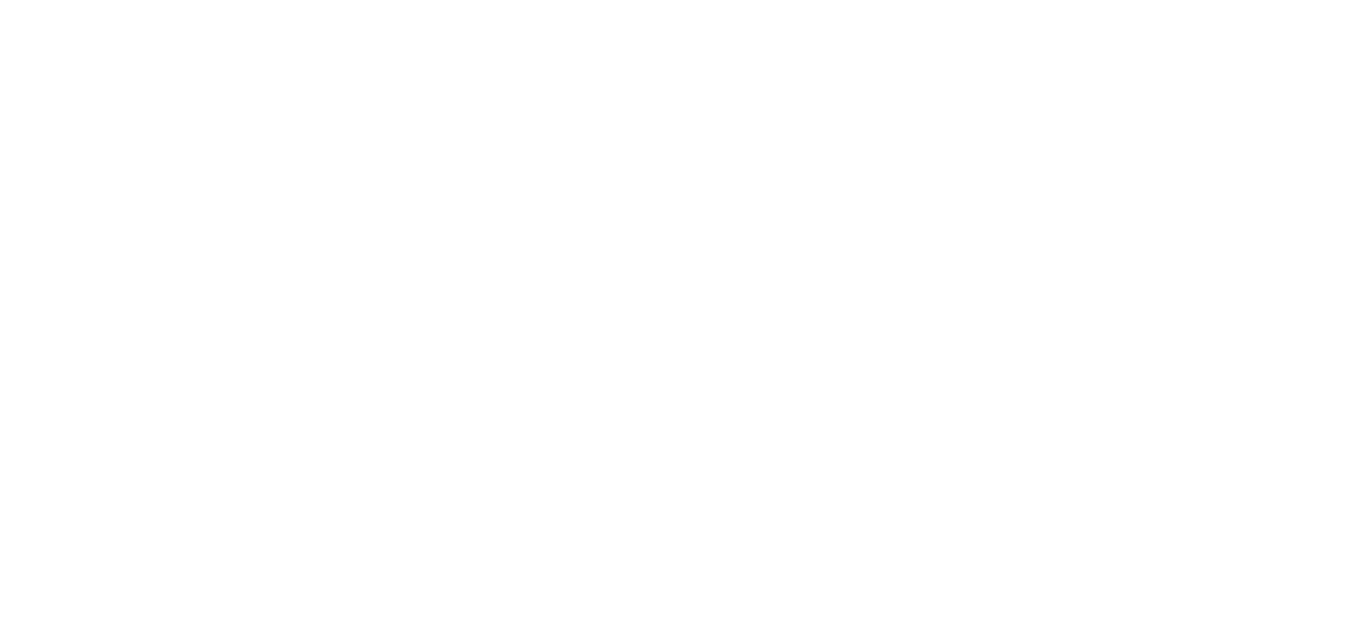 scroll, scrollTop: 0, scrollLeft: 0, axis: both 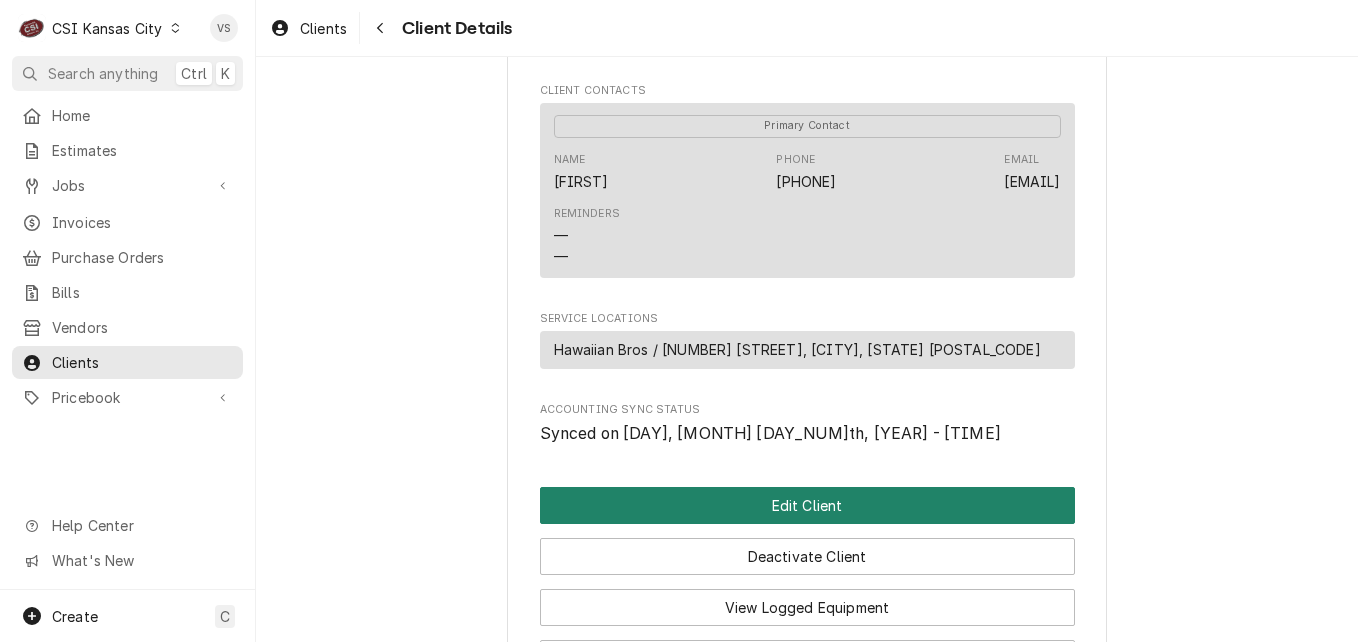 click on "Edit Client" at bounding box center (807, 505) 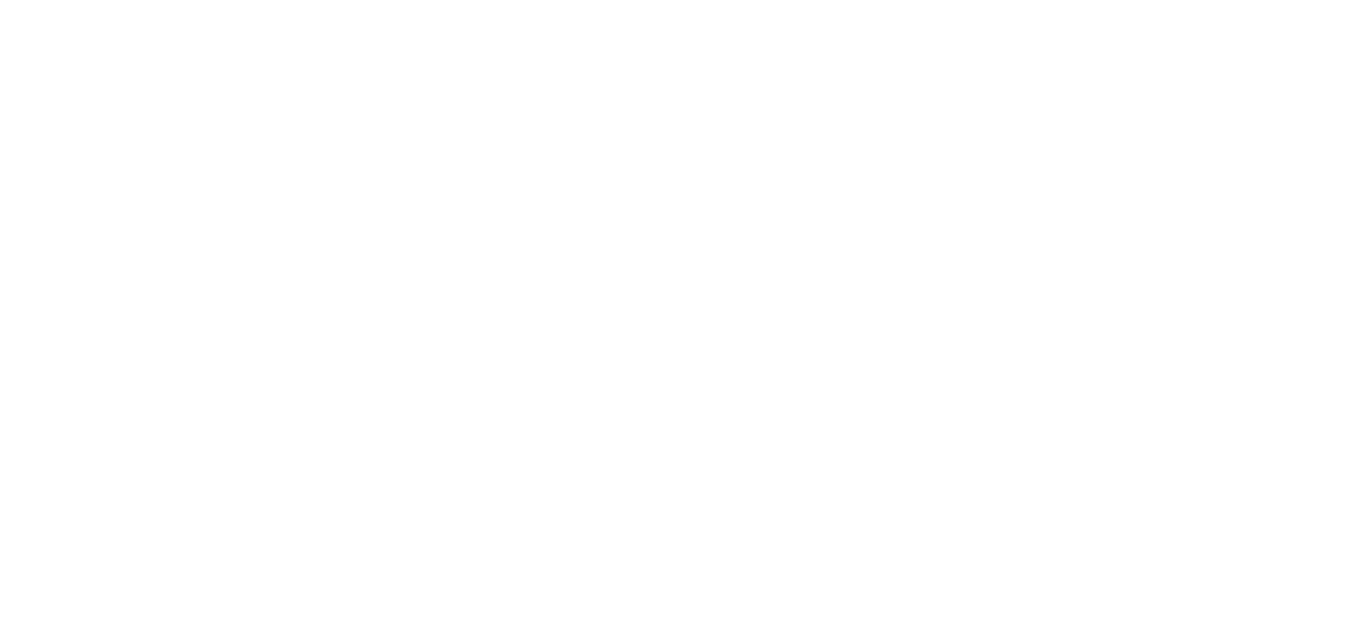 scroll, scrollTop: 0, scrollLeft: 0, axis: both 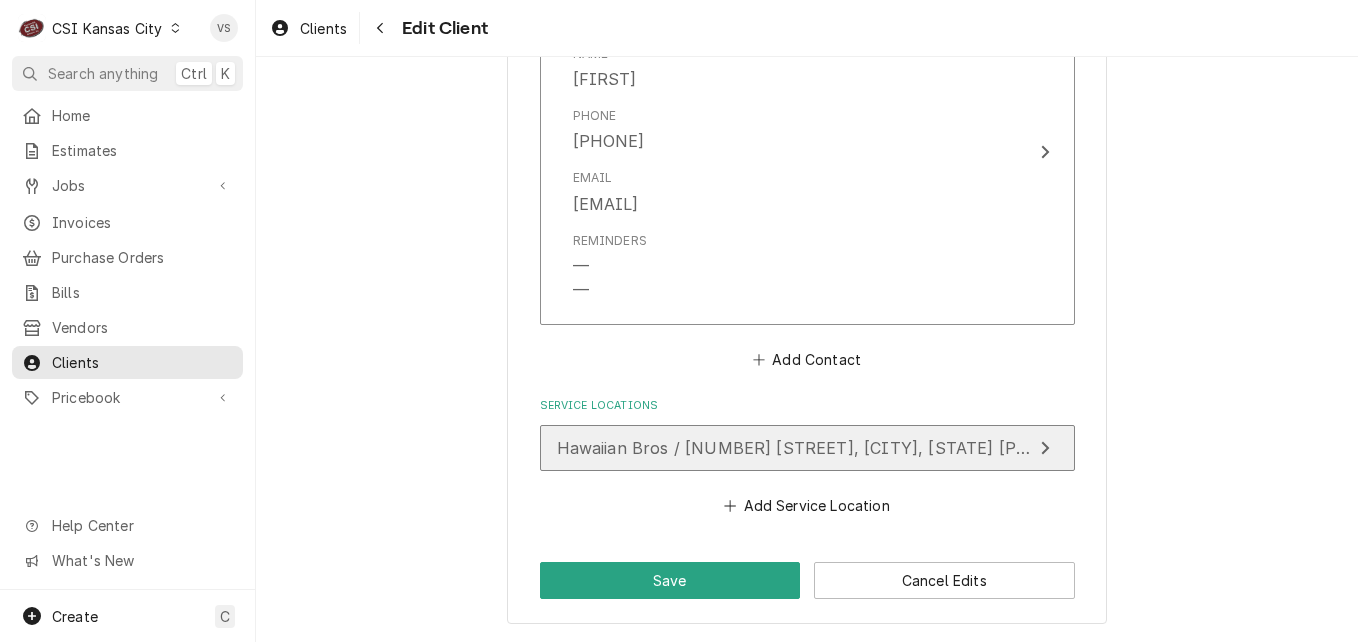 click on "Hawaiian Bros / 700 Nw Barry Rd, Kansas City, MO 64155" at bounding box center (842, 448) 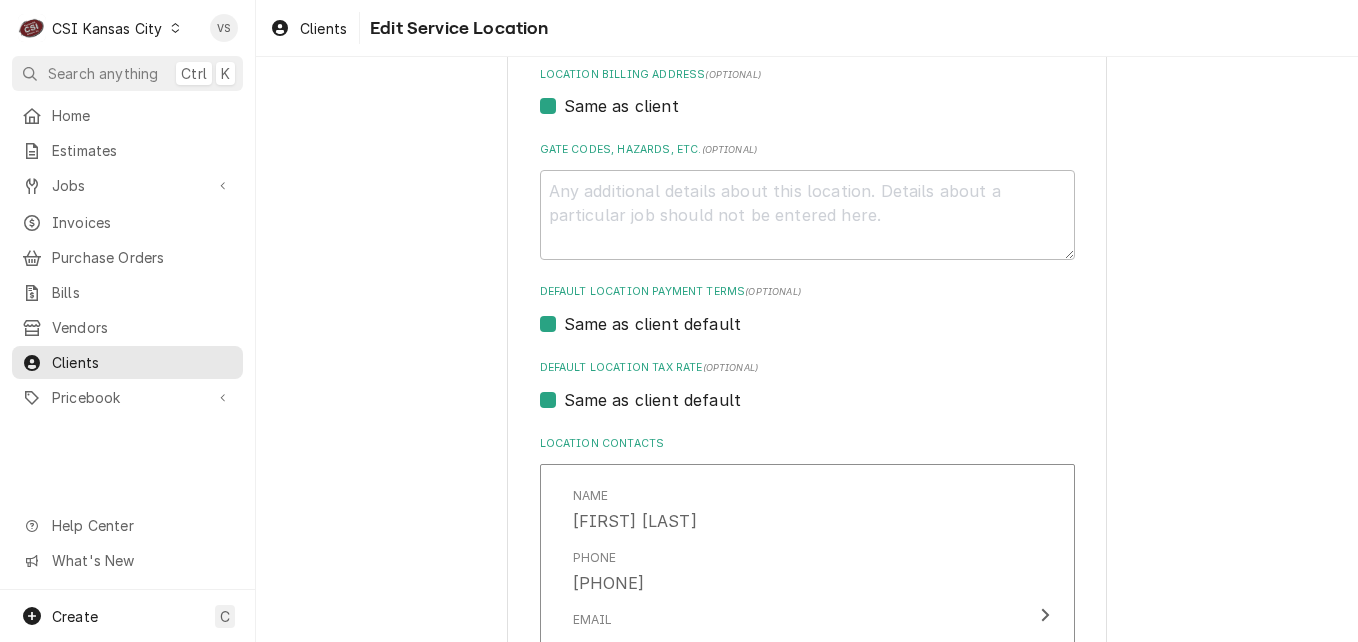 scroll, scrollTop: 600, scrollLeft: 0, axis: vertical 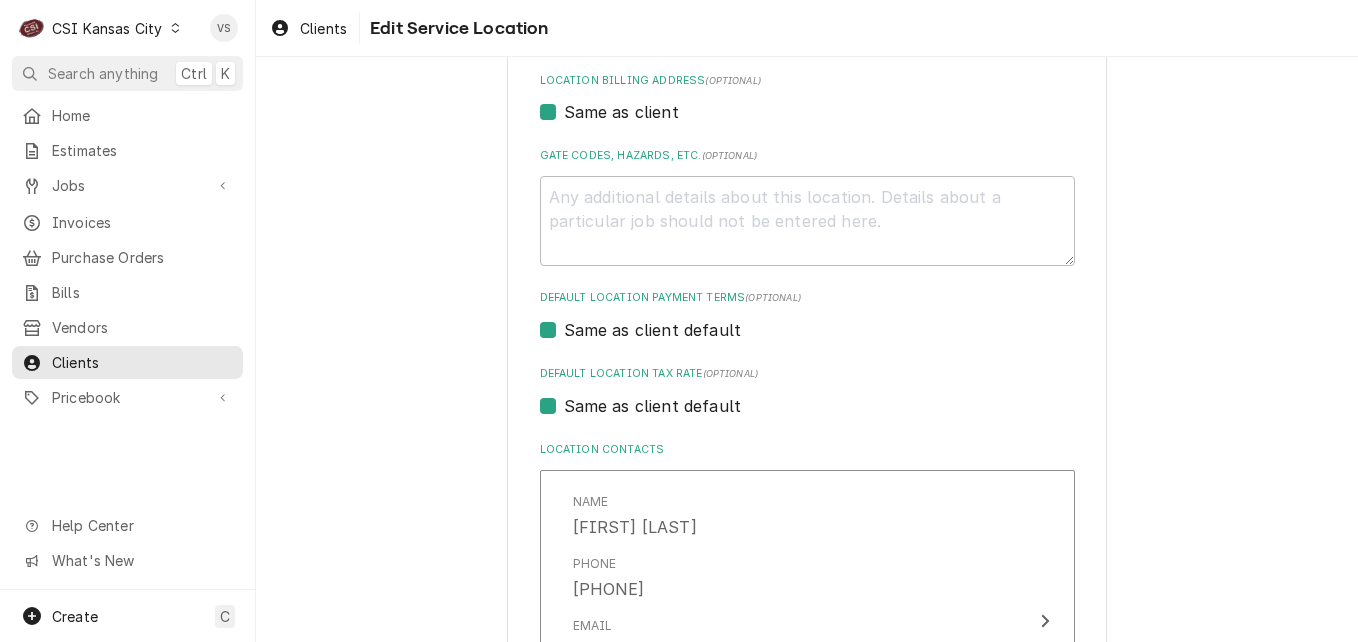click on "Use the fields below to edit this service location: Location Name  ( optional ) Hawaiian Bros Location Address Street Address 700 Nw Barry Rd Apartment, Suite, etc. City Kansas City State/Province MO Postal Code 64155 Location Billing Address  (optional) Same as client Gate Codes, Hazards, etc.  ( optional ) Default Location Payment Terms  (optional) Same as client default Default Location Tax Rate  (optional) Same as client default Location Contacts Name Nick GM Phone (816) 377-3352 Email — Reminders — — Primary Contact Name Store Phone (816) 455-9468 Email — Reminders — — Add Contact Save Cancel" at bounding box center [807, 388] 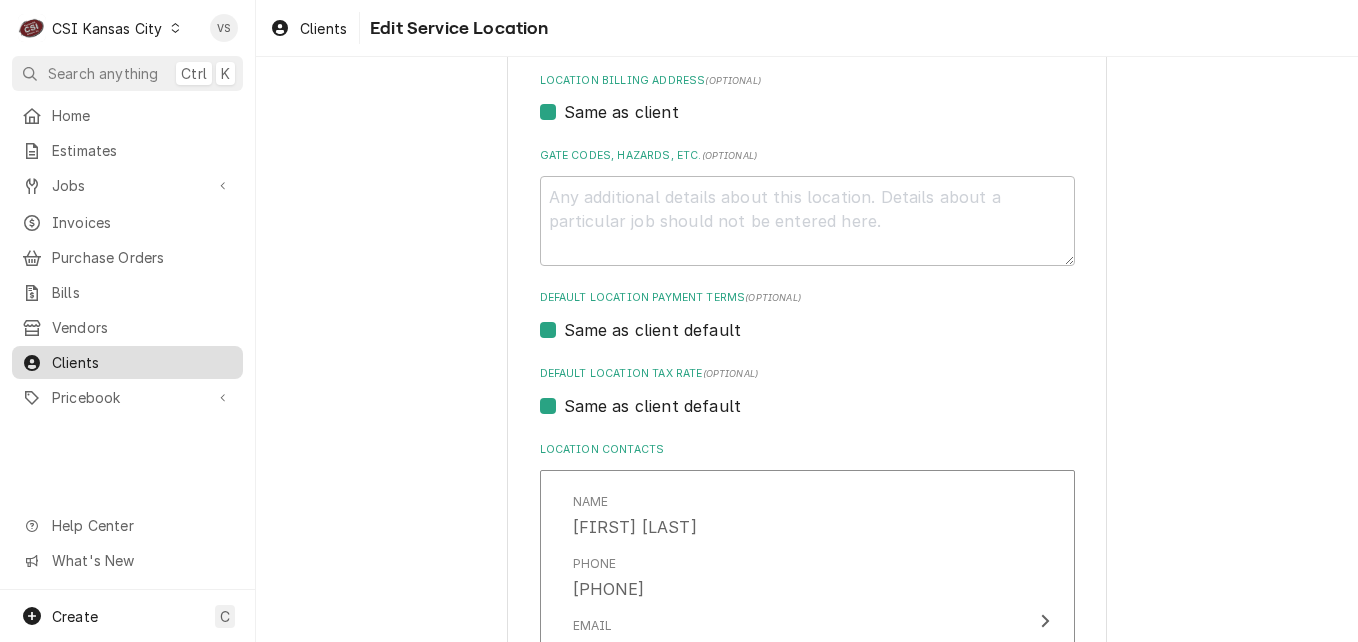 click on "Clients" at bounding box center (142, 362) 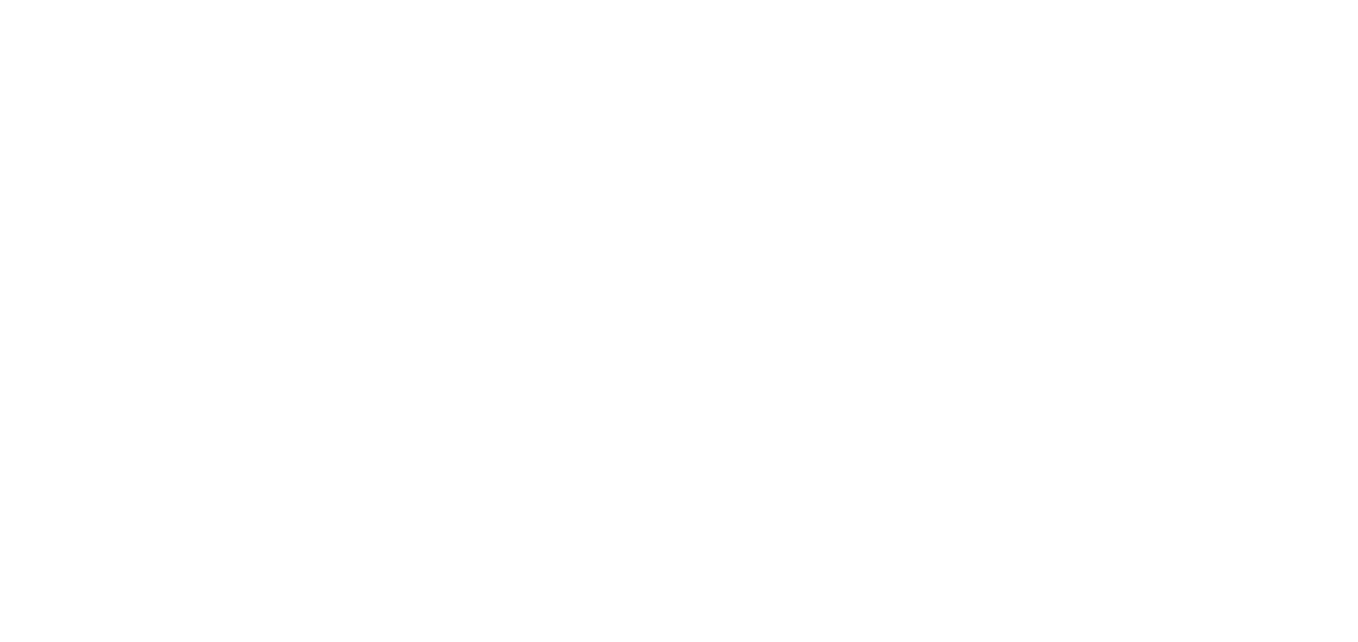 scroll, scrollTop: 0, scrollLeft: 0, axis: both 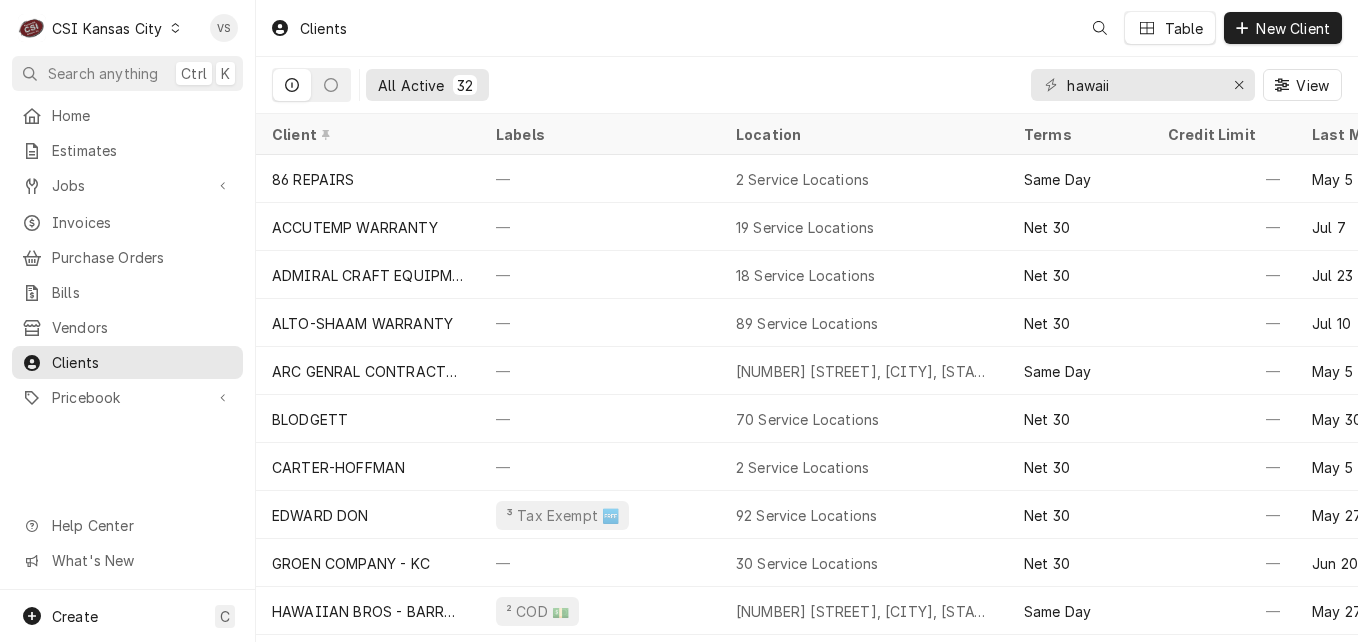 click on "Invoices" at bounding box center [142, 222] 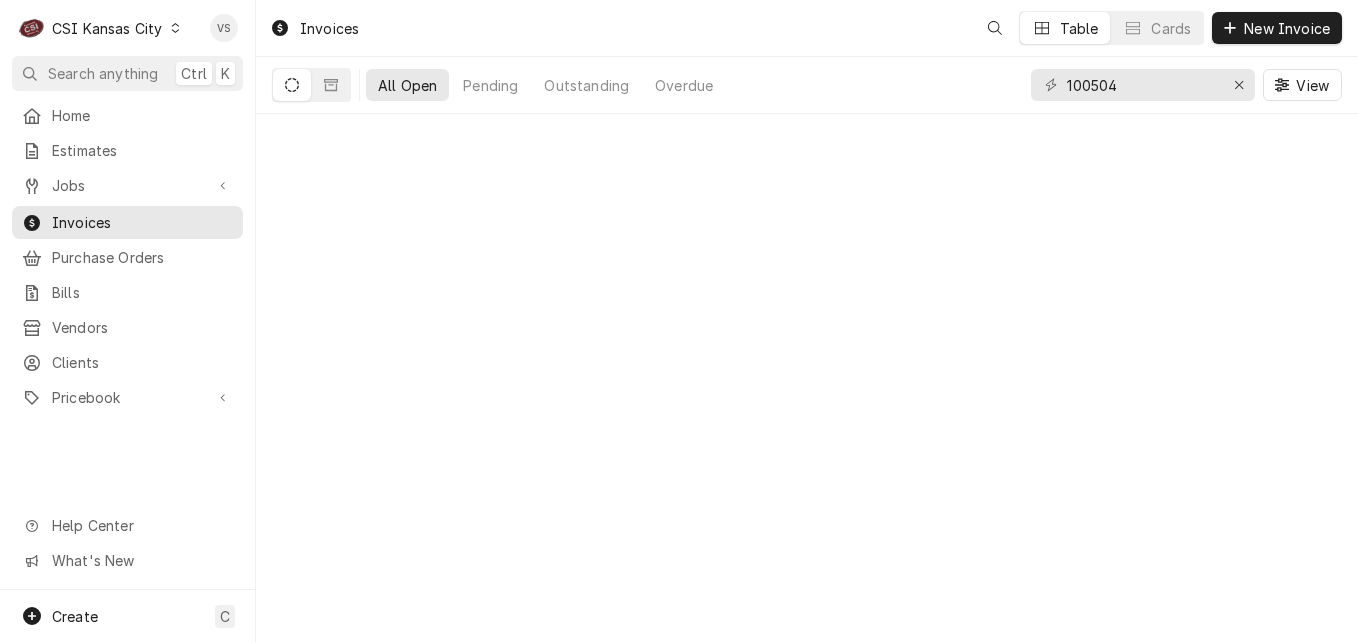 scroll, scrollTop: 0, scrollLeft: 0, axis: both 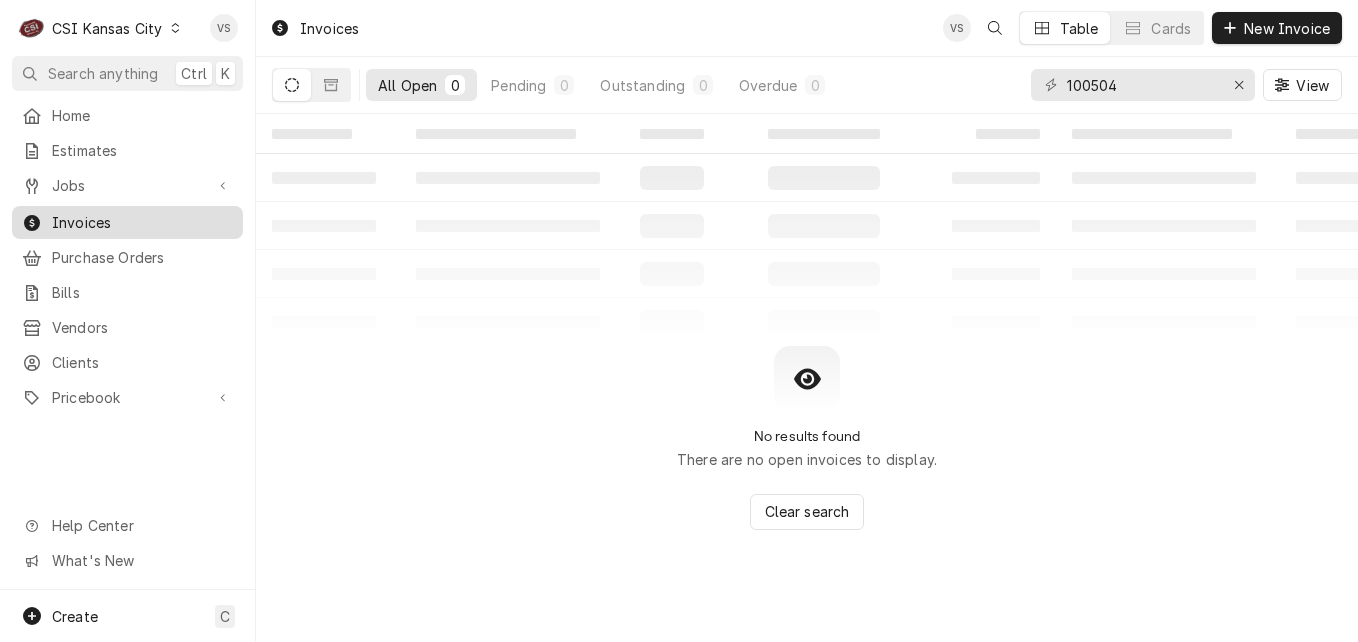 click on "Invoices" at bounding box center [142, 222] 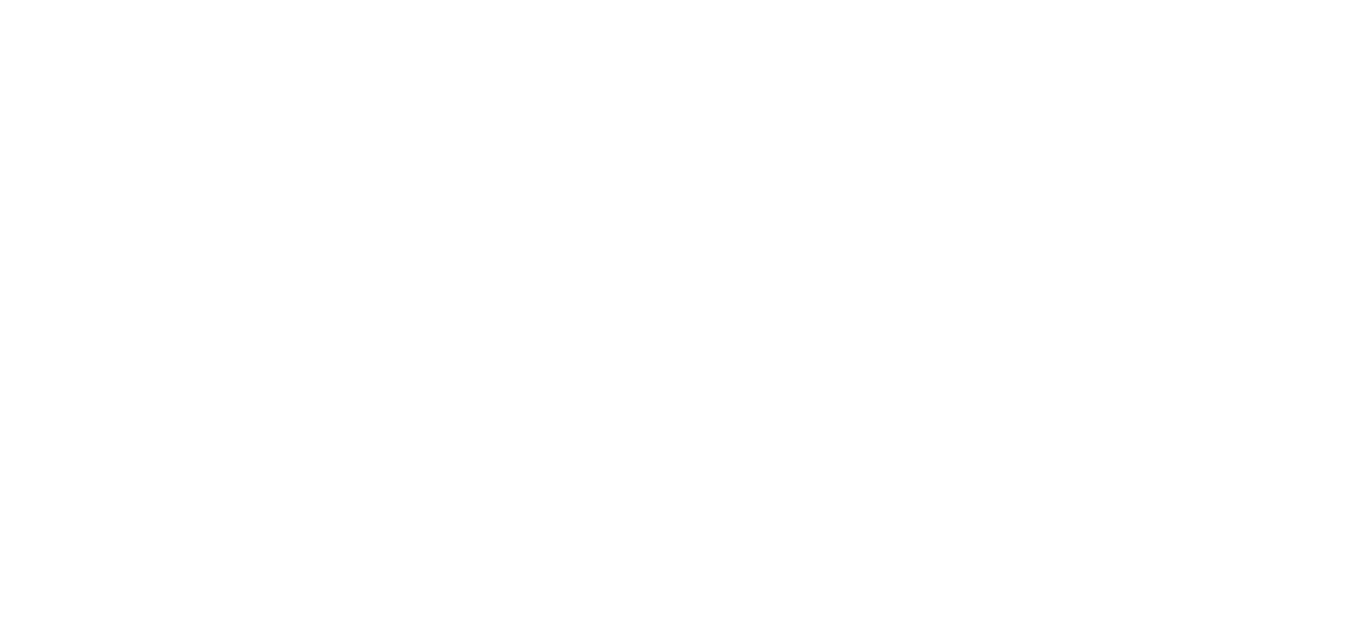 scroll, scrollTop: 0, scrollLeft: 0, axis: both 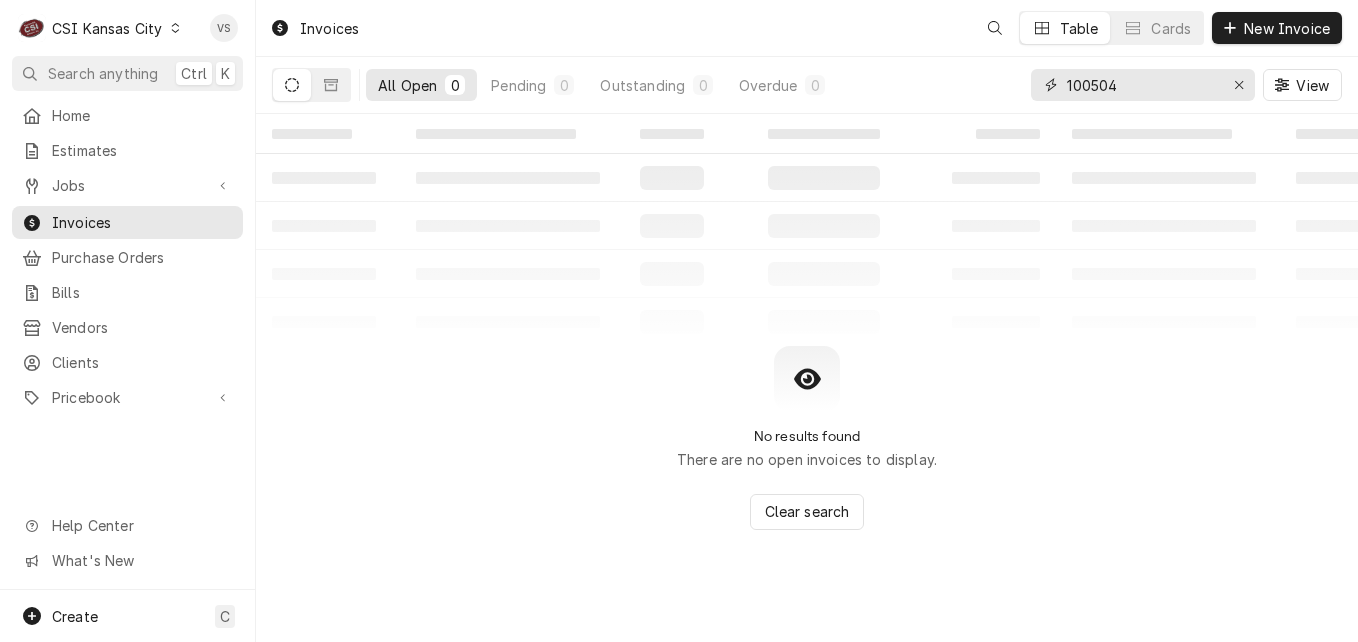 click on "All Open 0 Pending 0 Outstanding 0 Overdue 0 100504 View" at bounding box center [807, 85] 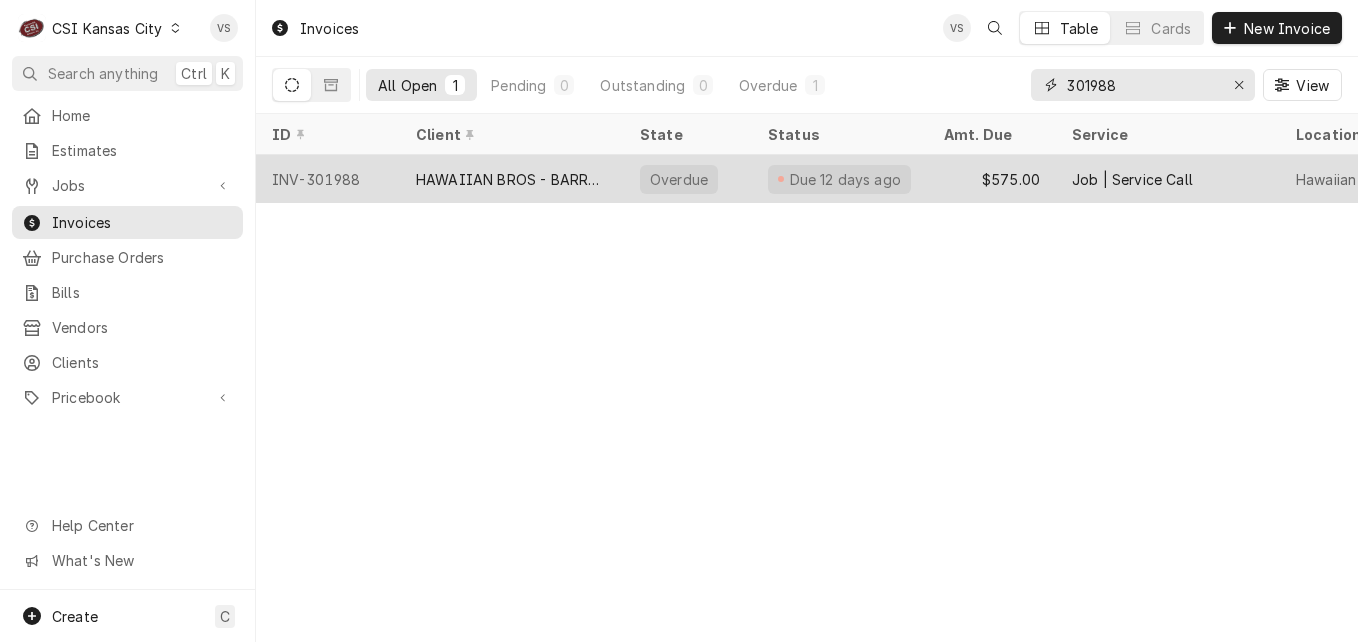 type on "301988" 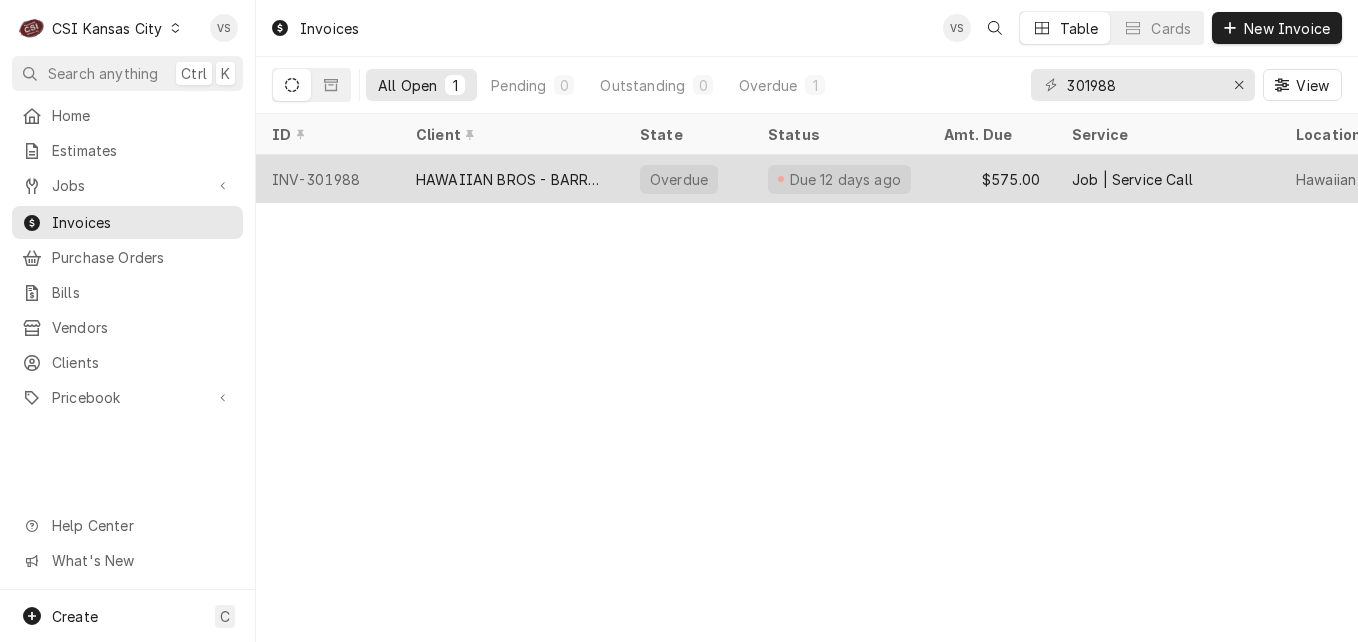 click on "Overdue" at bounding box center (688, 179) 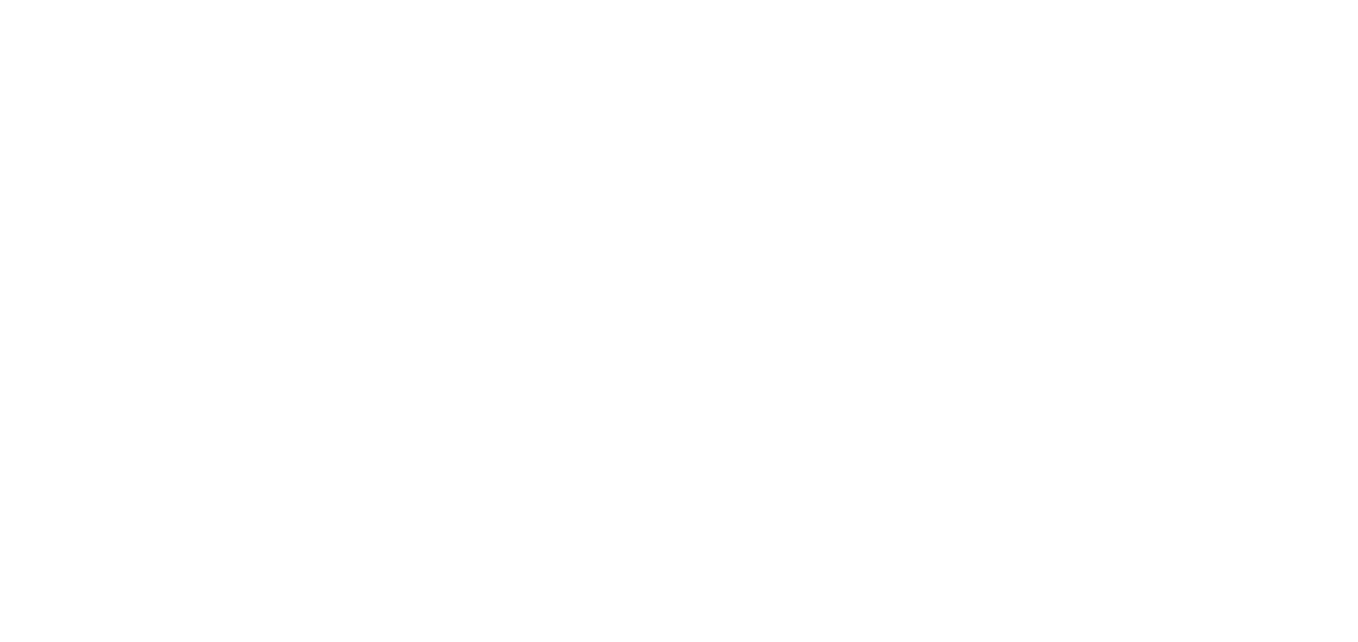 scroll, scrollTop: 0, scrollLeft: 0, axis: both 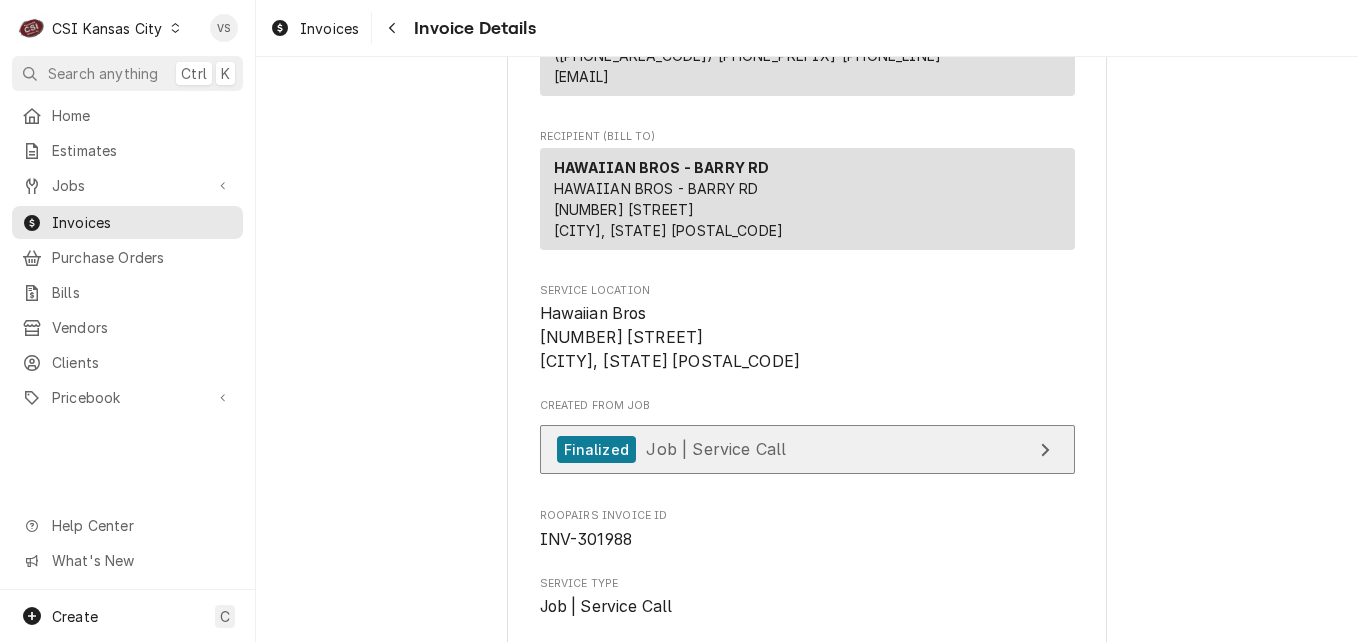 click on "Job | Service Call" at bounding box center [716, 449] 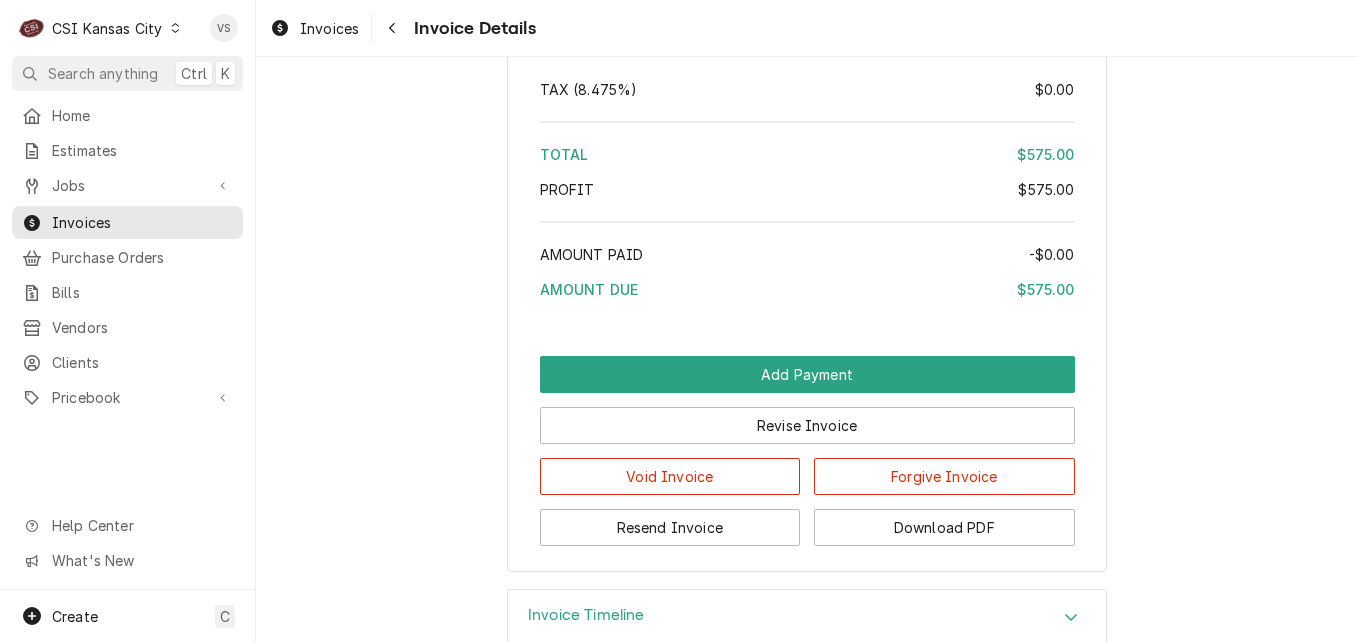 scroll, scrollTop: 3649, scrollLeft: 0, axis: vertical 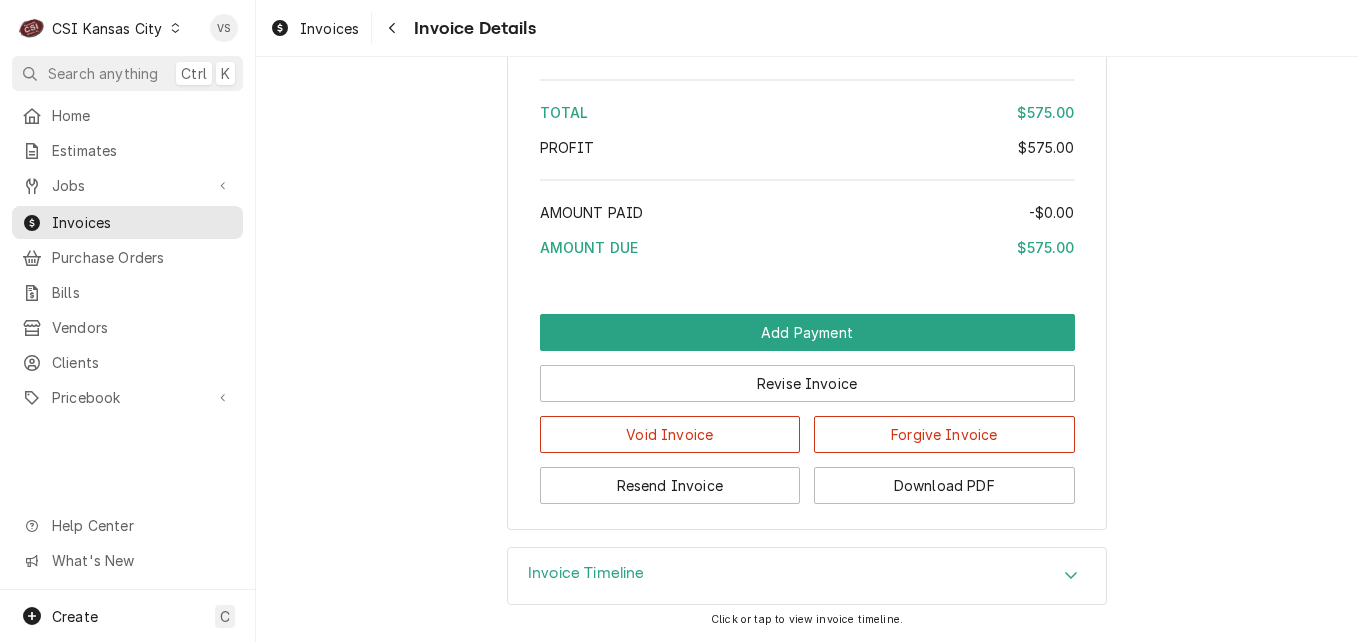 click 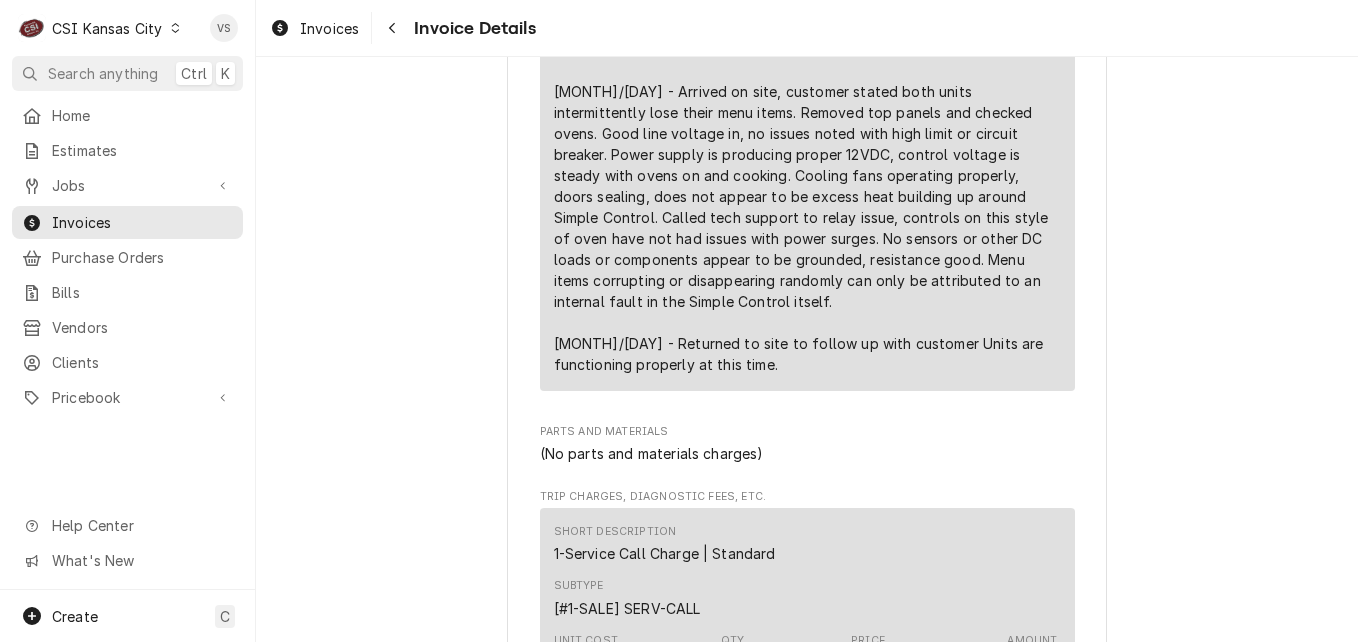 scroll, scrollTop: 1547, scrollLeft: 0, axis: vertical 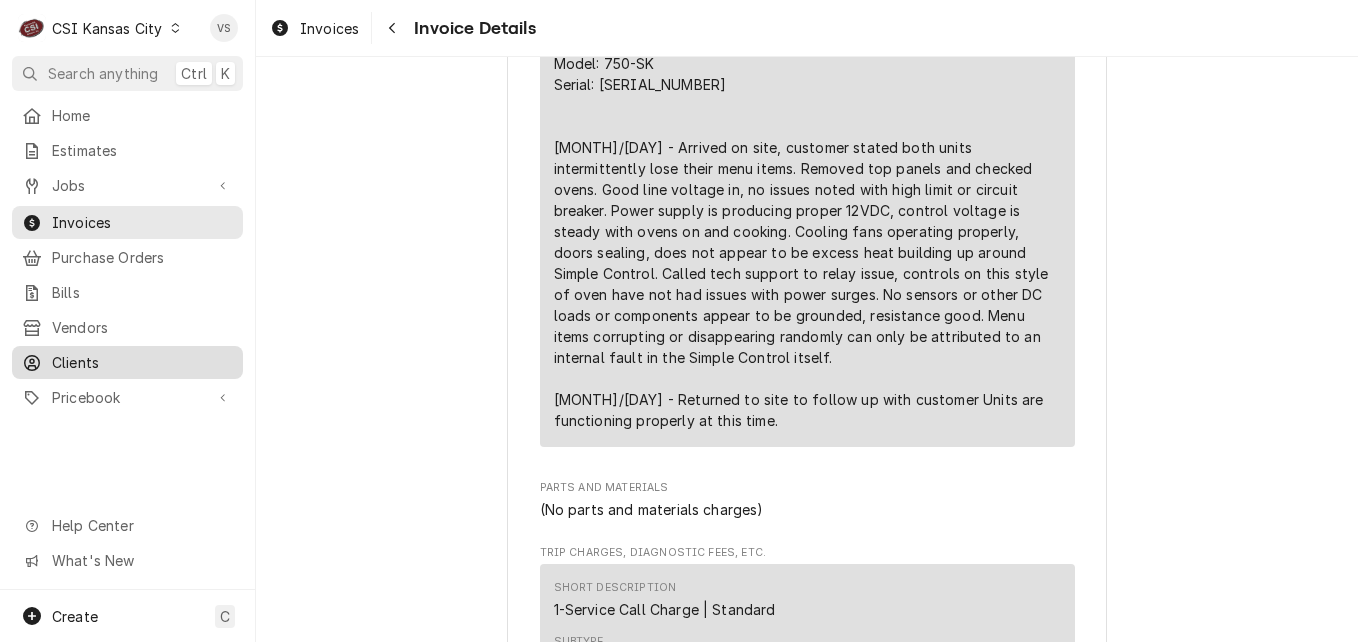 click on "Clients" at bounding box center (142, 362) 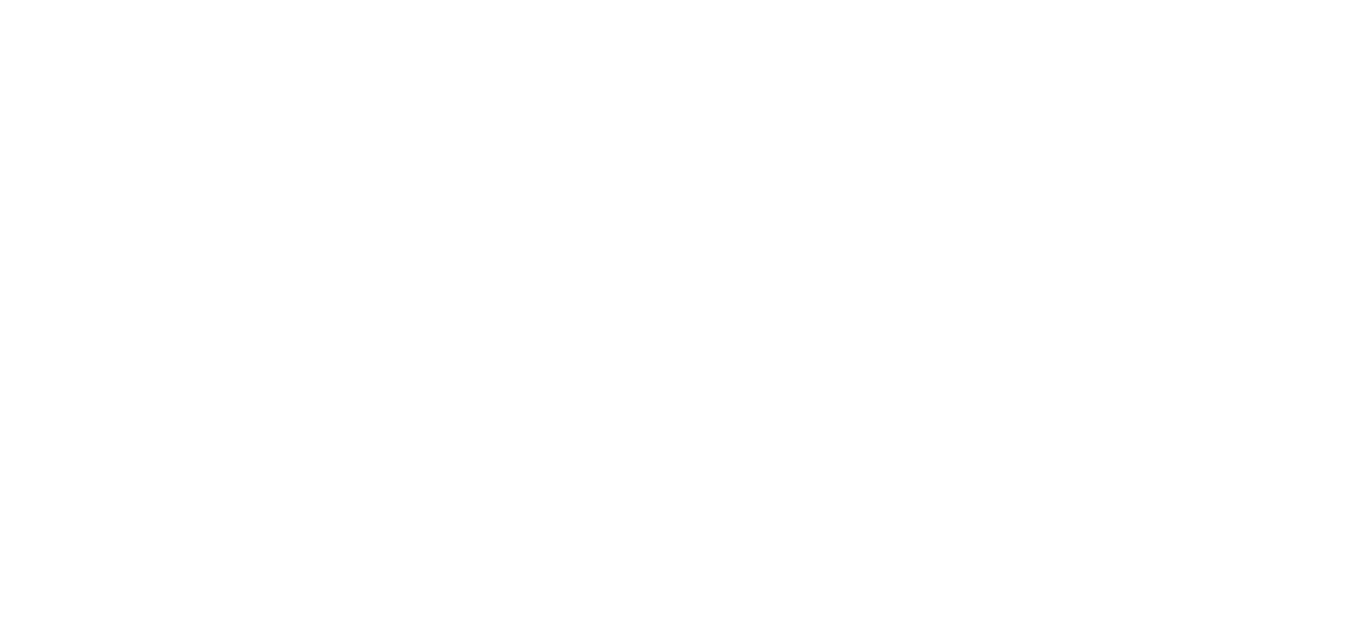 scroll, scrollTop: 0, scrollLeft: 0, axis: both 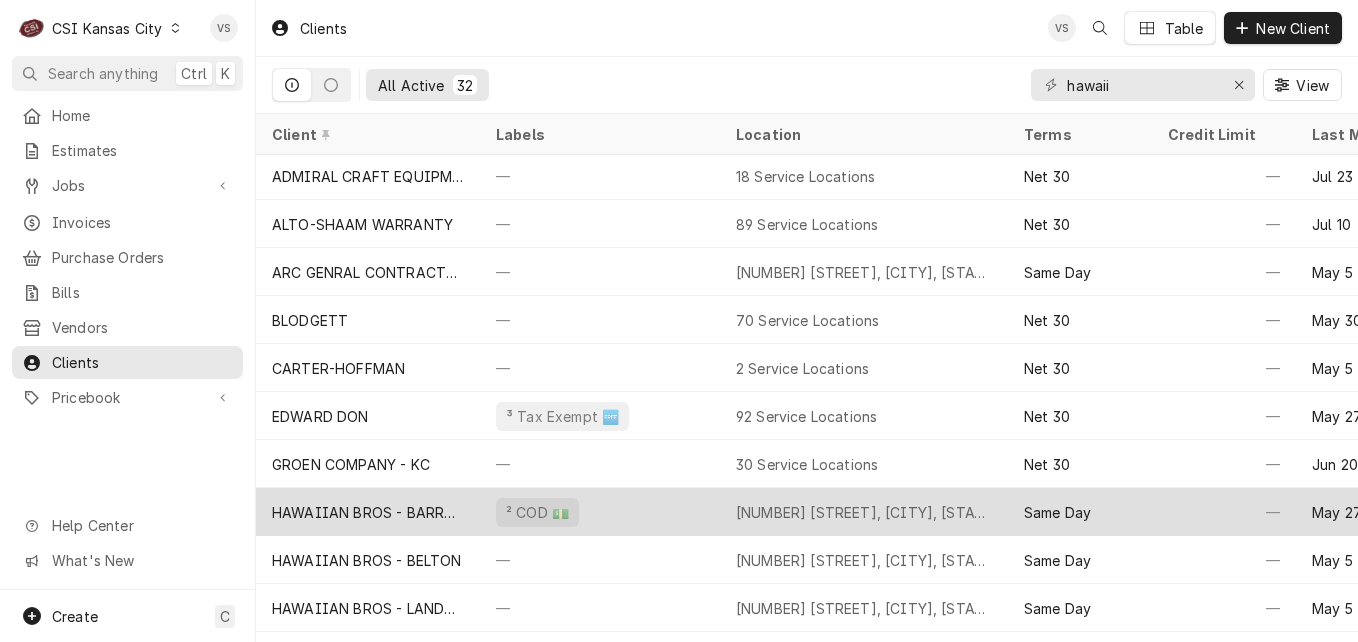 click on "² COD 💵" at bounding box center [600, 512] 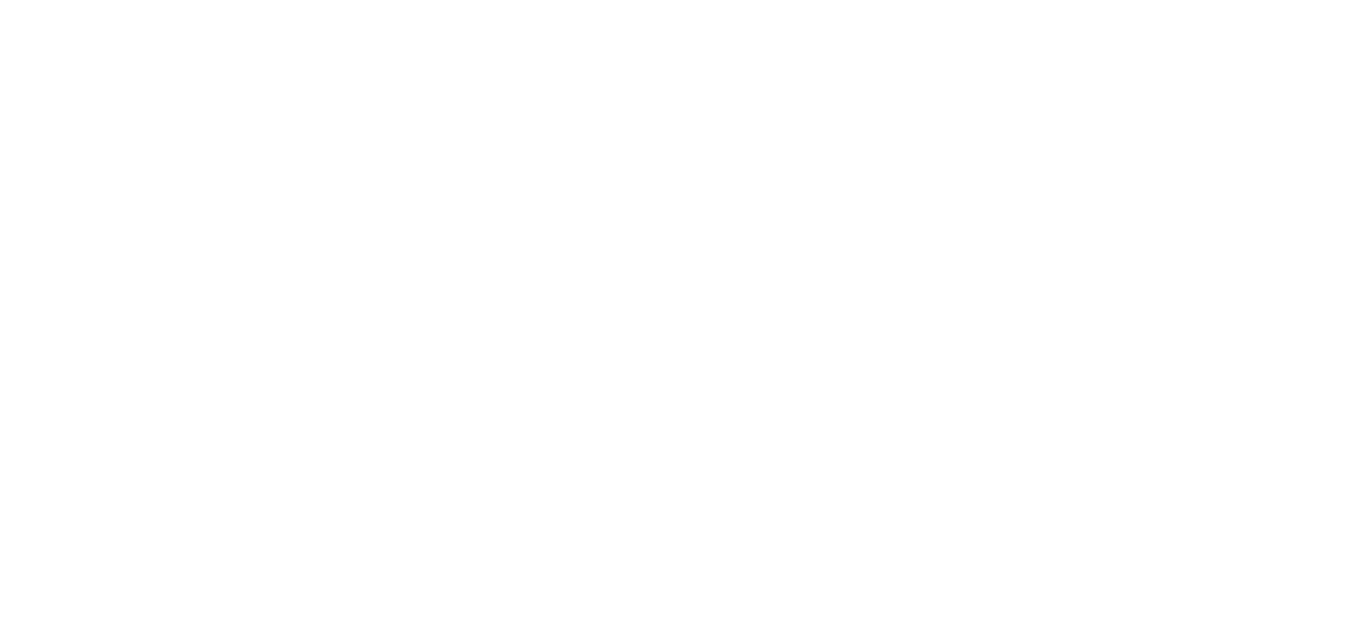 scroll, scrollTop: 0, scrollLeft: 0, axis: both 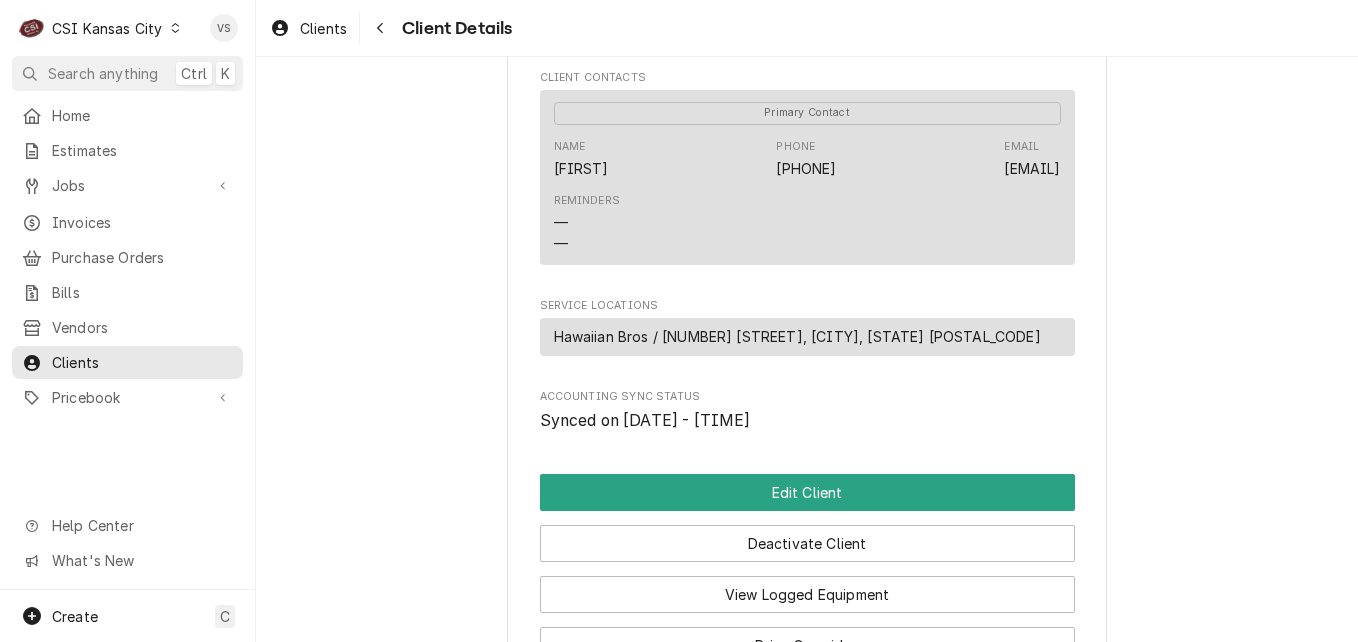 drag, startPoint x: 847, startPoint y: 145, endPoint x: 1056, endPoint y: 151, distance: 209.0861 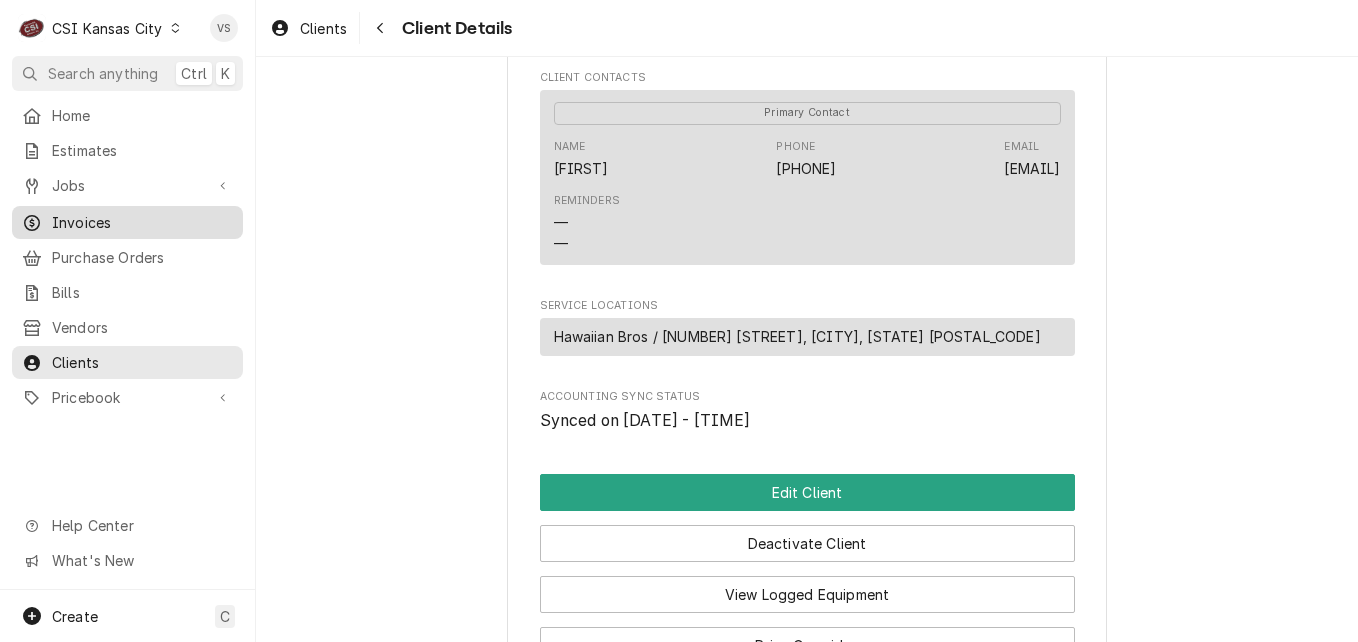 click on "Invoices" at bounding box center [142, 222] 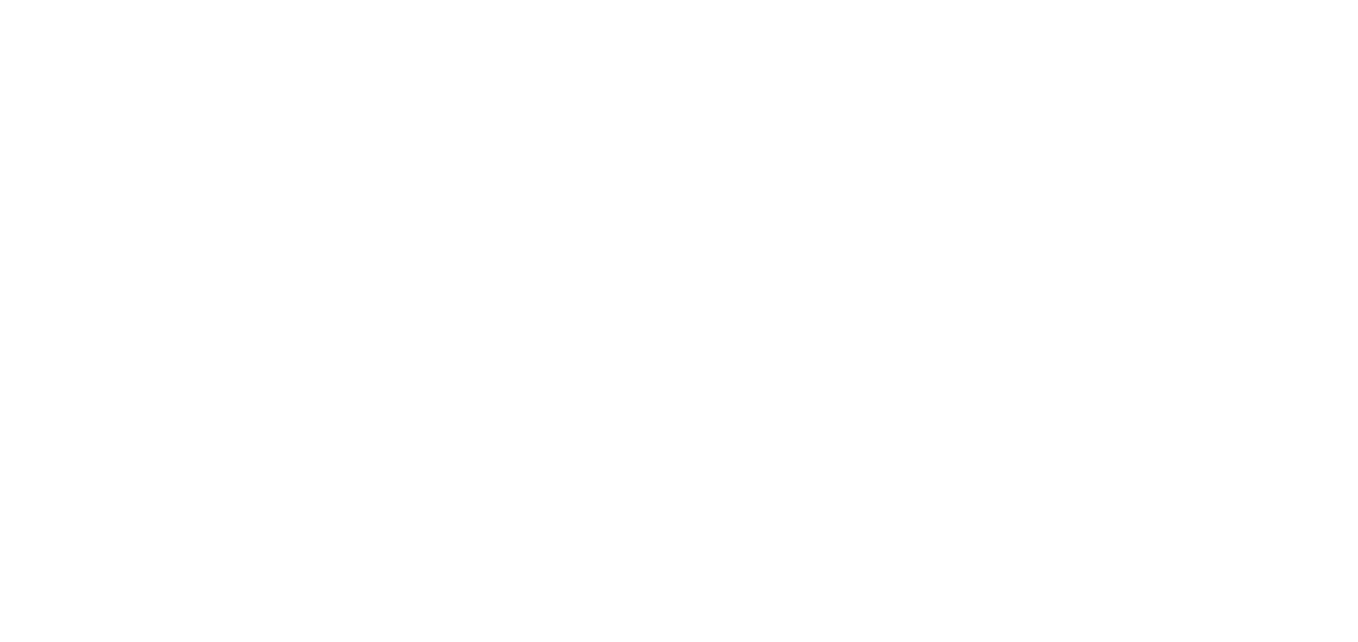 scroll, scrollTop: 0, scrollLeft: 0, axis: both 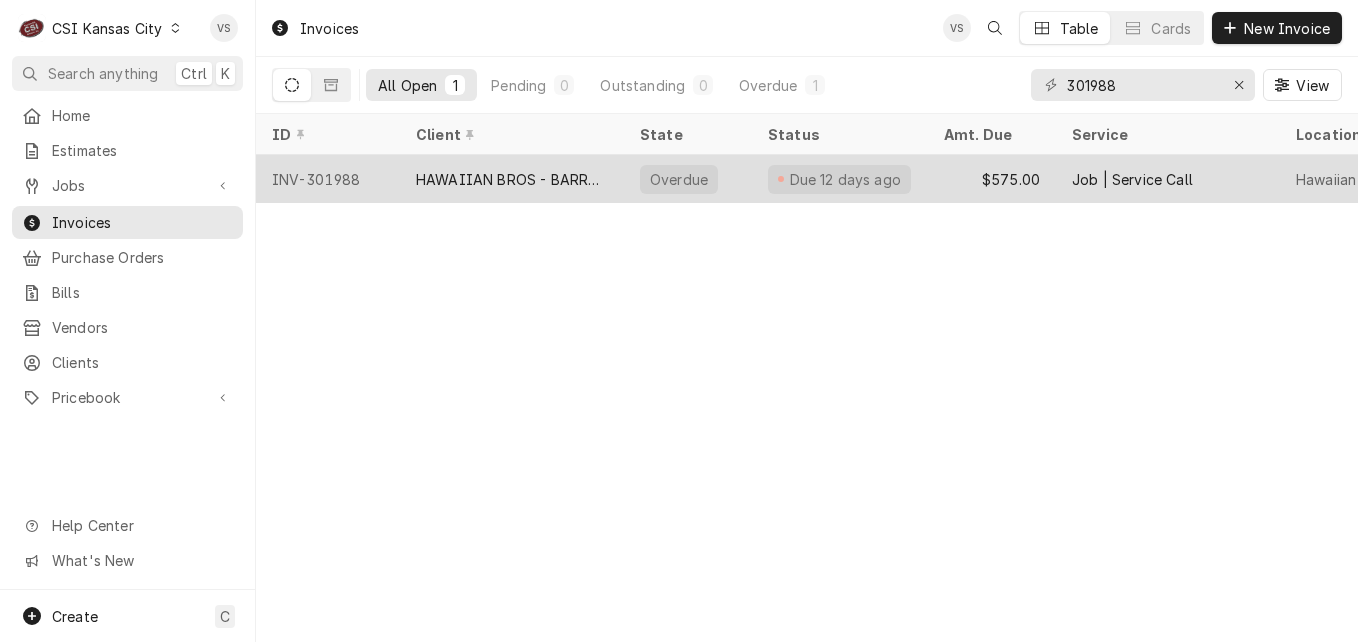 click on "HAWAIIAN BROS - BARRY RD" at bounding box center (512, 179) 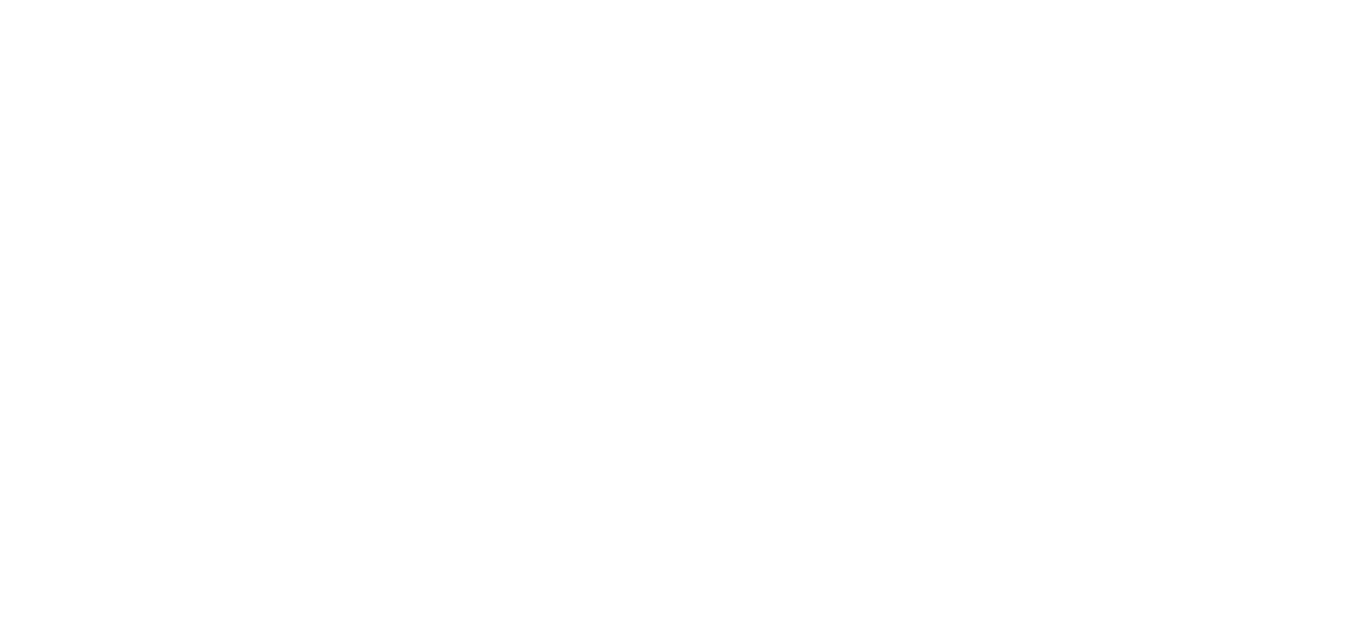 scroll, scrollTop: 0, scrollLeft: 0, axis: both 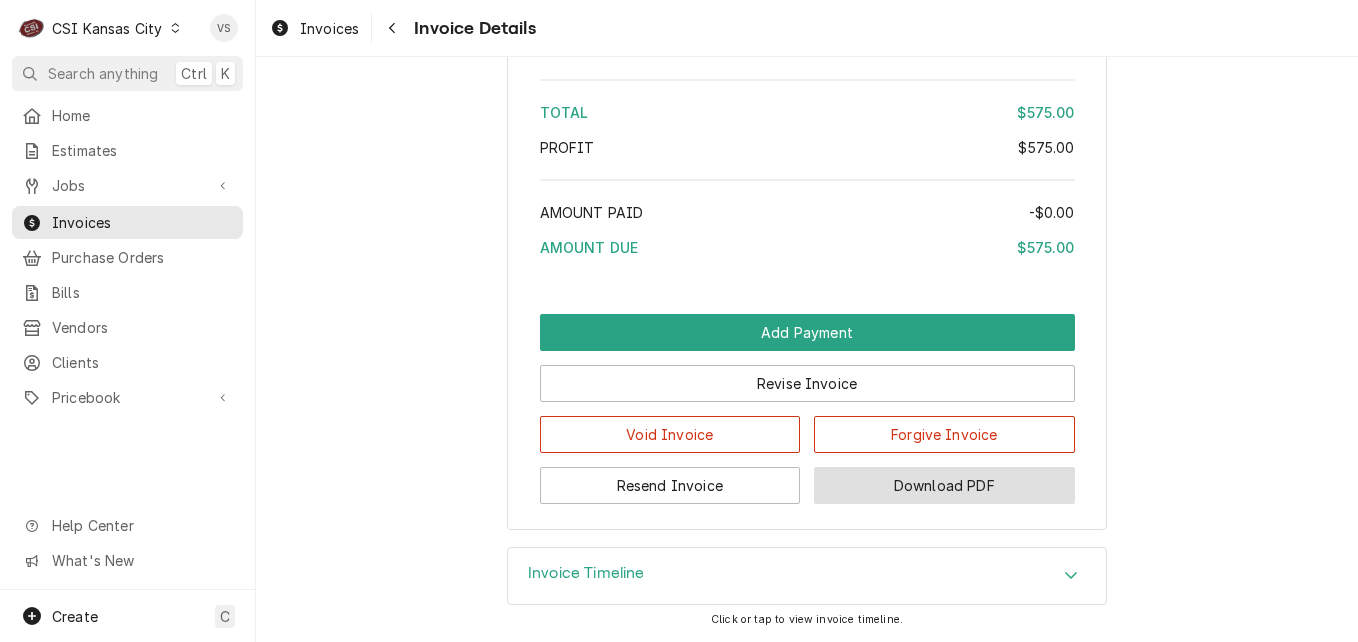click on "Download PDF" at bounding box center (944, 485) 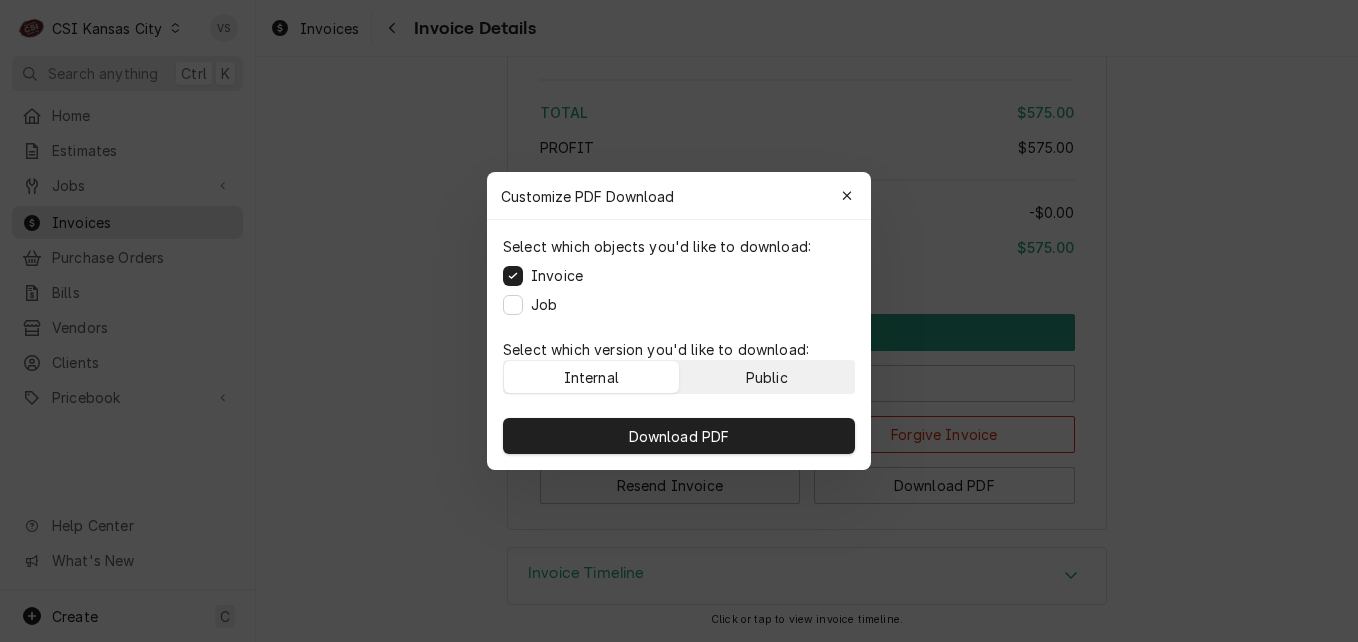 click on "Public" at bounding box center (767, 377) 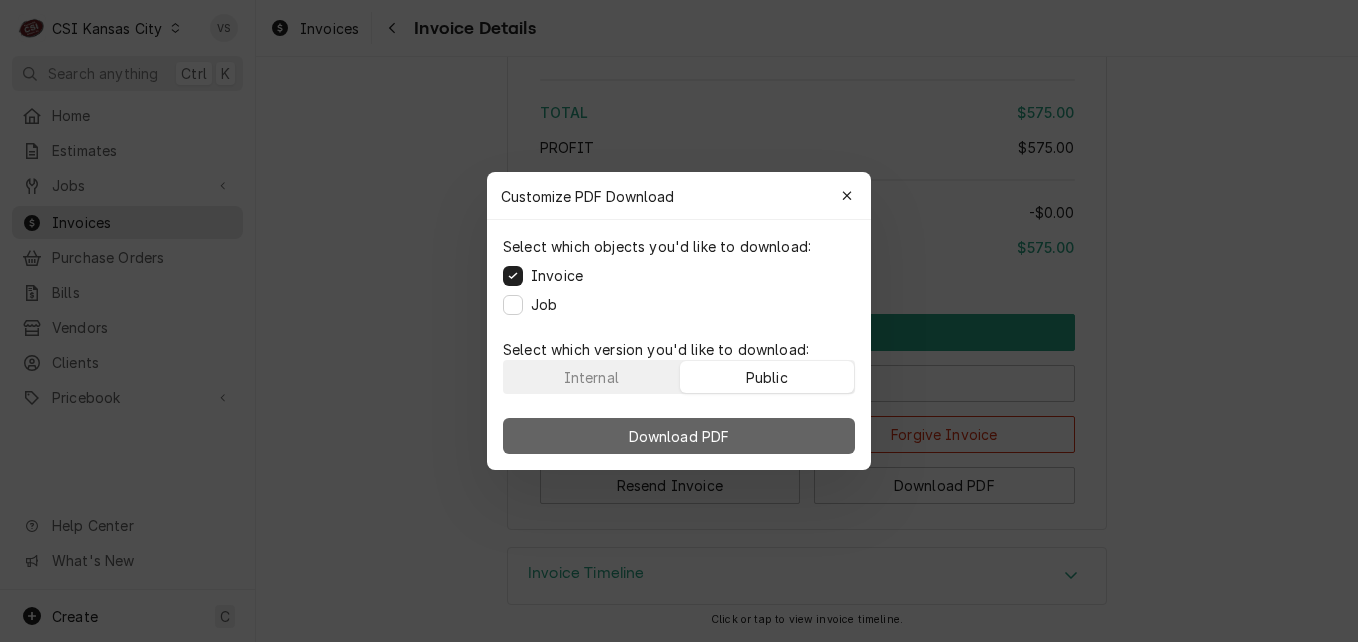 click on "Download PDF" at bounding box center (679, 436) 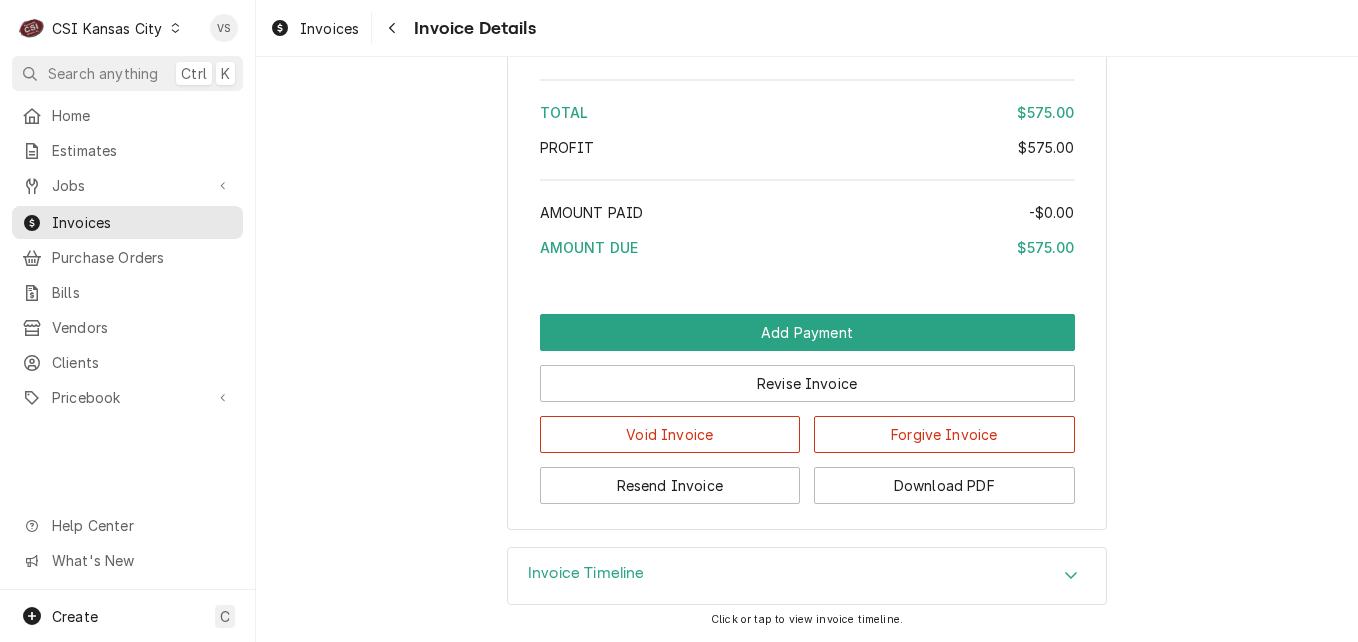 click on "Overdue Sender [COMPANY] [COMPANY] [COMPANY]
[NUMBER] [STREET] Unit B
[CITY], [STATE] [POSTAL_CODE] [PHONE] [EMAIL] Recipient (Bill To) [COMPANY] - [STREET_NAME] RD [COMPANY] - [STREET_NAME] RD
[NUMBER] [STREET_NAME] Rd
[CITY], [STATE] [POSTAL_CODE] Service Location [COMPANY]
[NUMBER] [STREET_NAME] Rd
[CITY], [STATE] [POSTAL_CODE] Created From Job Finalized Job | Service Call Roopairs Invoice ID INV-301988 Service Type Job | Service Call Date Issued [MONTH] [DAY], [YEAR] Terms Same Day Date Due [MONTH] [DAY], [YEAR] Last Seen [DAY], [MONTH] [DAY_ORD]st, [YEAR] - [TIME] Sent On [DAY], [MONTH] [DAY_ORD]st, [YEAR] - [TIME] Last Modified [DAY], [MONTH] [DAY_ORD]st, [YEAR] - [TIME] Service Charges Short Description 1-Labor (Service) | Standard | Incurred Subtype [#1-SALE] LABR-REG Service Dates [MONTH] [DAY], [YEAR] - [MONTH] [DAY], [YEAR] Hourly Cost $0.00/hr Qty. 3.5hrs Rate $130.00/hr Amount $455.00 Tax Non-Taxable Service  Summary Parts and Materials (No parts and materials charges) Trip Charges, Diagnostic Fees, etc. Short Description 1-Service Call Charge | Standard Subtype [#1-SALE] SERV-CALL Unit Cost" at bounding box center (807, -1523) 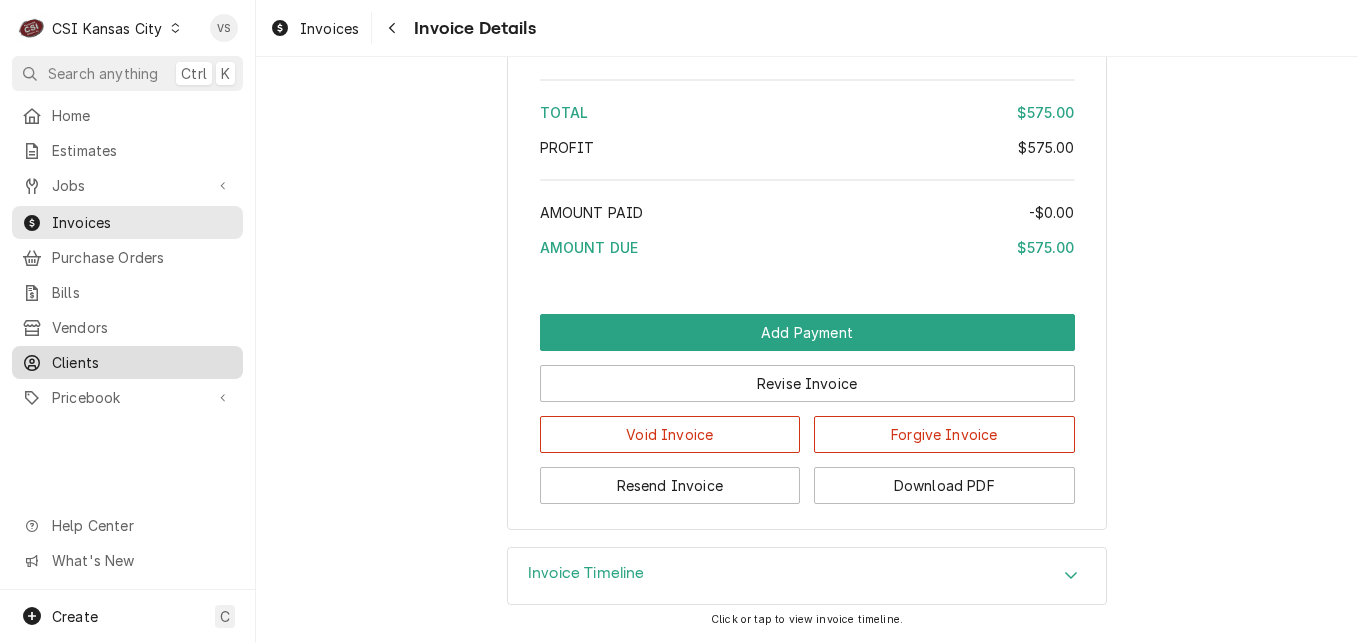 click on "Clients" at bounding box center [142, 362] 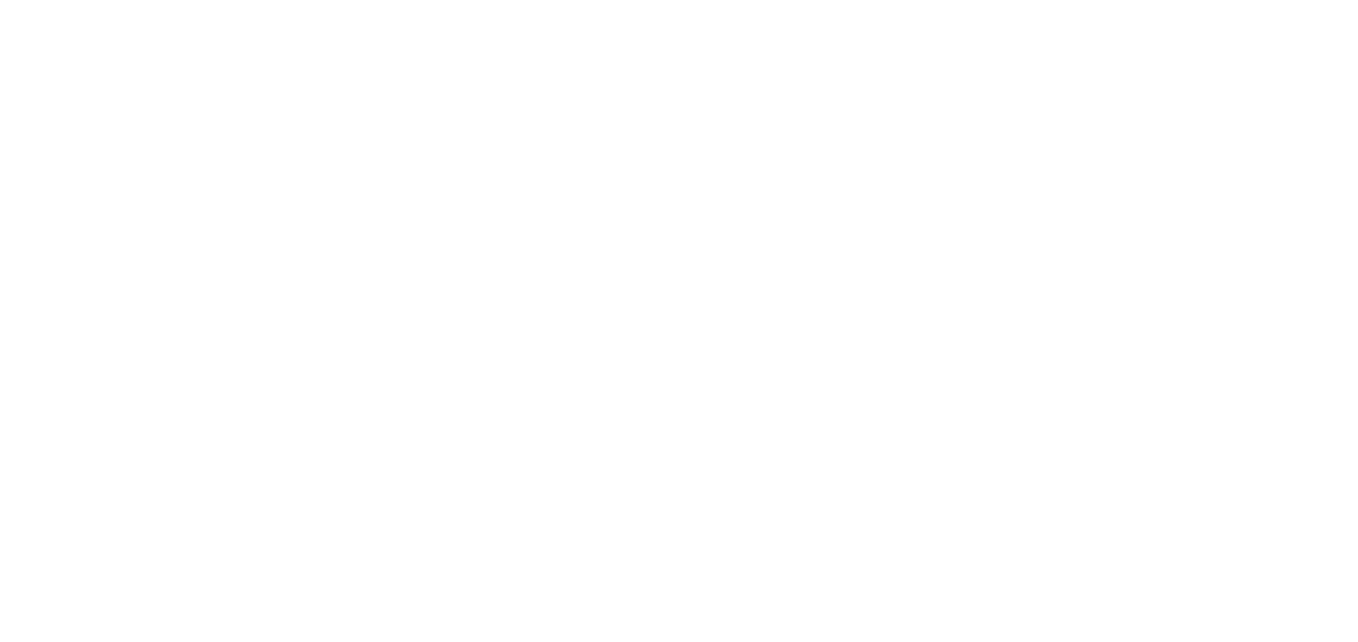 scroll, scrollTop: 0, scrollLeft: 0, axis: both 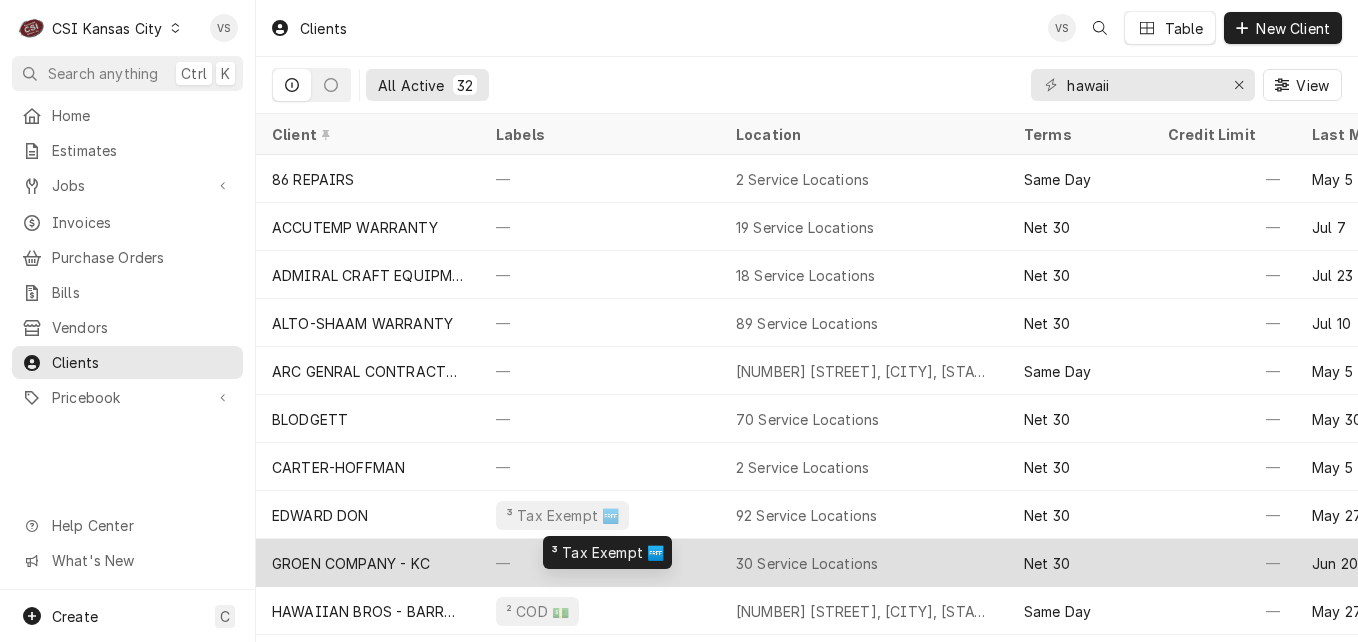 click on "² COD 💵" at bounding box center (600, 611) 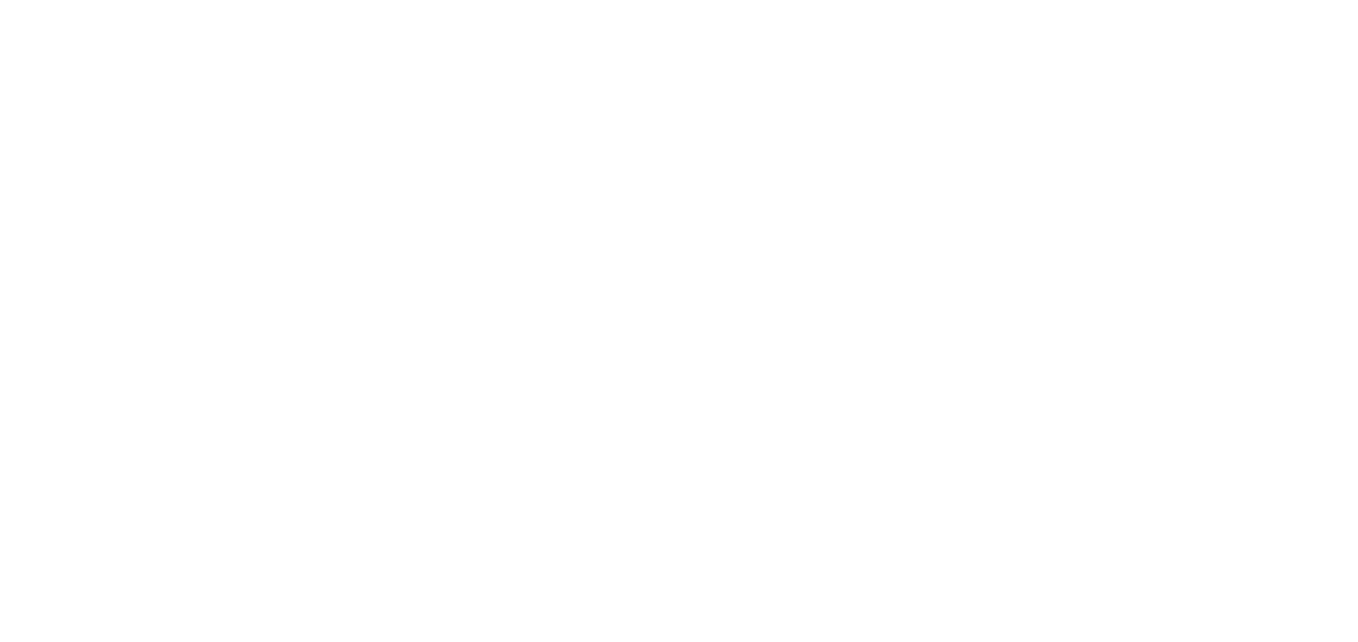 scroll, scrollTop: 0, scrollLeft: 0, axis: both 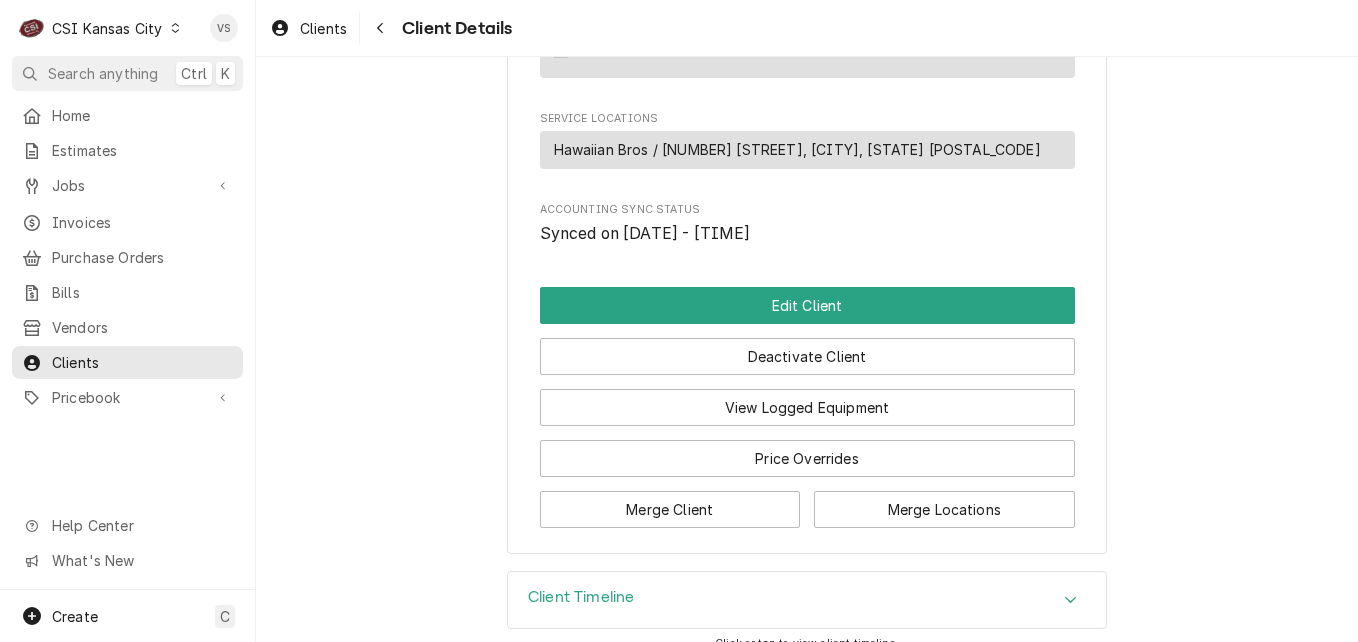 click at bounding box center [1071, 600] 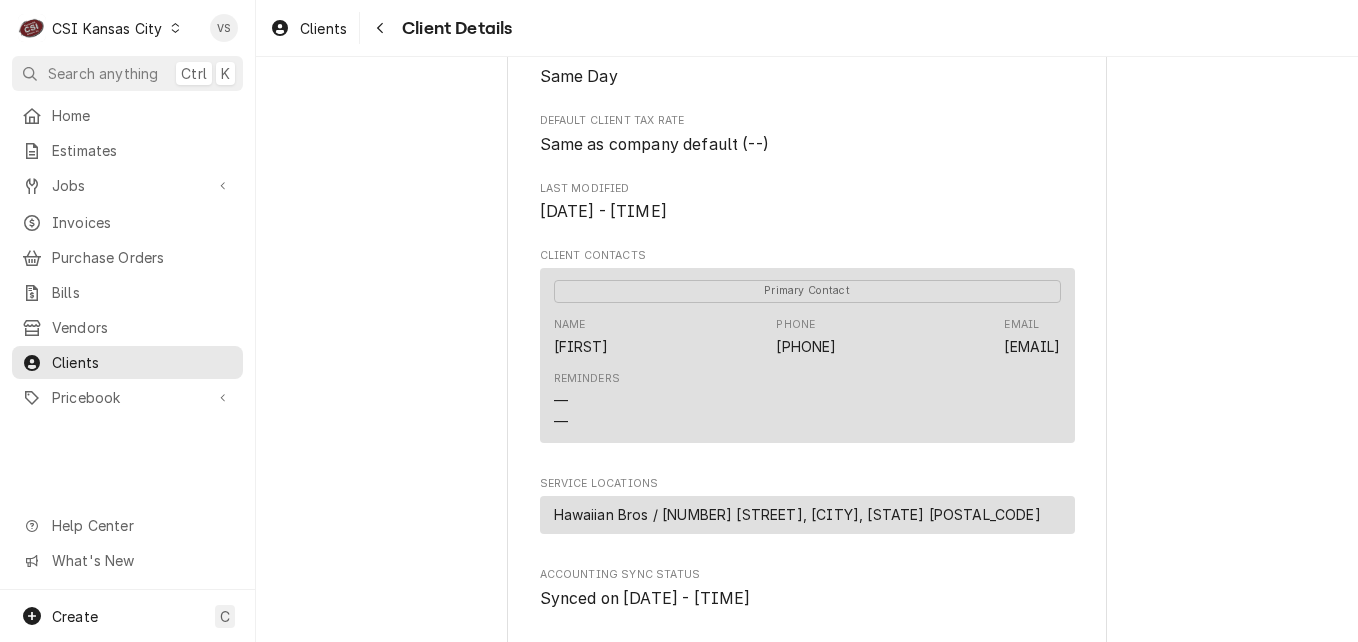 scroll, scrollTop: 800, scrollLeft: 0, axis: vertical 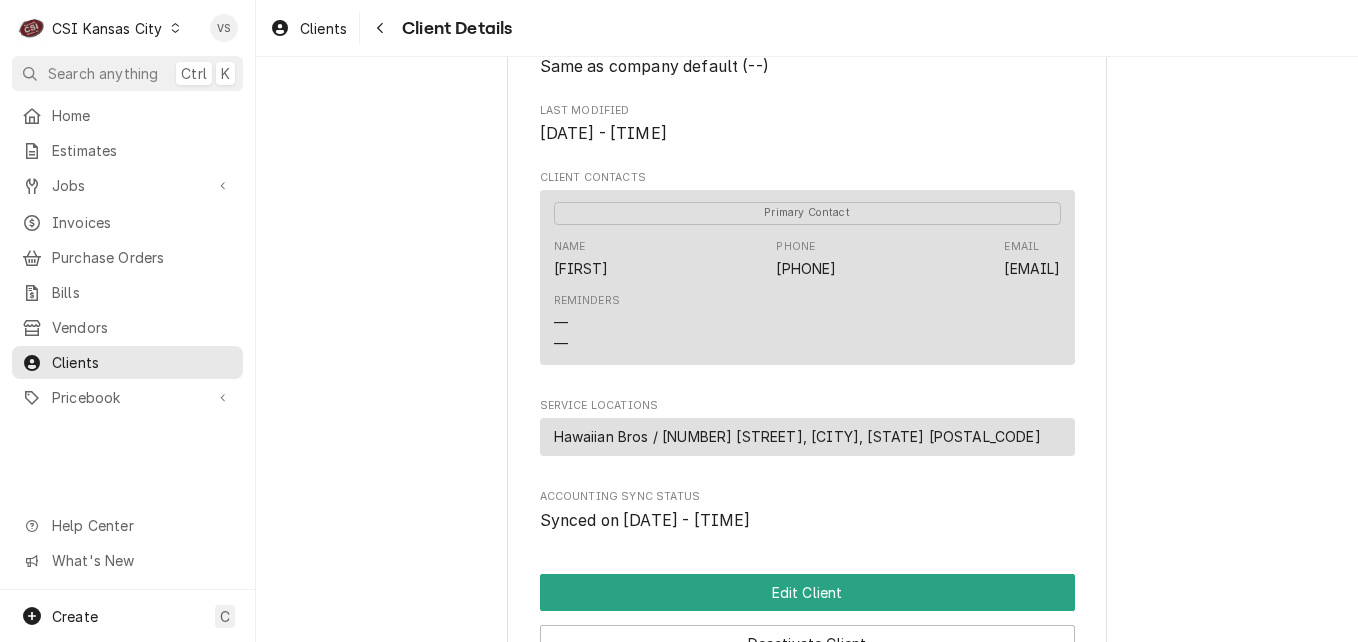 click on "Hawaiian Bros / [NUMBER] [STREET], [CITY], [STATE] [POSTAL_CODE]" at bounding box center [797, 436] 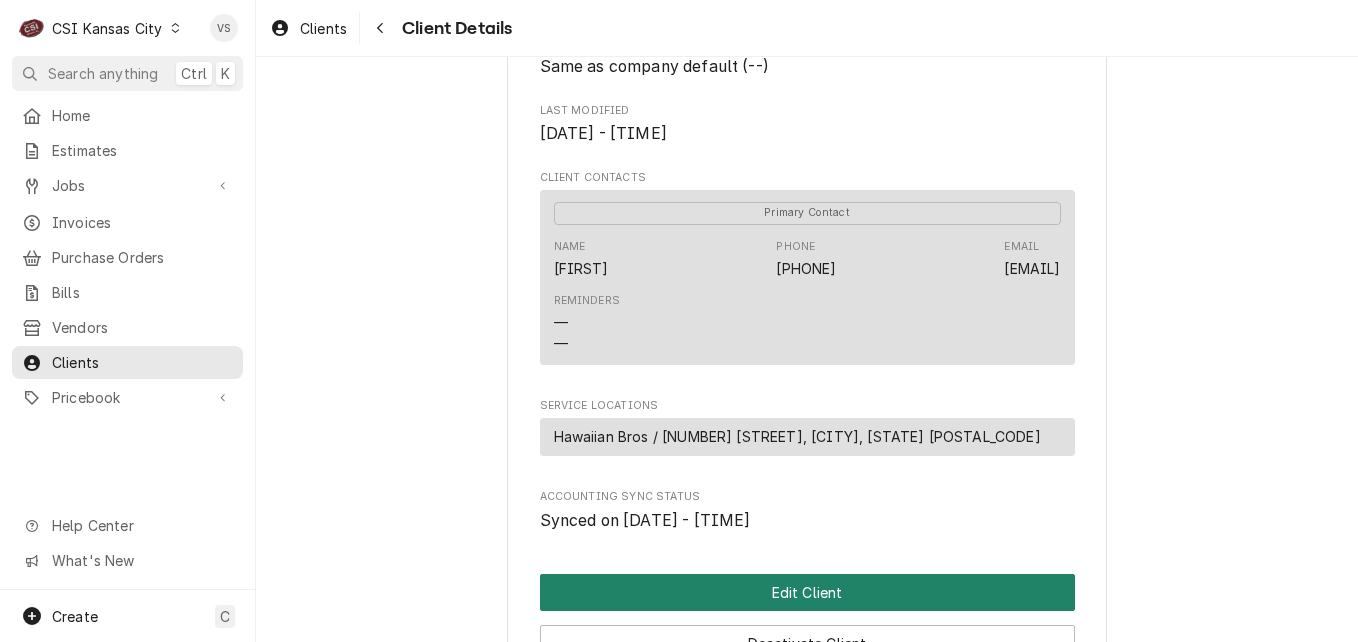 click on "Edit Client" at bounding box center [807, 592] 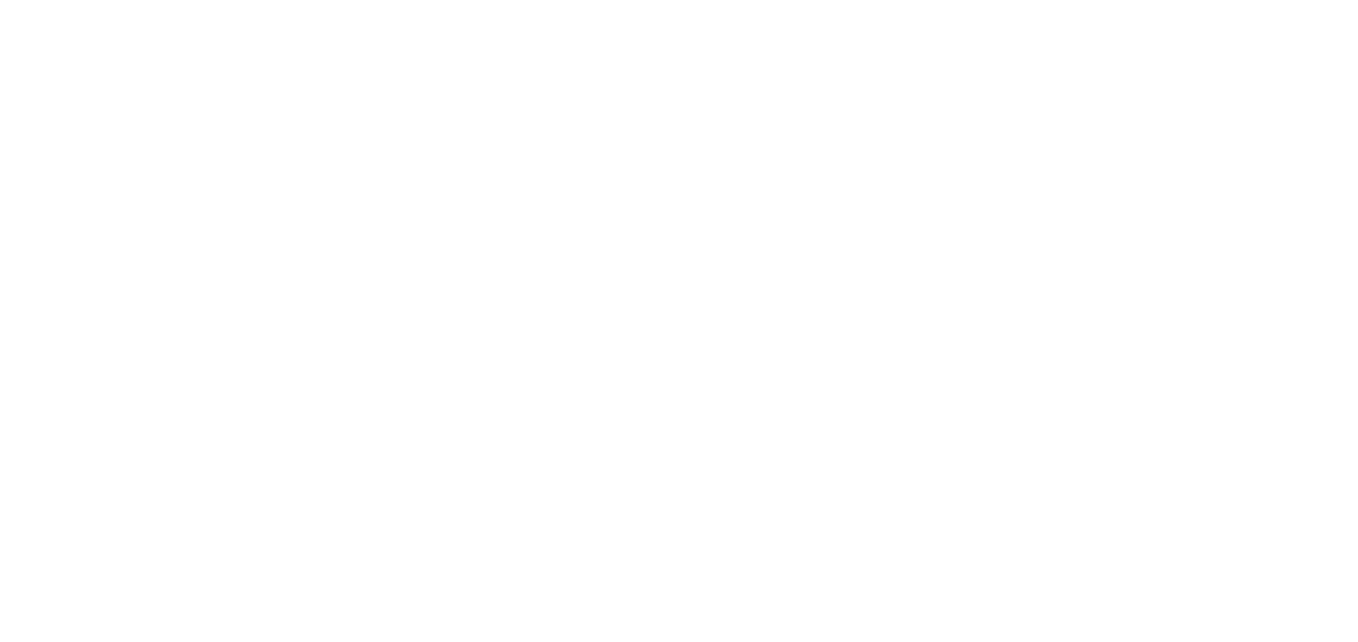scroll, scrollTop: 0, scrollLeft: 0, axis: both 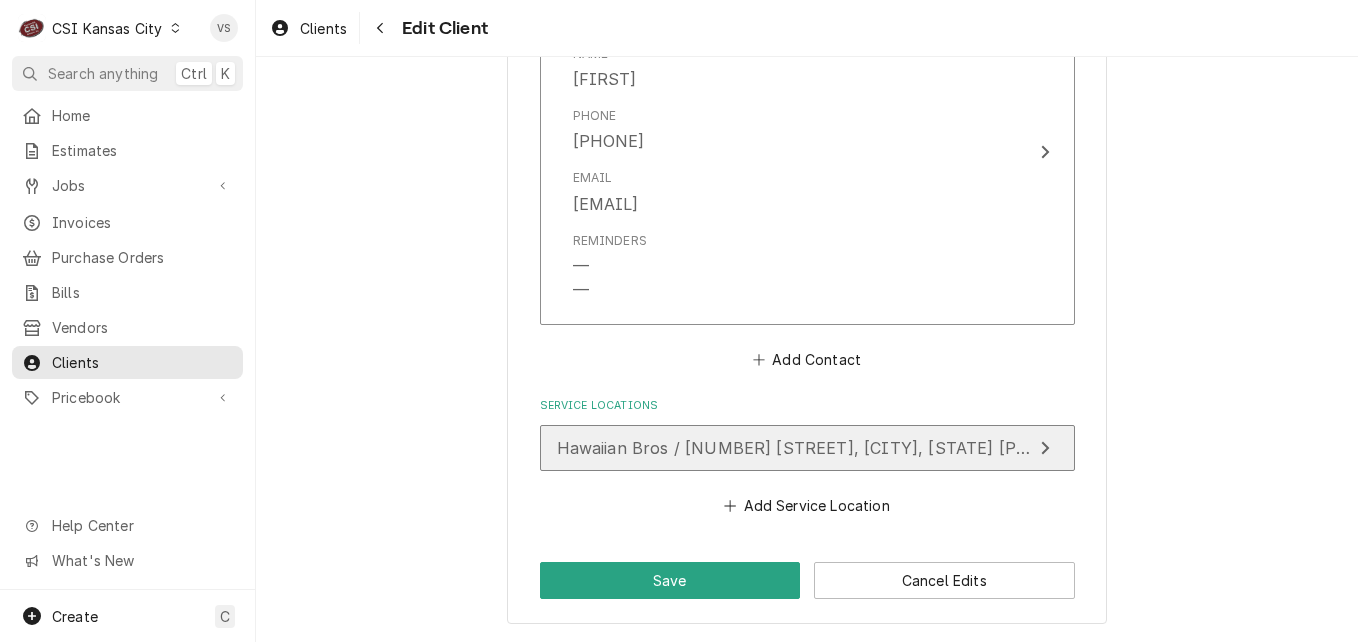 click on "Hawaiian Bros / [NUMBER] [STREET], [CITY], [STATE] [POSTAL_CODE]" at bounding box center (842, 448) 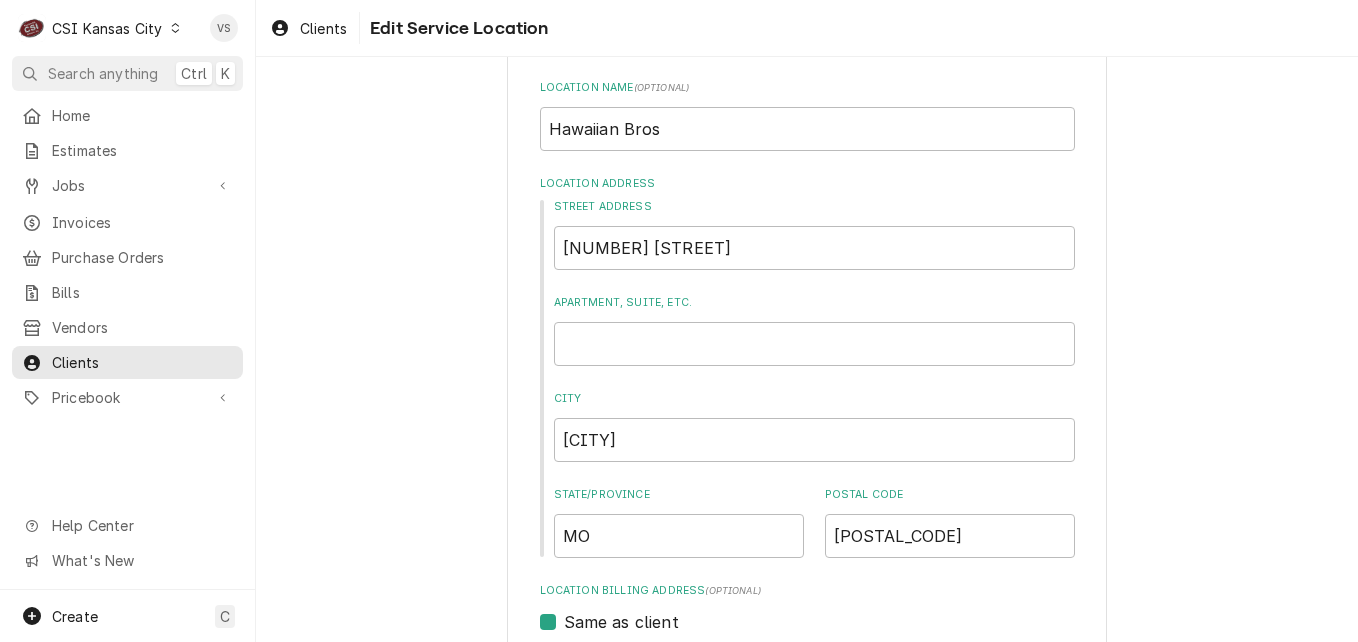 scroll, scrollTop: 0, scrollLeft: 0, axis: both 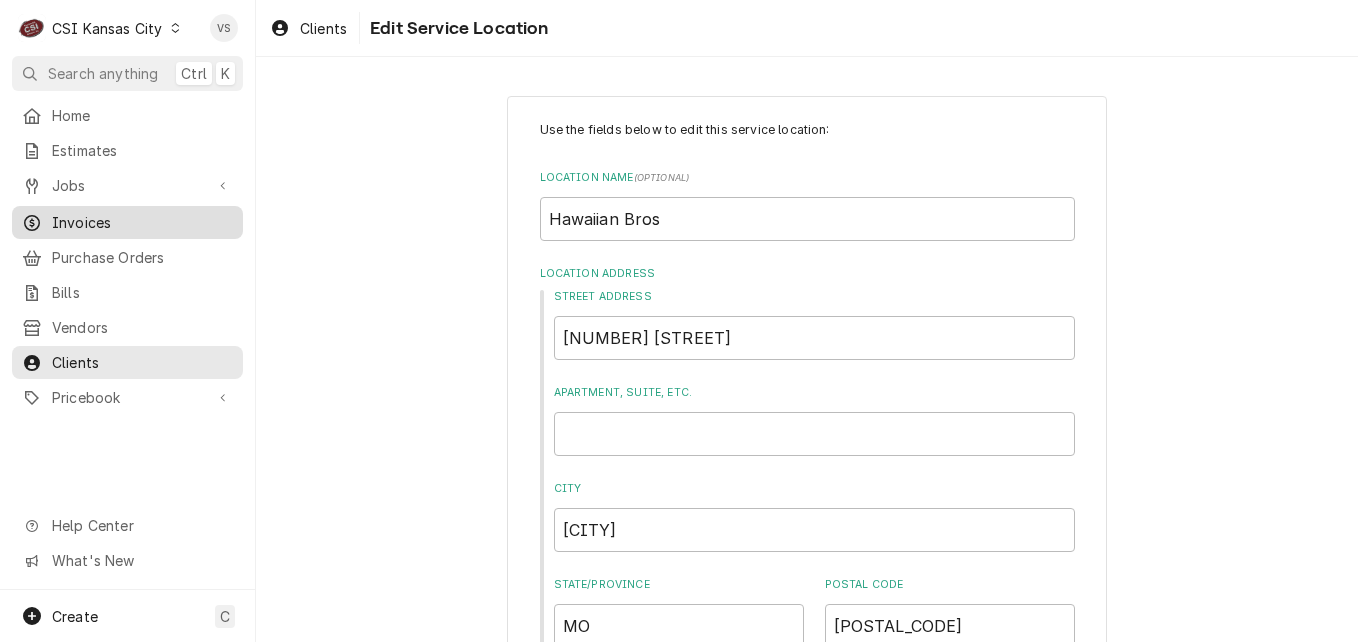 click on "Invoices" at bounding box center (142, 222) 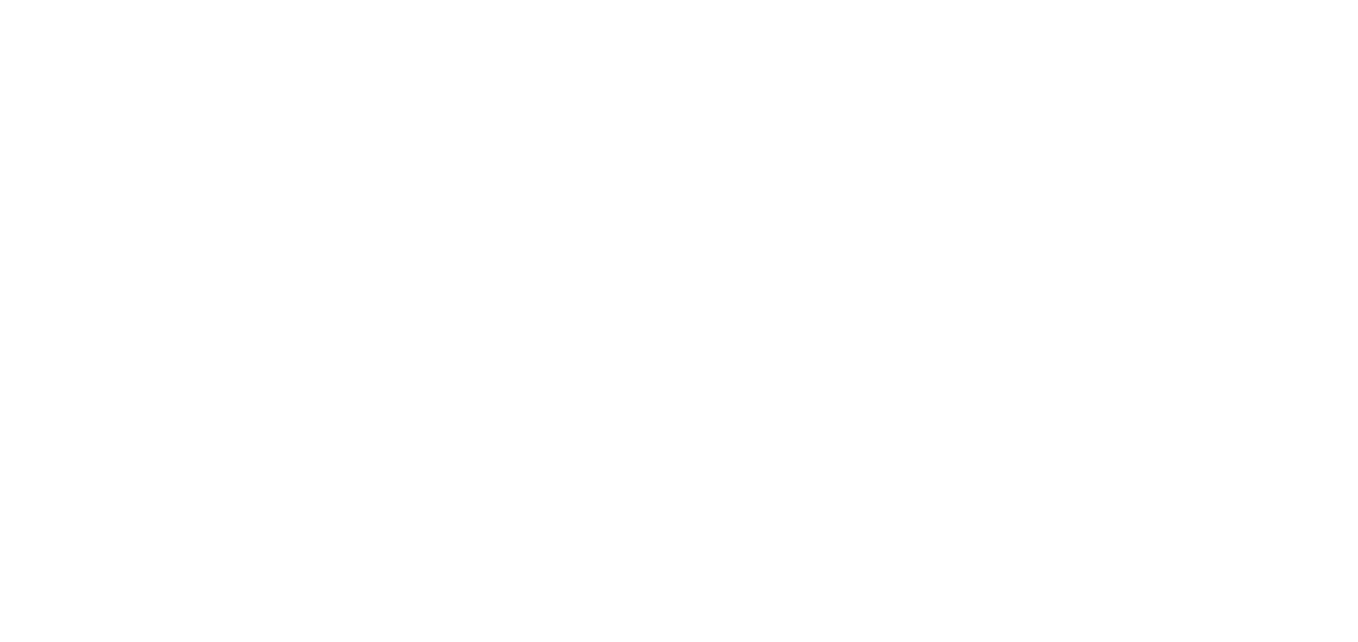 scroll, scrollTop: 0, scrollLeft: 0, axis: both 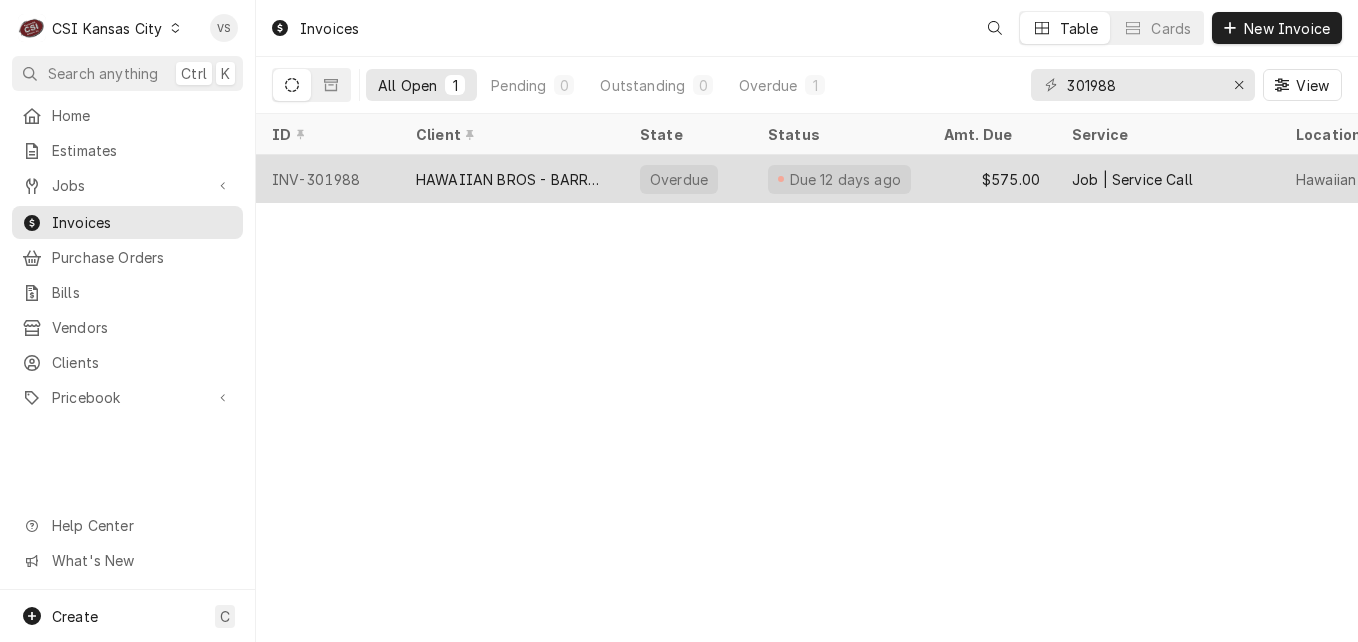 click on "HAWAIIAN BROS - BARRY RD" at bounding box center [512, 179] 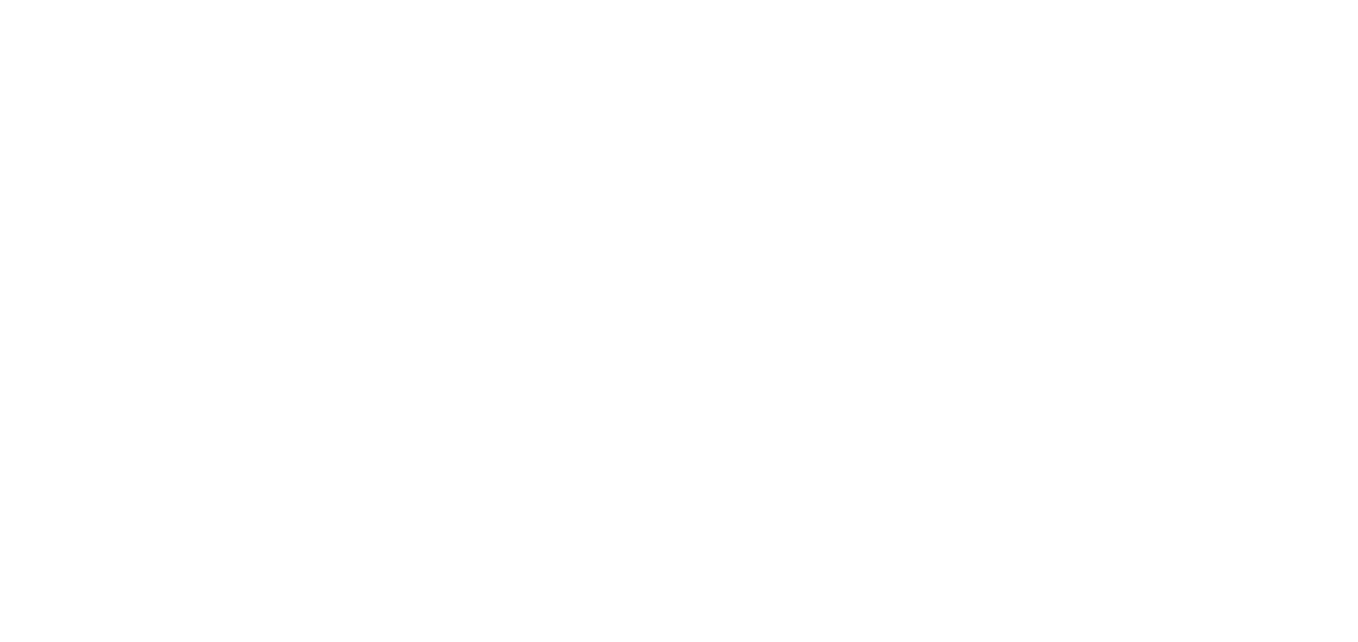 scroll, scrollTop: 0, scrollLeft: 0, axis: both 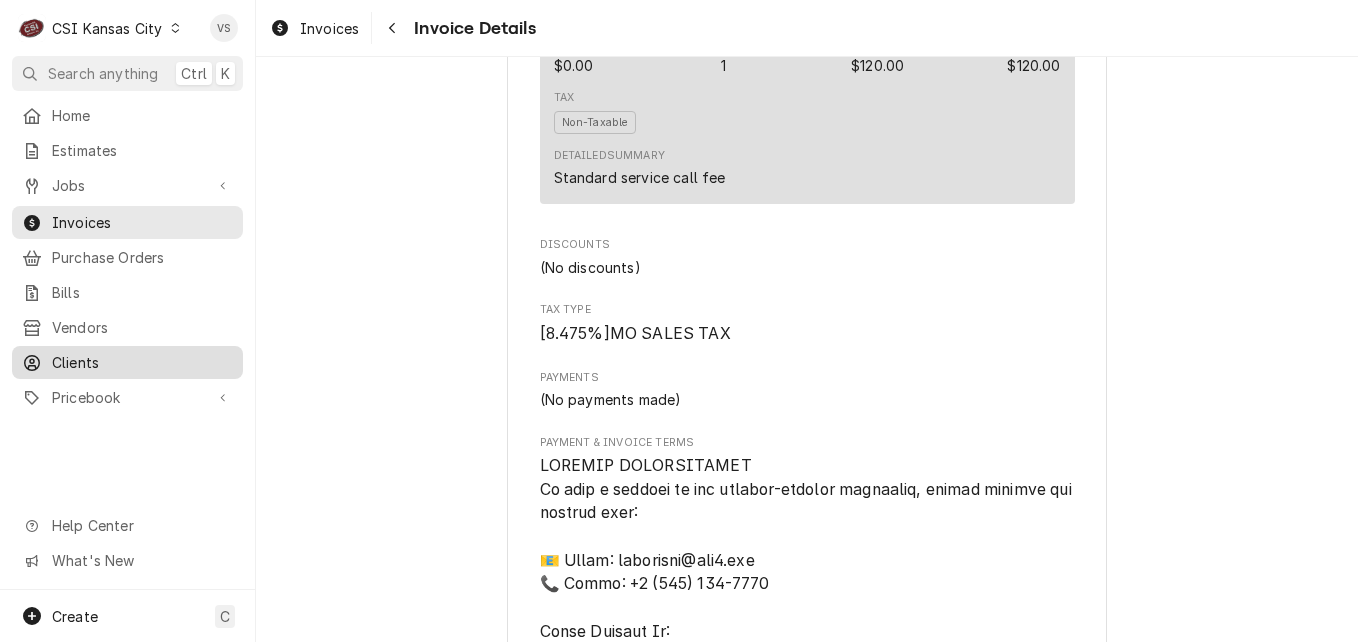 click on "Clients" at bounding box center (142, 362) 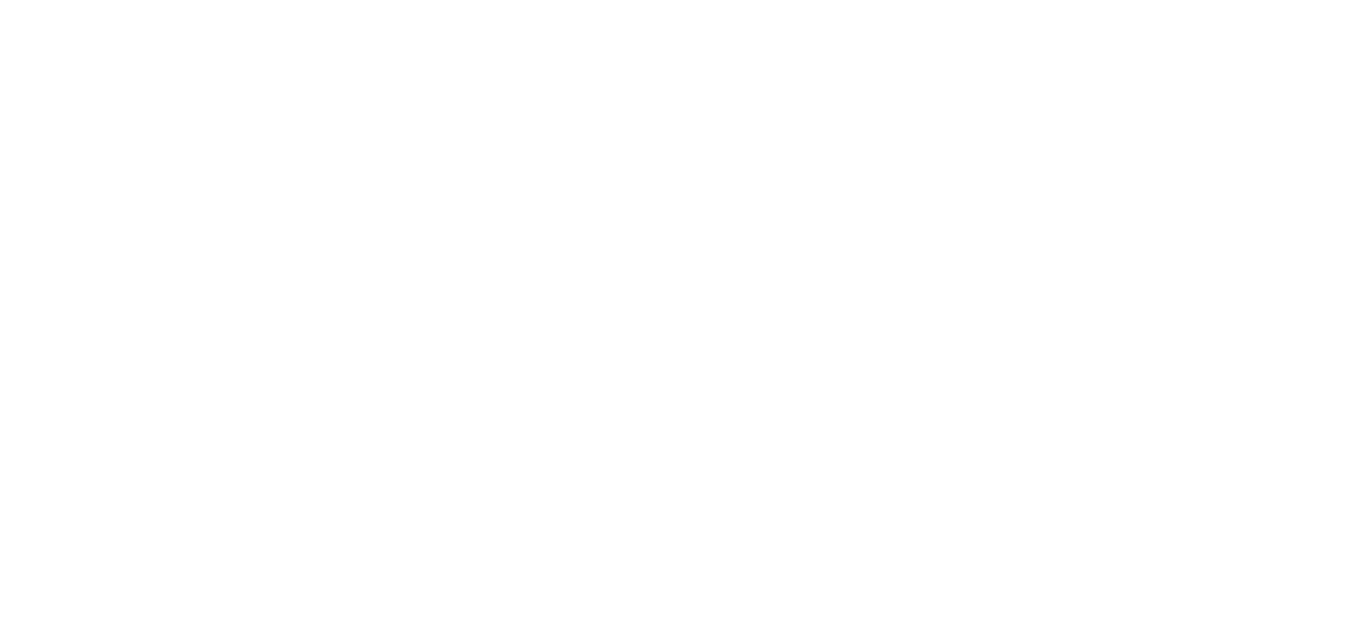scroll, scrollTop: 0, scrollLeft: 0, axis: both 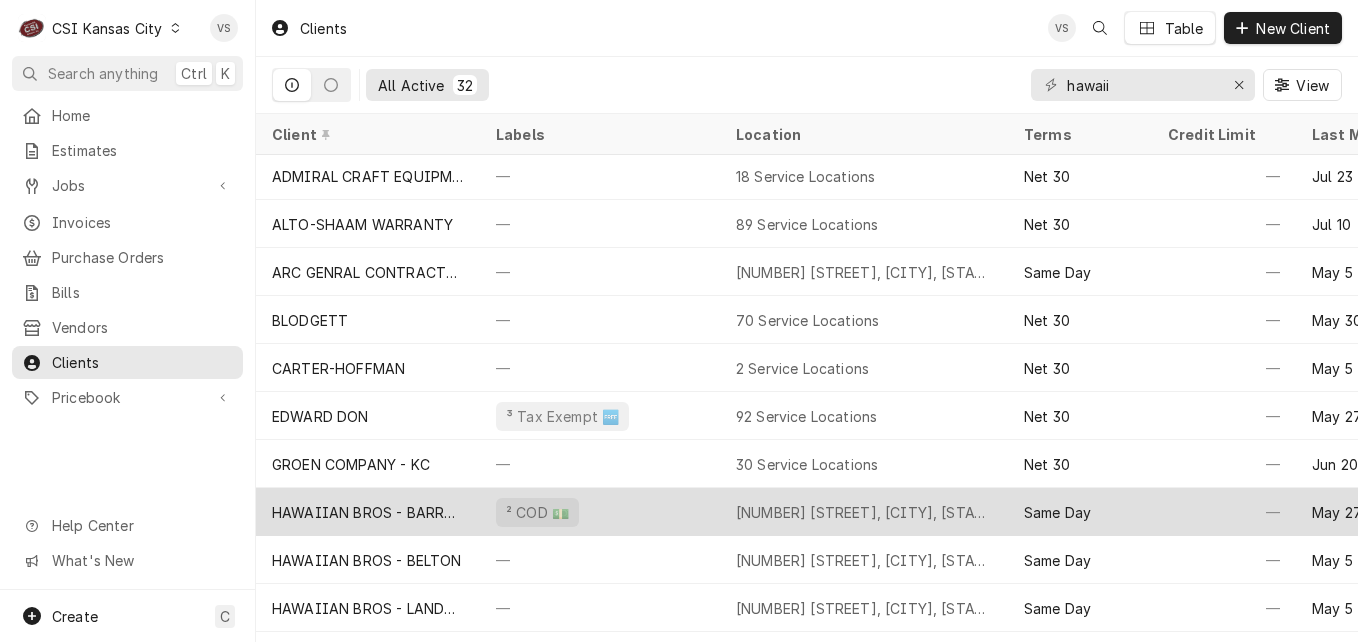 click on "² COD 💵" at bounding box center [600, 512] 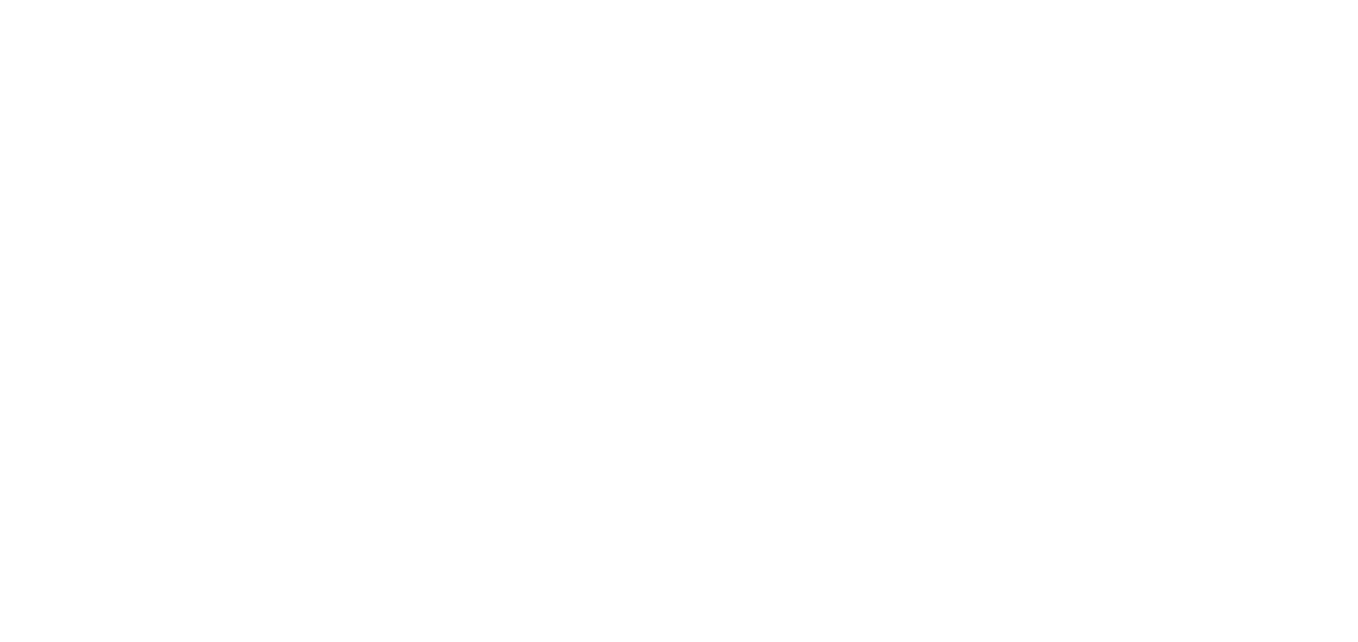 scroll, scrollTop: 0, scrollLeft: 0, axis: both 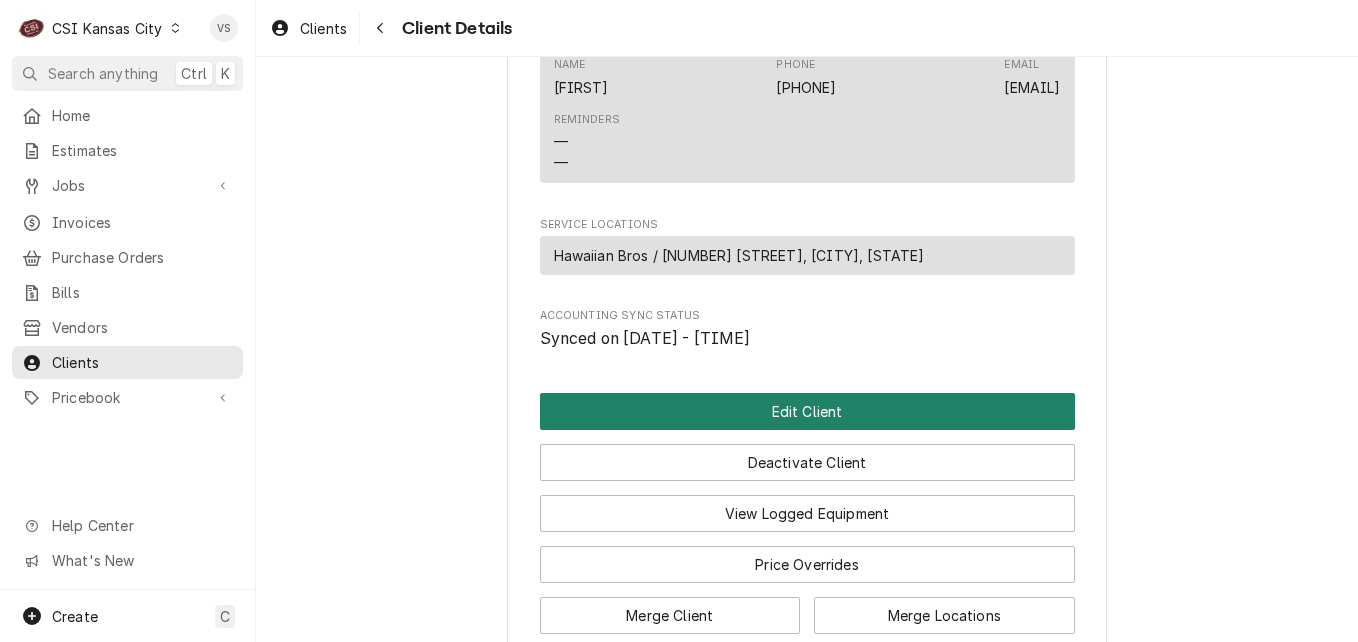 click on "Edit Client" at bounding box center (807, 411) 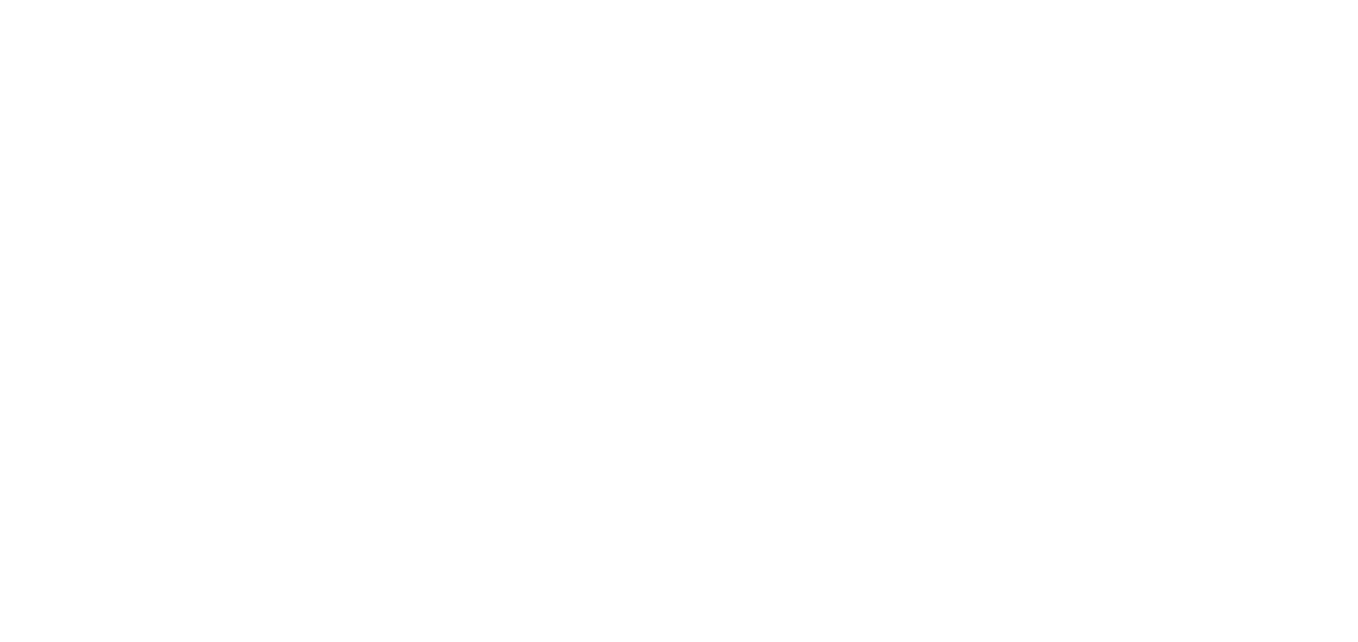 scroll, scrollTop: 0, scrollLeft: 0, axis: both 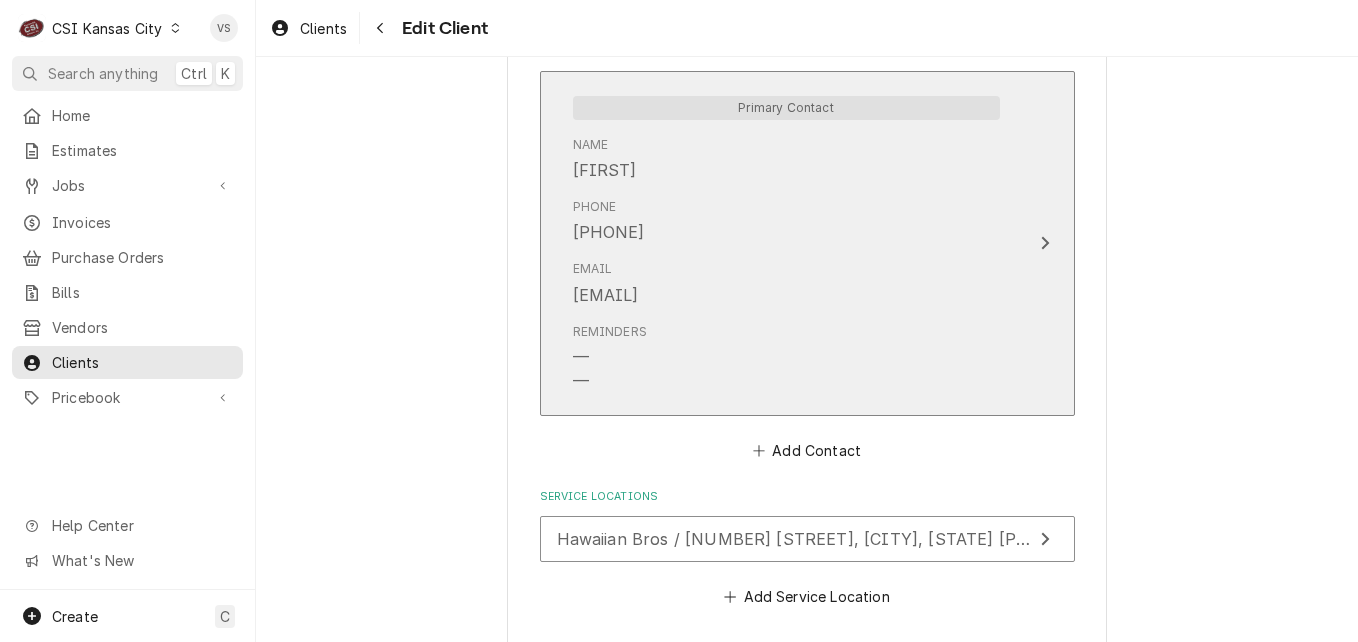click on "Phone (913) 940-9938" at bounding box center [786, 221] 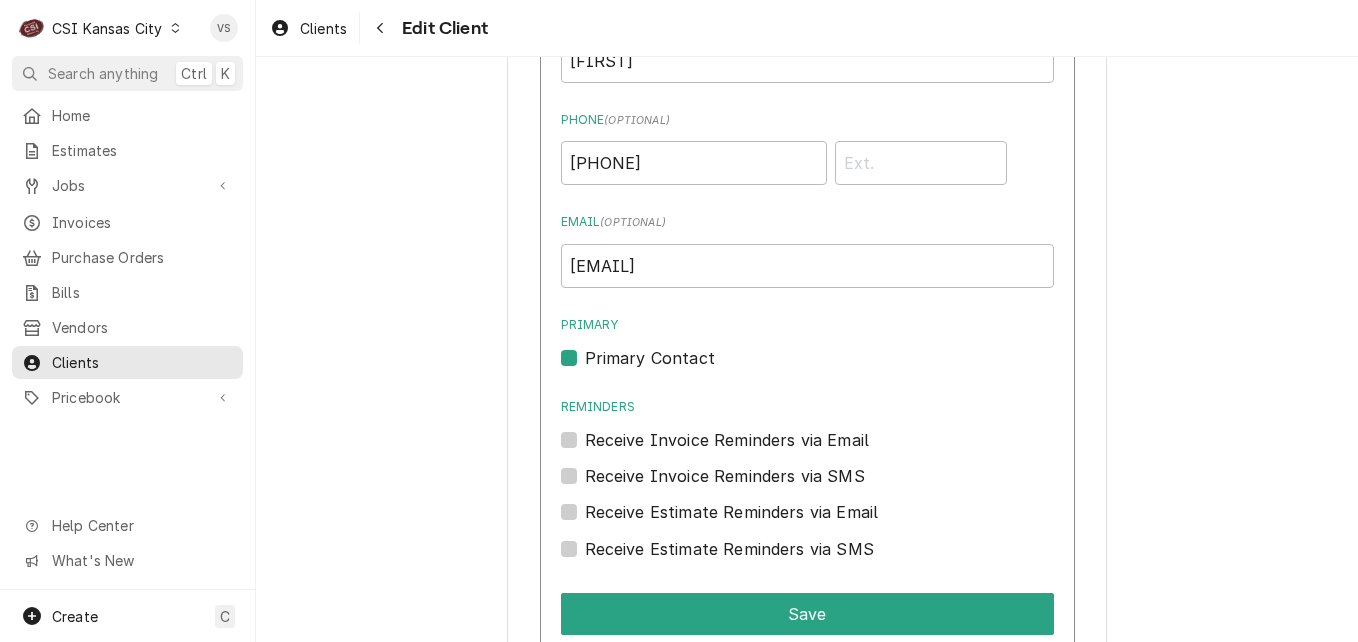 scroll, scrollTop: 1493, scrollLeft: 0, axis: vertical 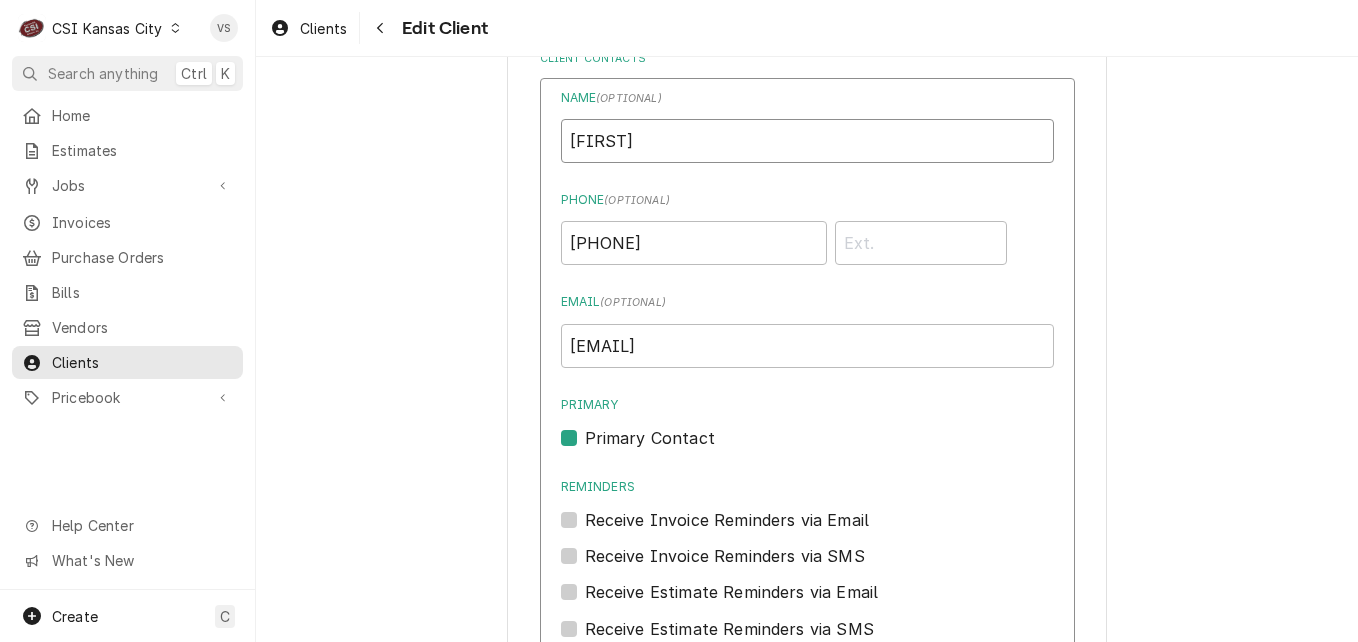 drag, startPoint x: 631, startPoint y: 146, endPoint x: 1357, endPoint y: 228, distance: 730.61615 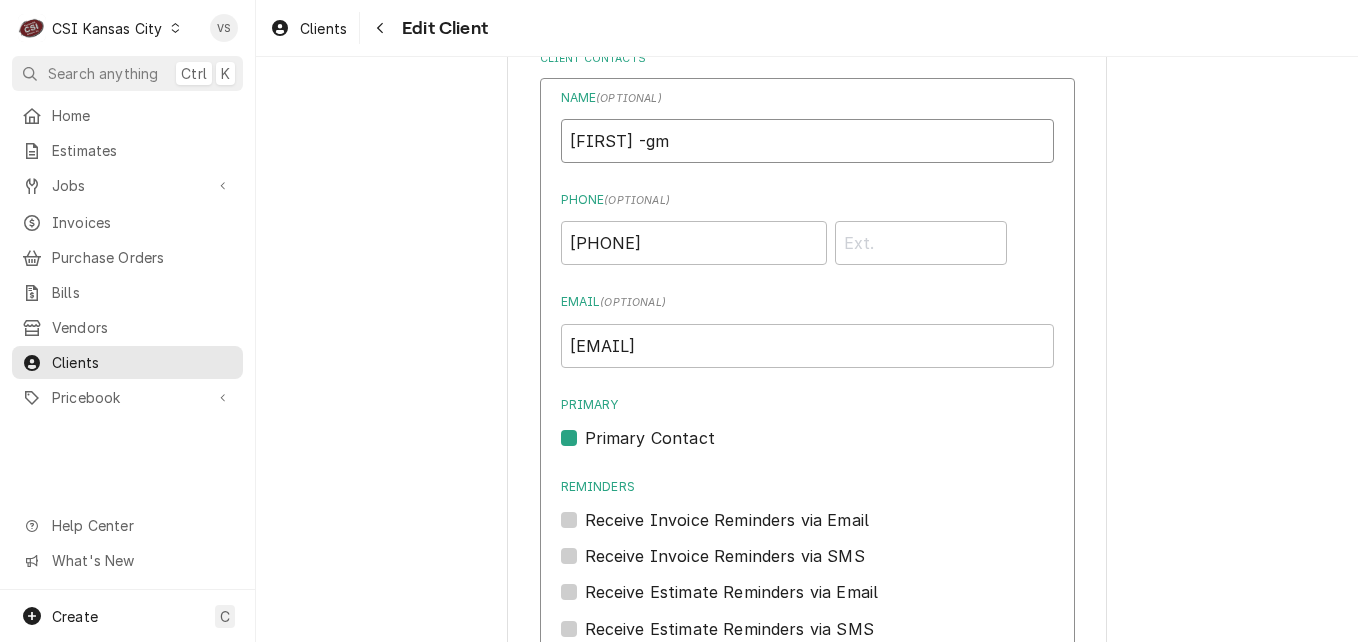 type on "Nick -gm" 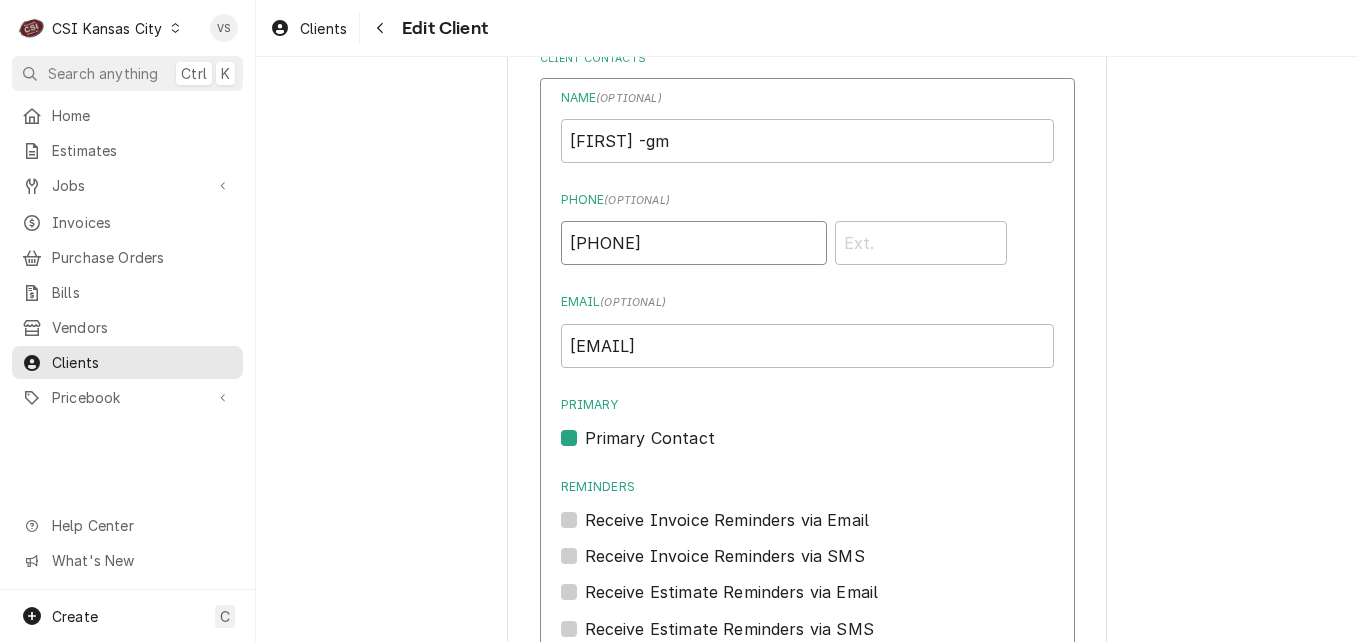 drag, startPoint x: 695, startPoint y: 237, endPoint x: 432, endPoint y: 241, distance: 263.03043 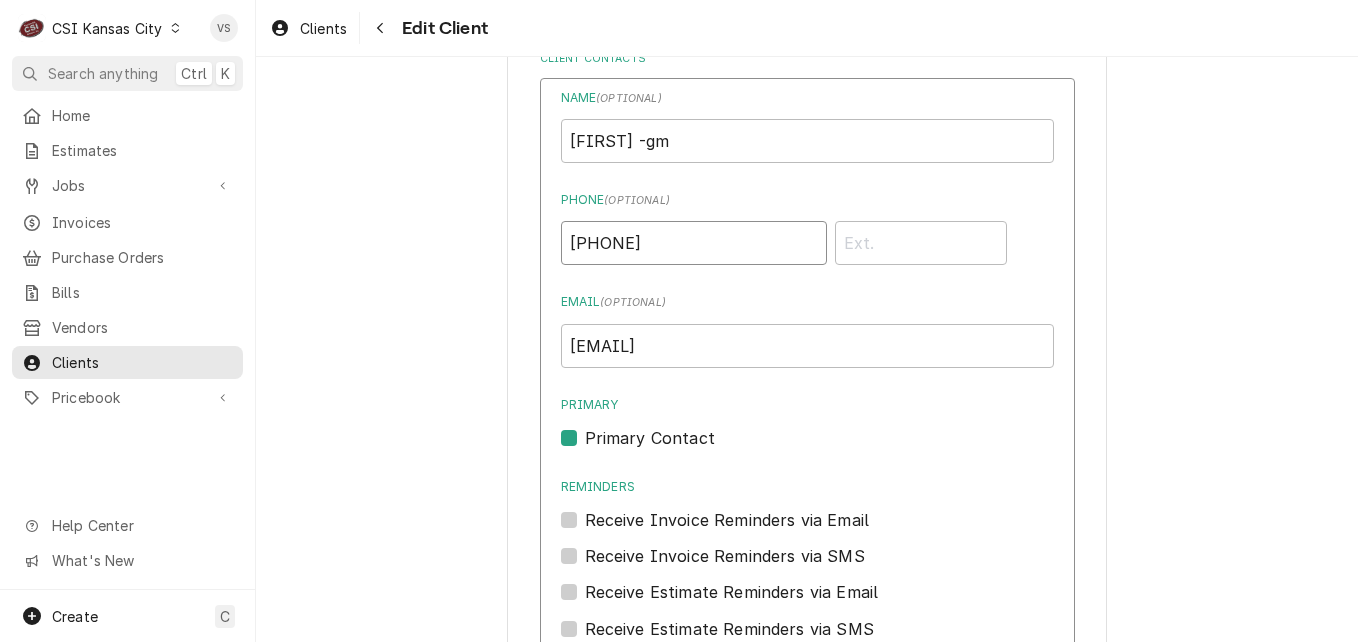 click on "Please provide the following information about your client: Client Type Industry Type  ( optional ) Choose industry type... Residential Commercial Industrial Government Business Name HAWAIIAN BROS - BARRY RD Billing Address  ( optional ) Recipient, Attention To, etc.  ( if different ) HAWAIIAN BROS - BARRY RD Street Address 700 NW Barry Rd Apartment, Suite, etc. City Kansas City State/Province MO Postal Code 64155 Credit Limit  (optional) No credit limit Client Notes  ( optional ) Credit card number: 4555 9400 0940 0209
CCV: 368
Exp Date: 06/2028
Name on card: Paule McDaniel
Billing address: 1127 NE Cardinal Ct, Lee's Summit MO 64064
Type: Visa Labels  ( optional ) ² COD 💵 Default Client Payment Terms  (optional) Same as company default (Same Day) NET 0 Default Client Tax Rate  (optional) Same as company default (--) Client Contacts Name  ( optional ) Nick -gm Phone  ( optional ) (913) 940-9938 Email  ( optional ) tmcdaniel@hawaiianbros.com Primary Primary Contact Reminders Save Cancel Edits Add Contact" at bounding box center (807, -137) 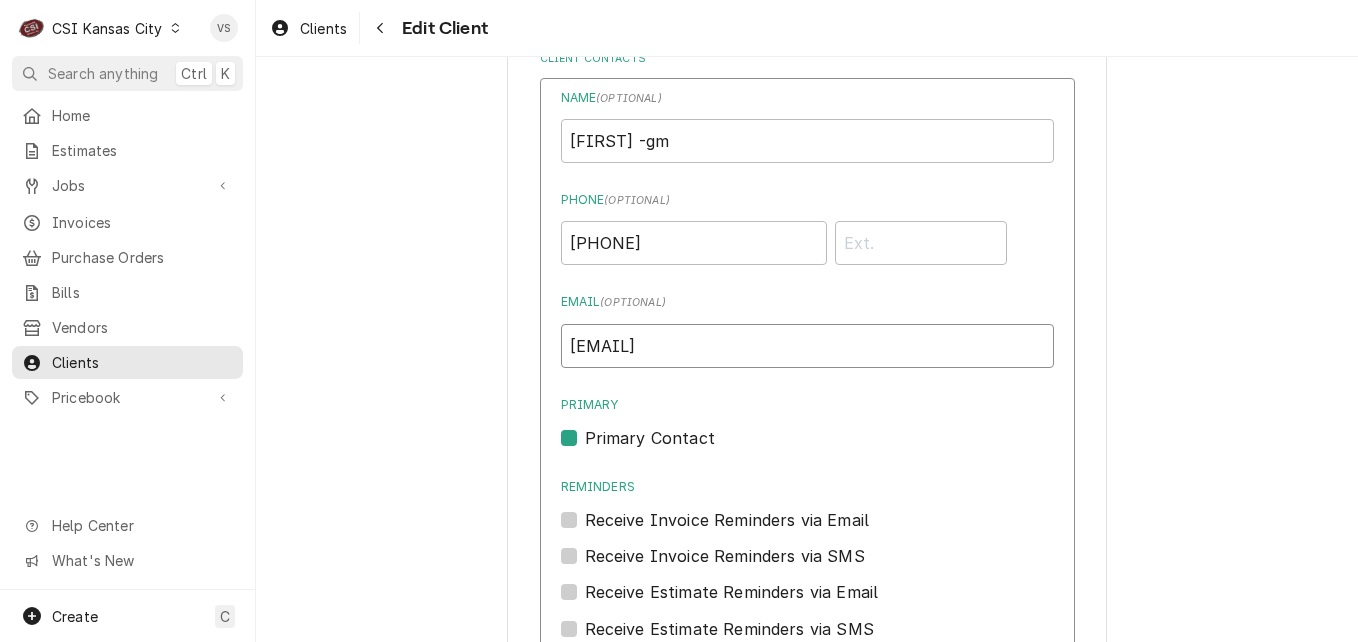 drag, startPoint x: 892, startPoint y: 348, endPoint x: 417, endPoint y: 333, distance: 475.2368 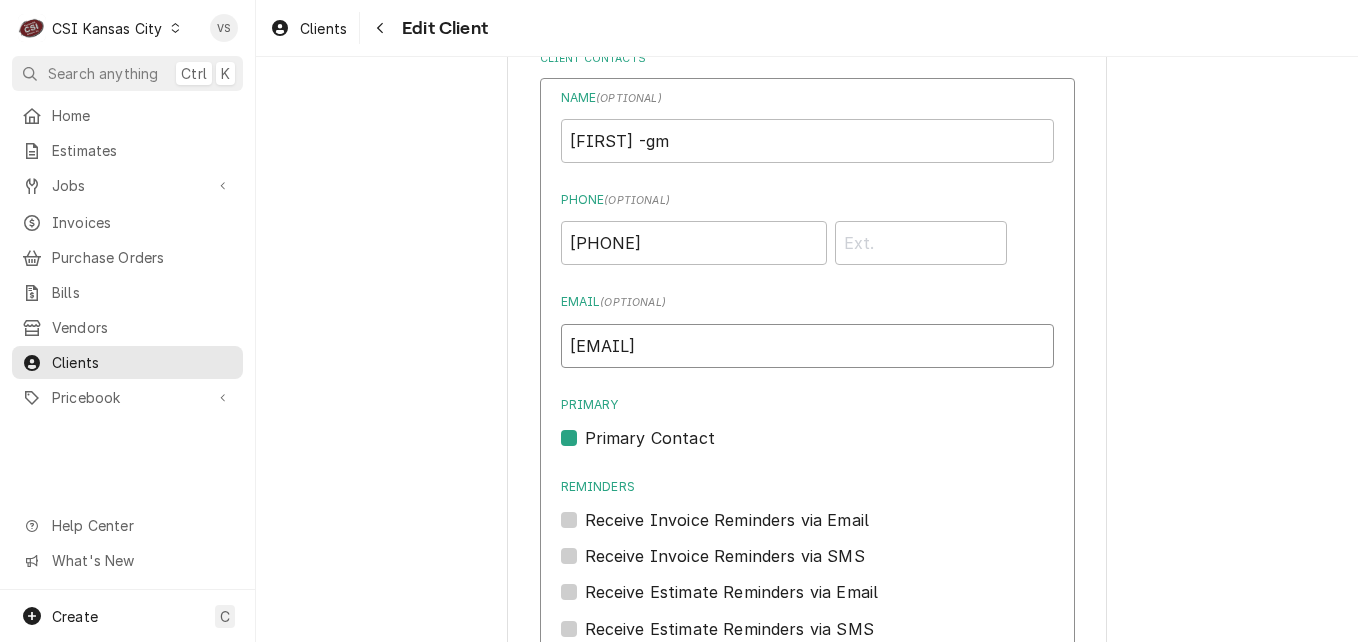 click on "Please provide the following information about your client: Client Type Industry Type  ( optional ) Choose industry type... Residential Commercial Industrial Government Business Name HAWAIIAN BROS - BARRY RD Billing Address  ( optional ) Recipient, Attention To, etc.  ( if different ) HAWAIIAN BROS - BARRY RD Street Address 700 NW Barry Rd Apartment, Suite, etc. City Kansas City State/Province MO Postal Code 64155 Credit Limit  (optional) No credit limit Client Notes  ( optional ) Credit card number: 4555 9400 0940 0209
CCV: 368
Exp Date: 06/2028
Name on card: Paule McDaniel
Billing address: 1127 NE Cardinal Ct, Lee's Summit MO 64064
Type: Visa Labels  ( optional ) ² COD 💵 Default Client Payment Terms  (optional) Same as company default (Same Day) NET 0 Default Client Tax Rate  (optional) Same as company default (--) Client Contacts Name  ( optional ) Nick -gm Phone  ( optional ) (816) 377-3352 Email  ( optional ) tmcdaniel@hawaiianbros.com Primary Primary Contact Reminders Save Cancel Edits Add Contact" at bounding box center (807, -137) 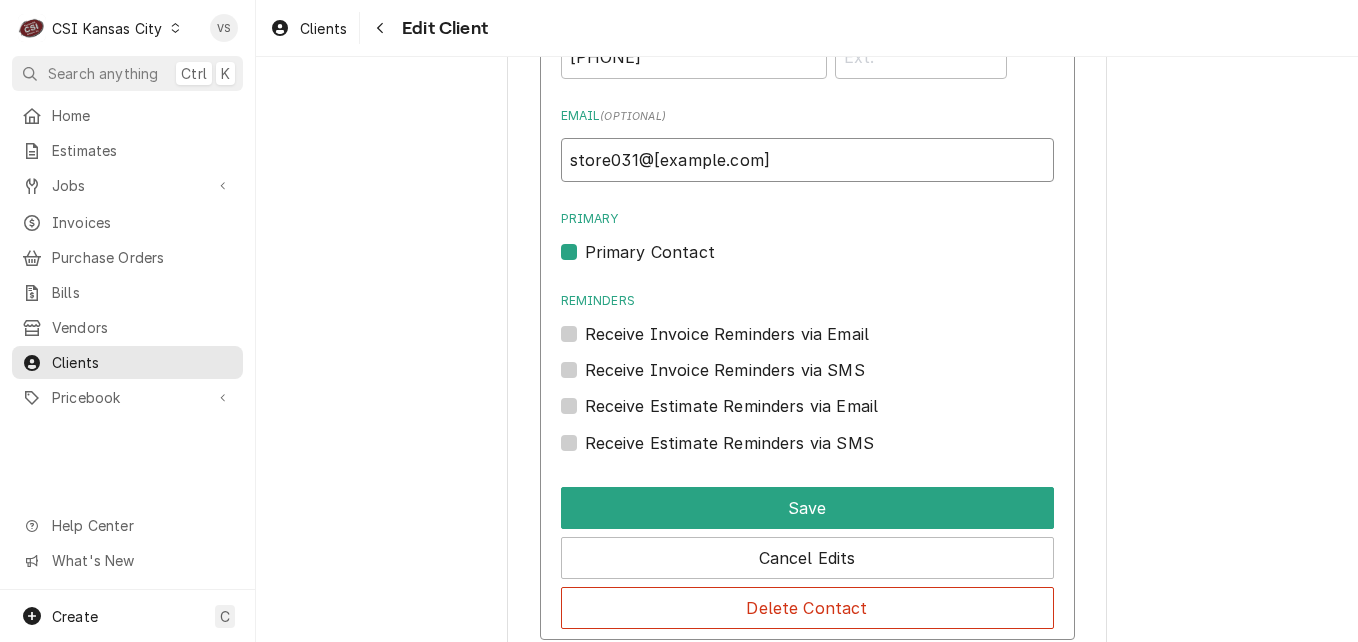 scroll, scrollTop: 1993, scrollLeft: 0, axis: vertical 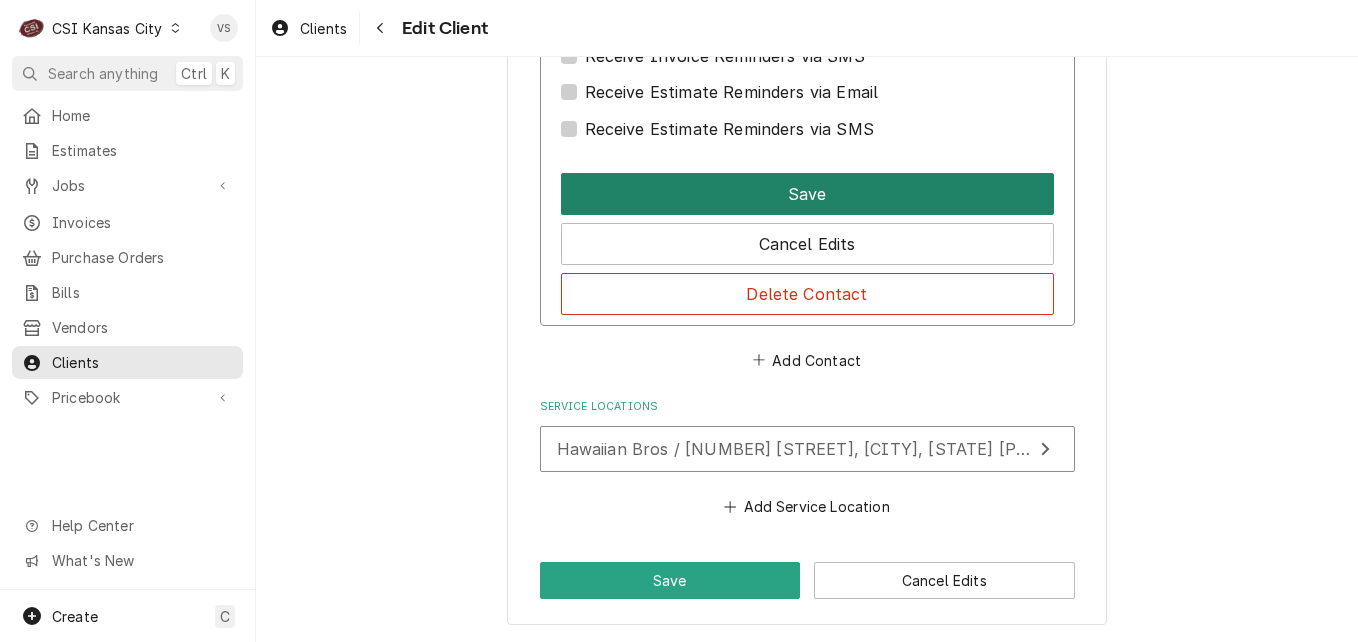 type on "store031@hawaiianbros.com" 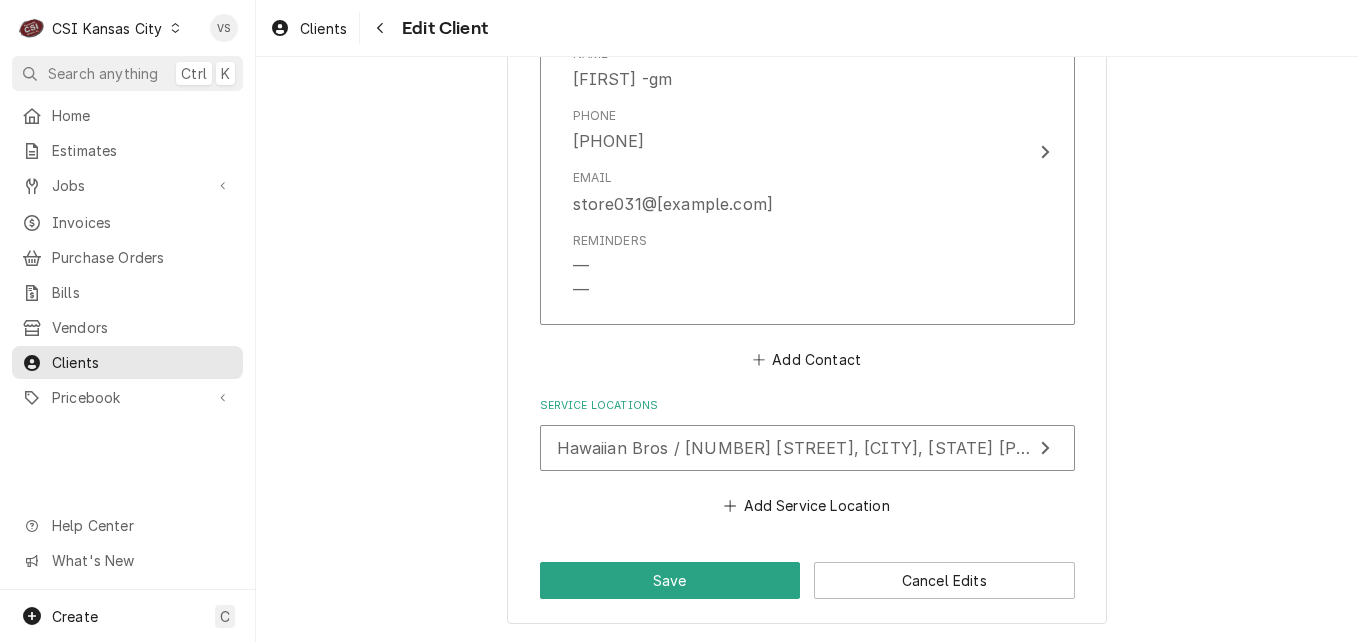 scroll, scrollTop: 1591, scrollLeft: 0, axis: vertical 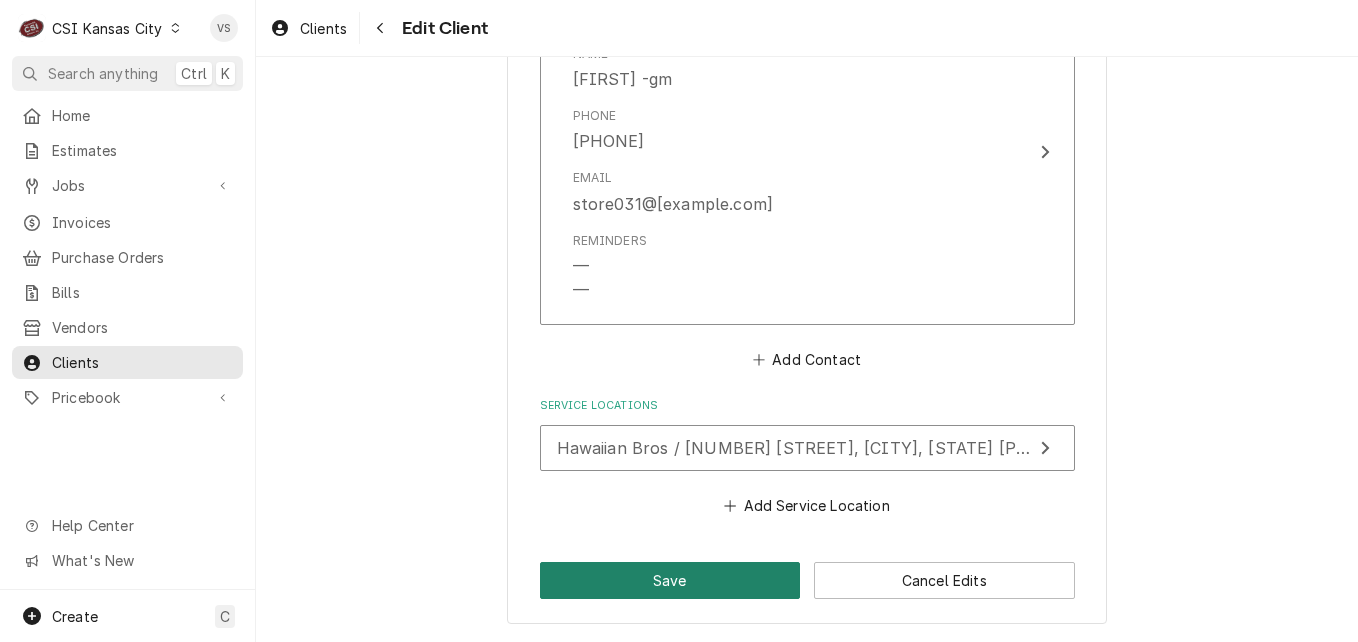 click on "Save" at bounding box center (670, 580) 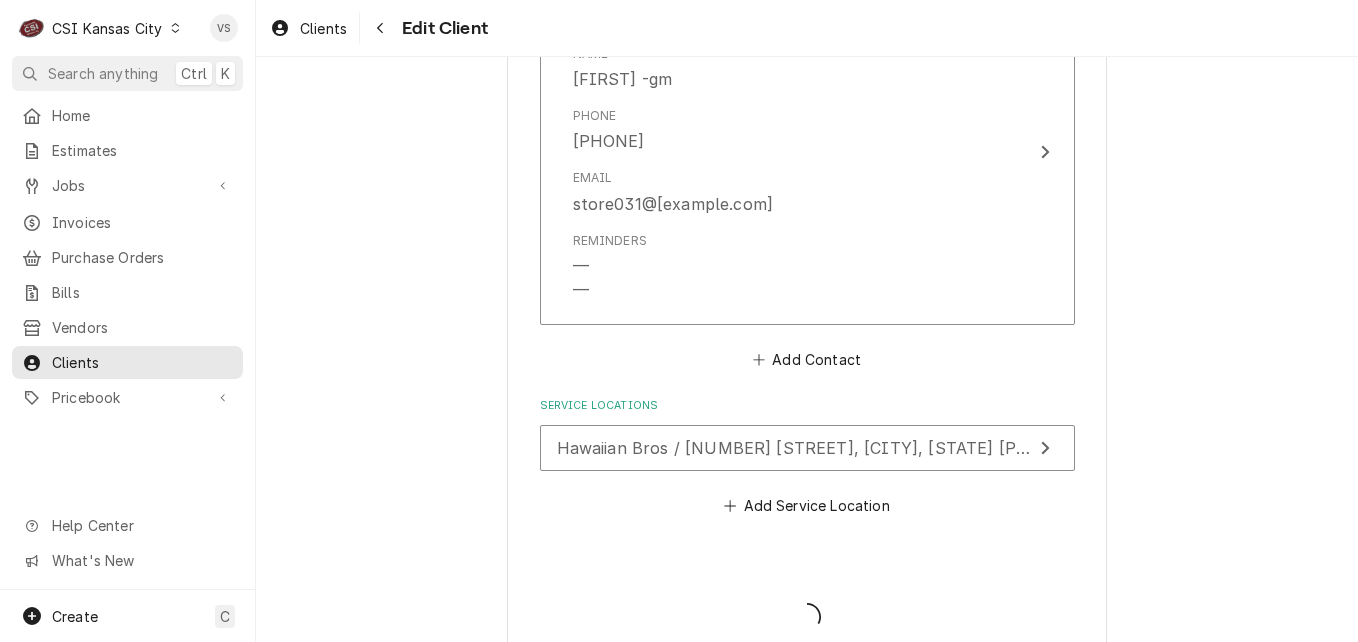 type on "x" 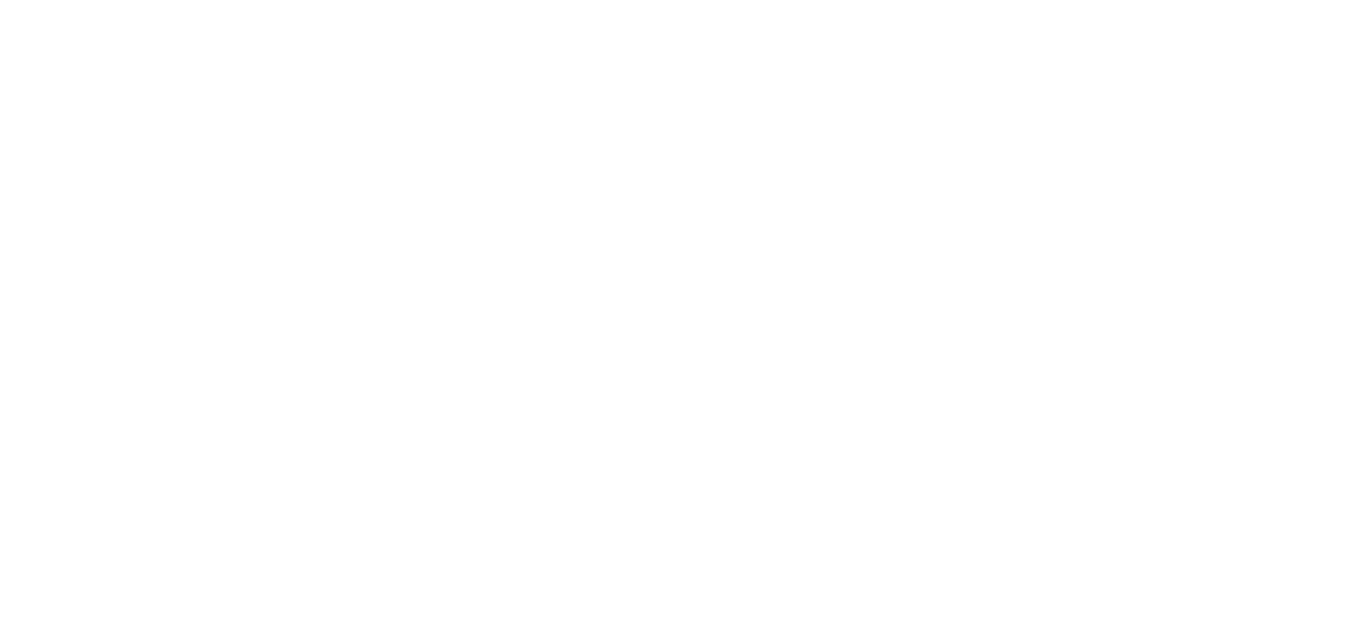 scroll, scrollTop: 0, scrollLeft: 0, axis: both 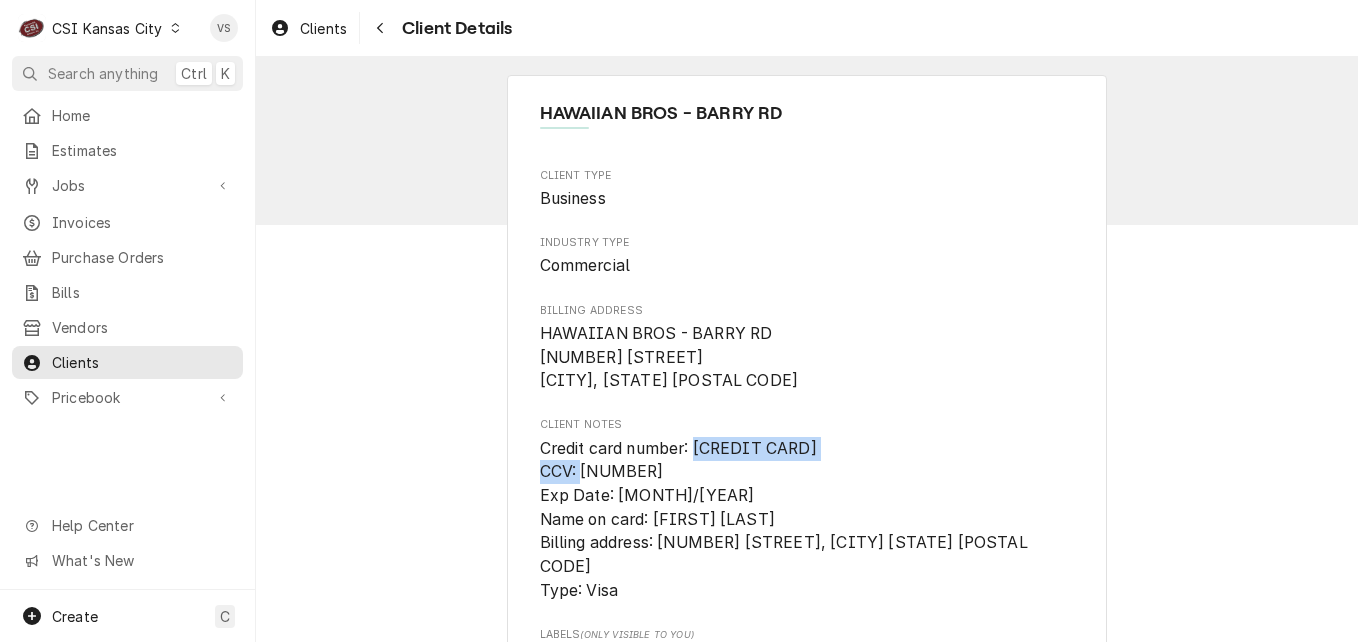 drag, startPoint x: 872, startPoint y: 442, endPoint x: 692, endPoint y: 445, distance: 180.025 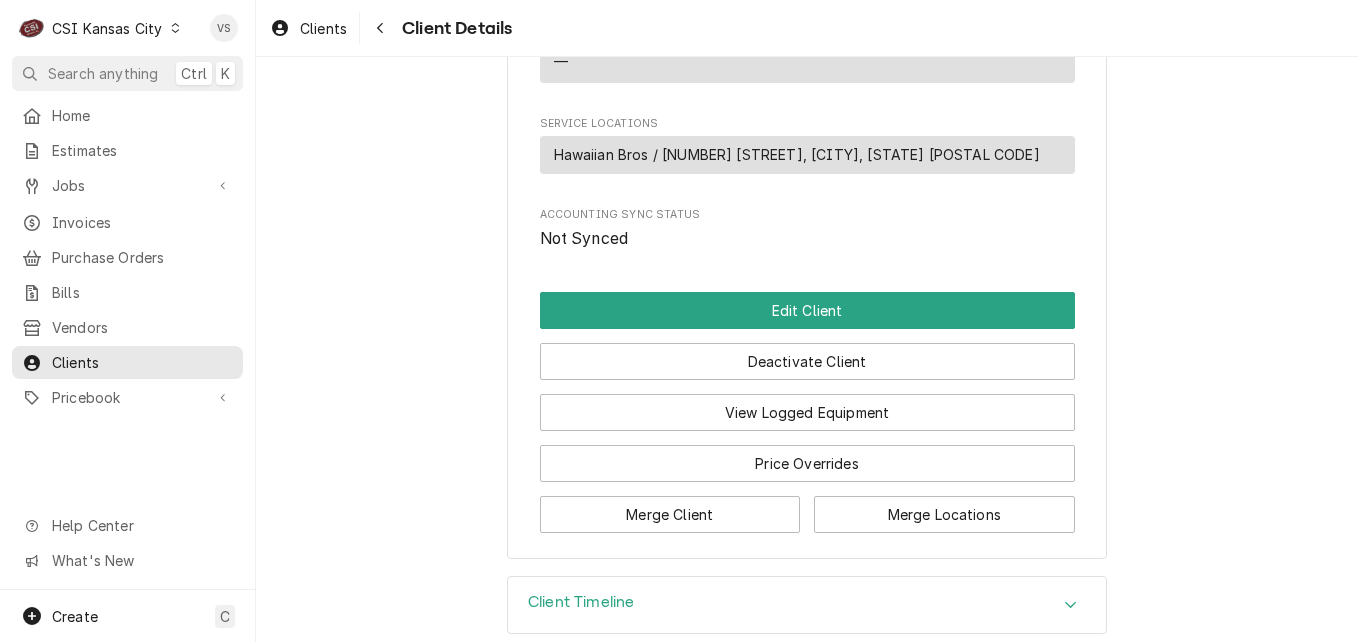 scroll, scrollTop: 1087, scrollLeft: 0, axis: vertical 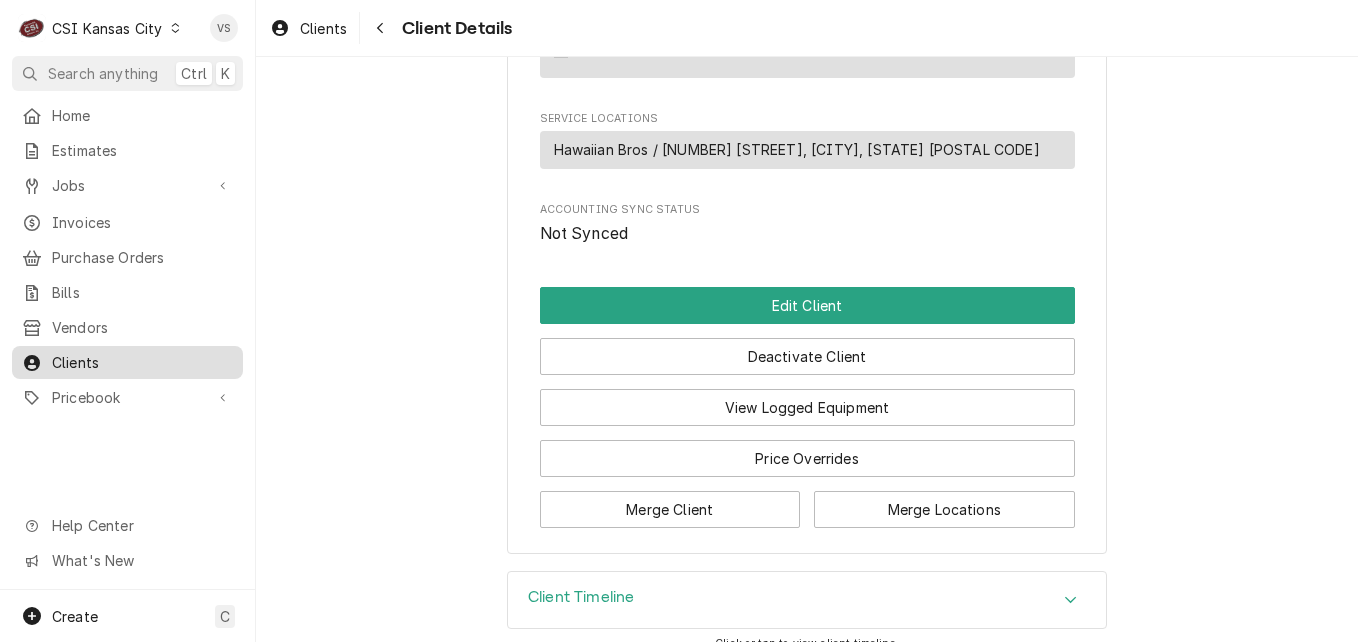 click on "Clients" at bounding box center (142, 362) 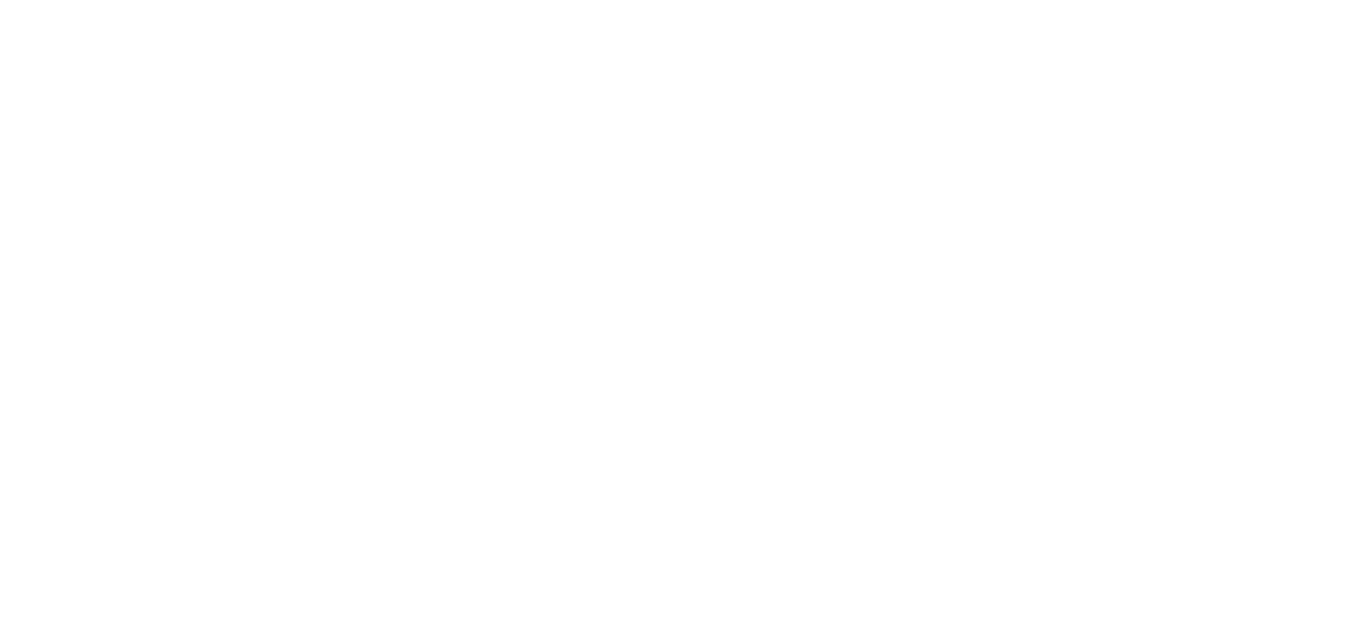 scroll, scrollTop: 0, scrollLeft: 0, axis: both 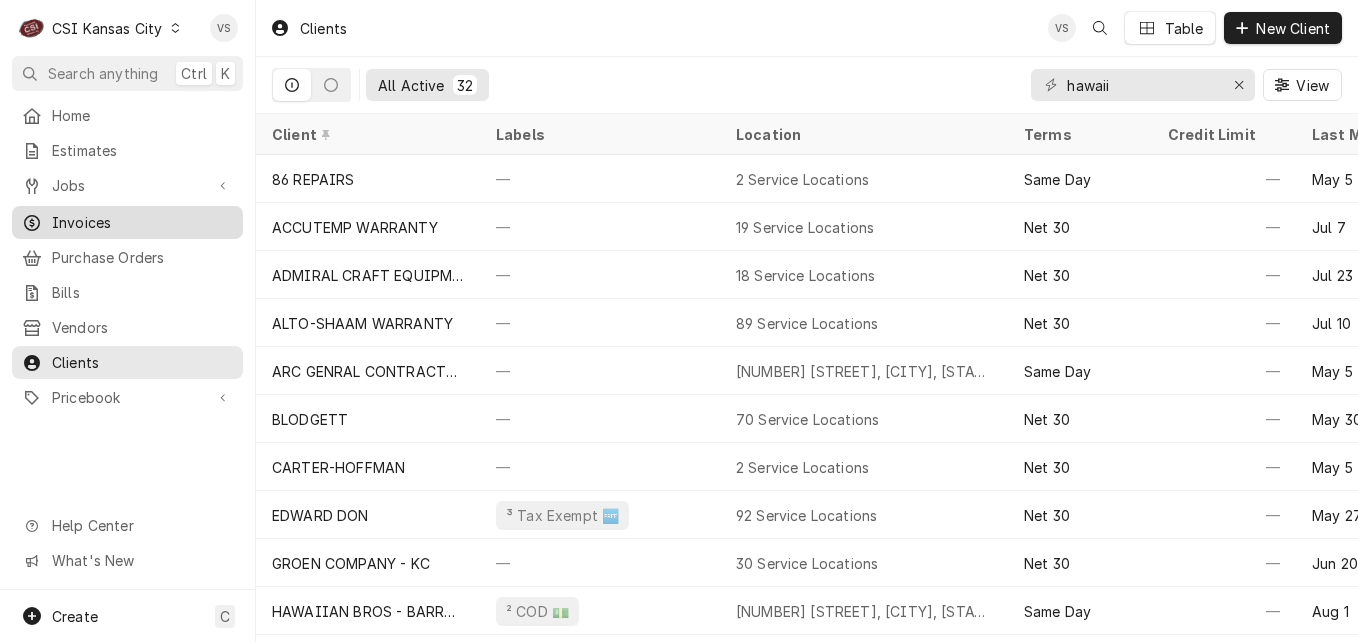 click on "Invoices" at bounding box center [142, 222] 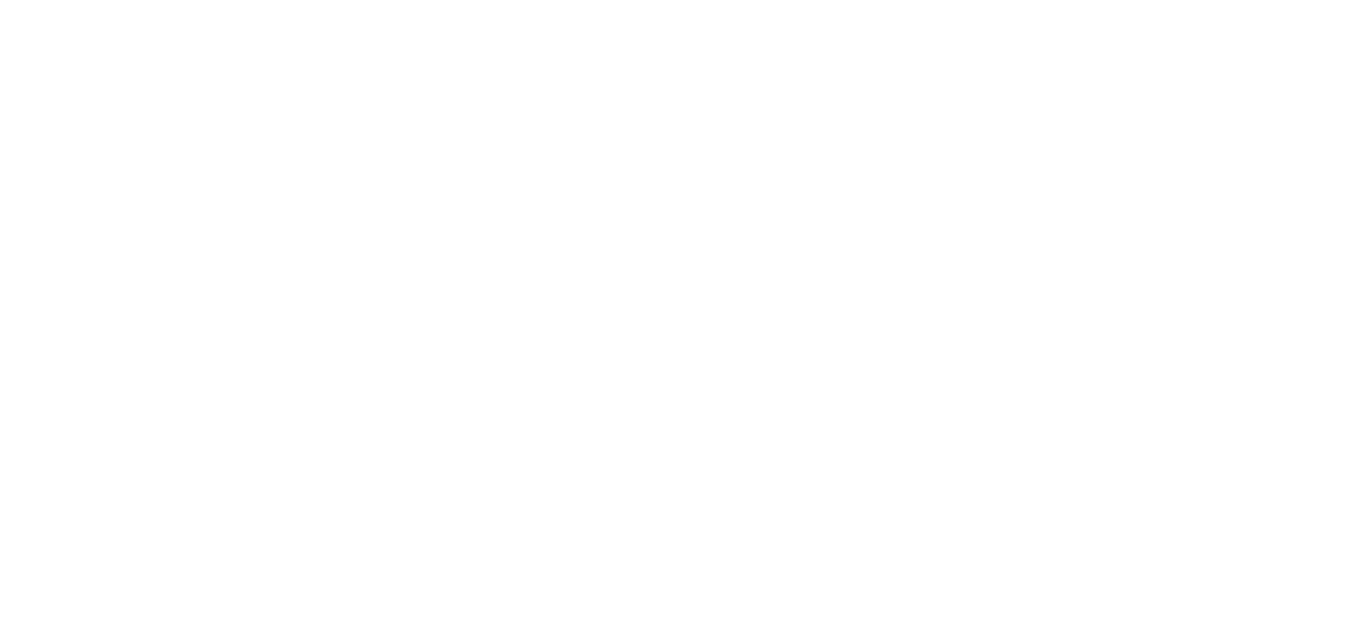 scroll, scrollTop: 0, scrollLeft: 0, axis: both 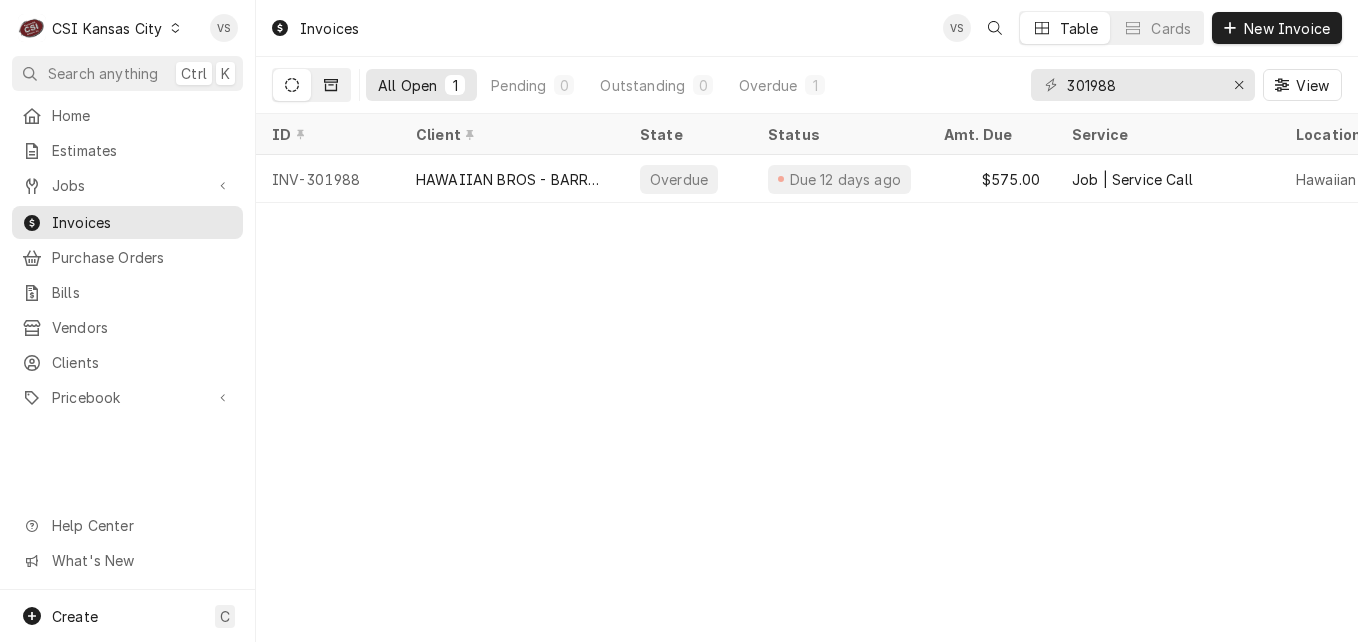 click at bounding box center (331, 85) 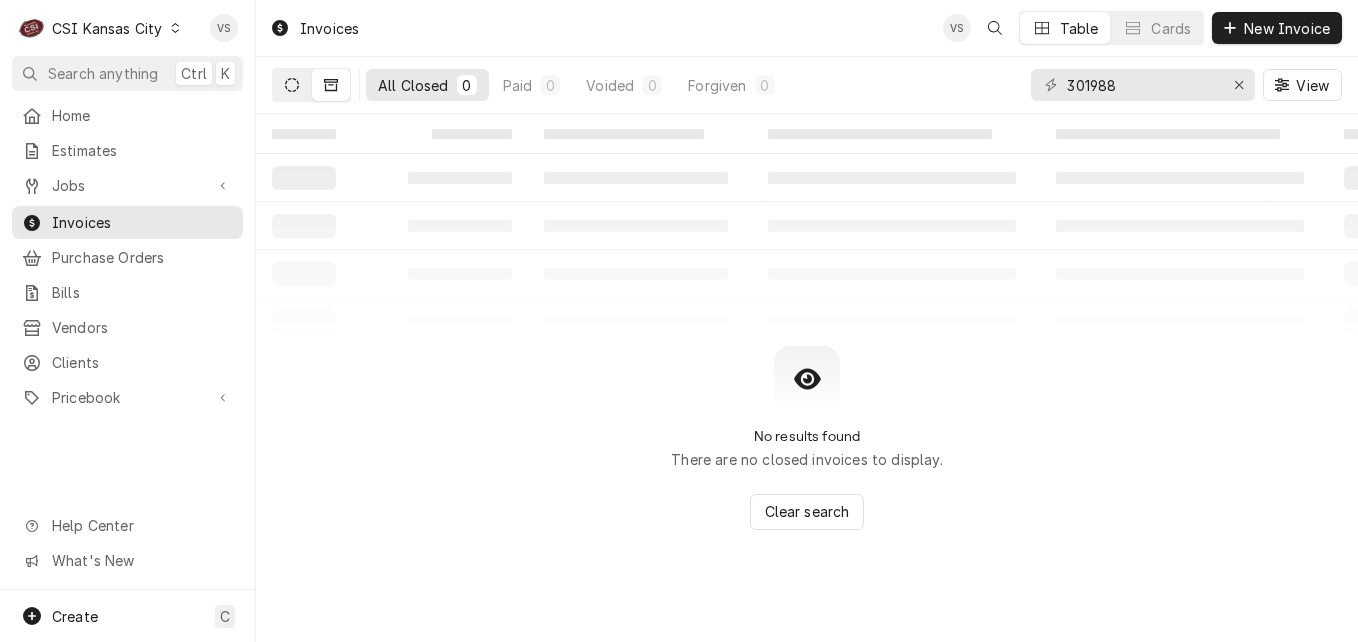 click at bounding box center (292, 85) 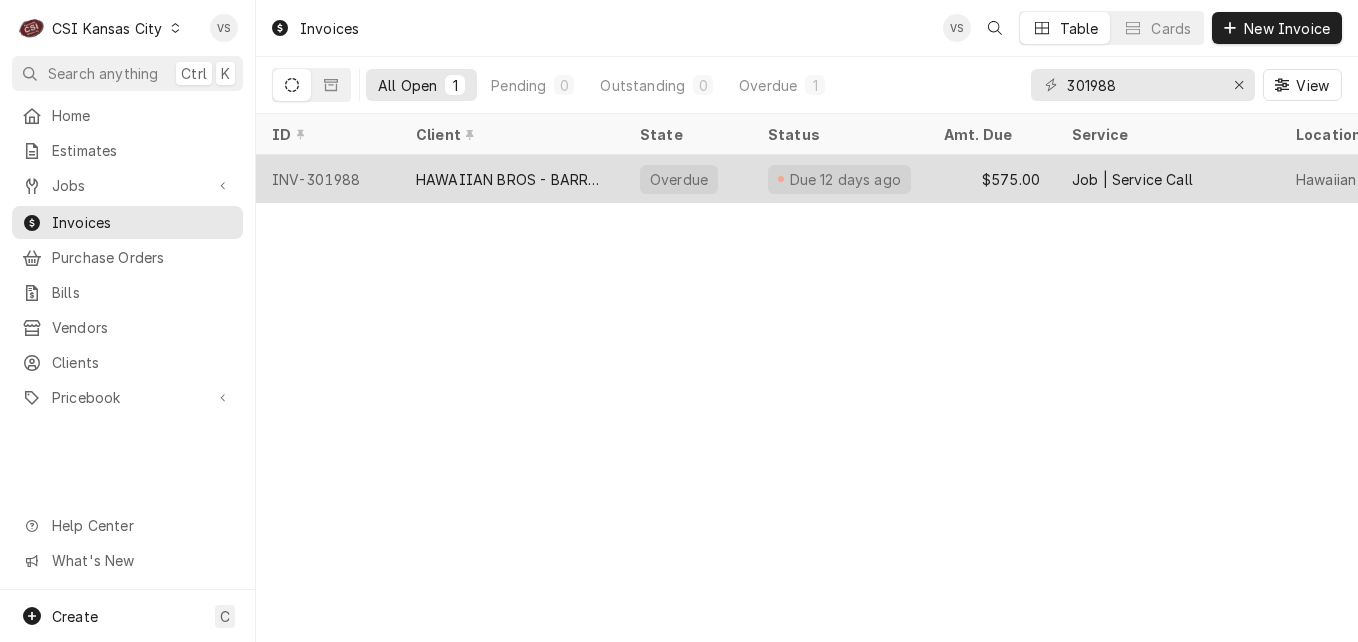 click on "HAWAIIAN BROS - BARRY RD" at bounding box center [512, 179] 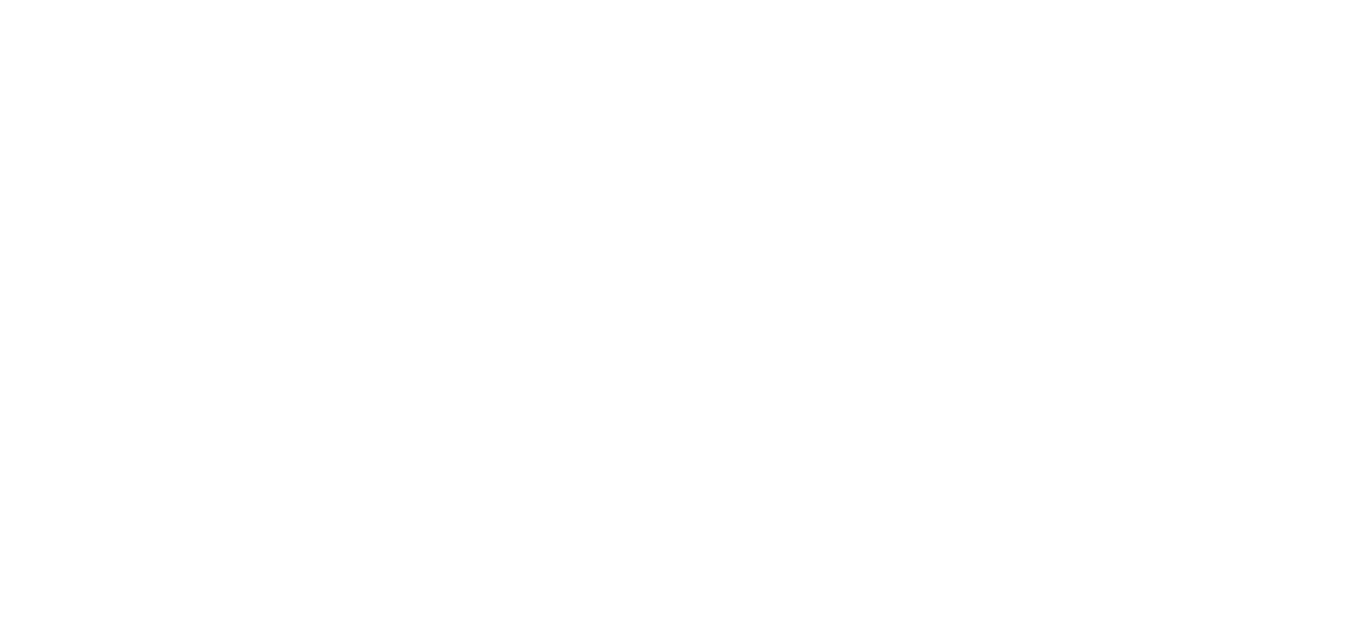 scroll, scrollTop: 0, scrollLeft: 0, axis: both 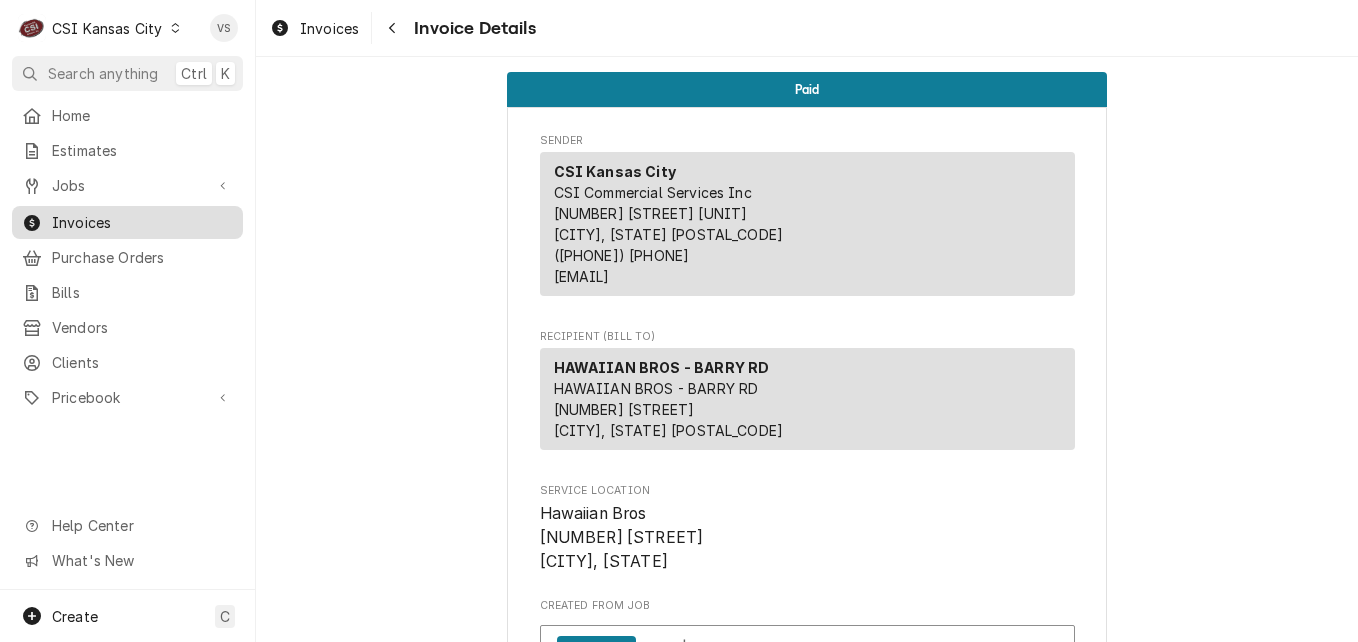 click on "Invoices" at bounding box center [142, 222] 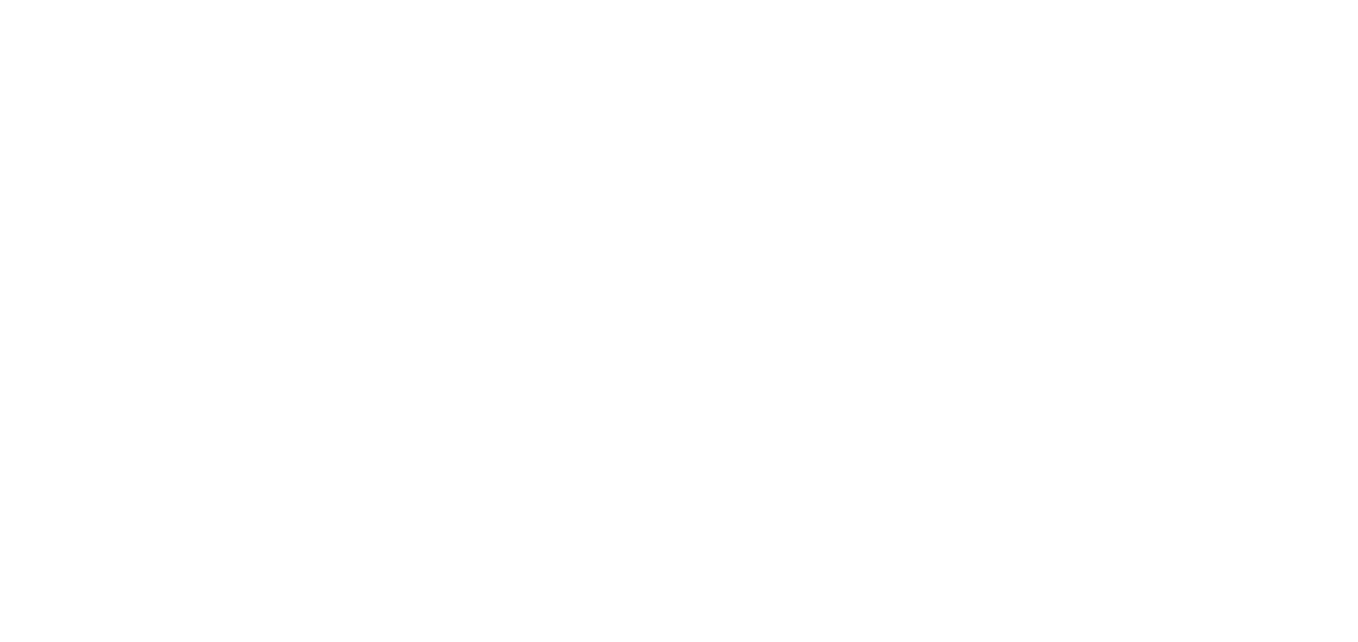 scroll, scrollTop: 0, scrollLeft: 0, axis: both 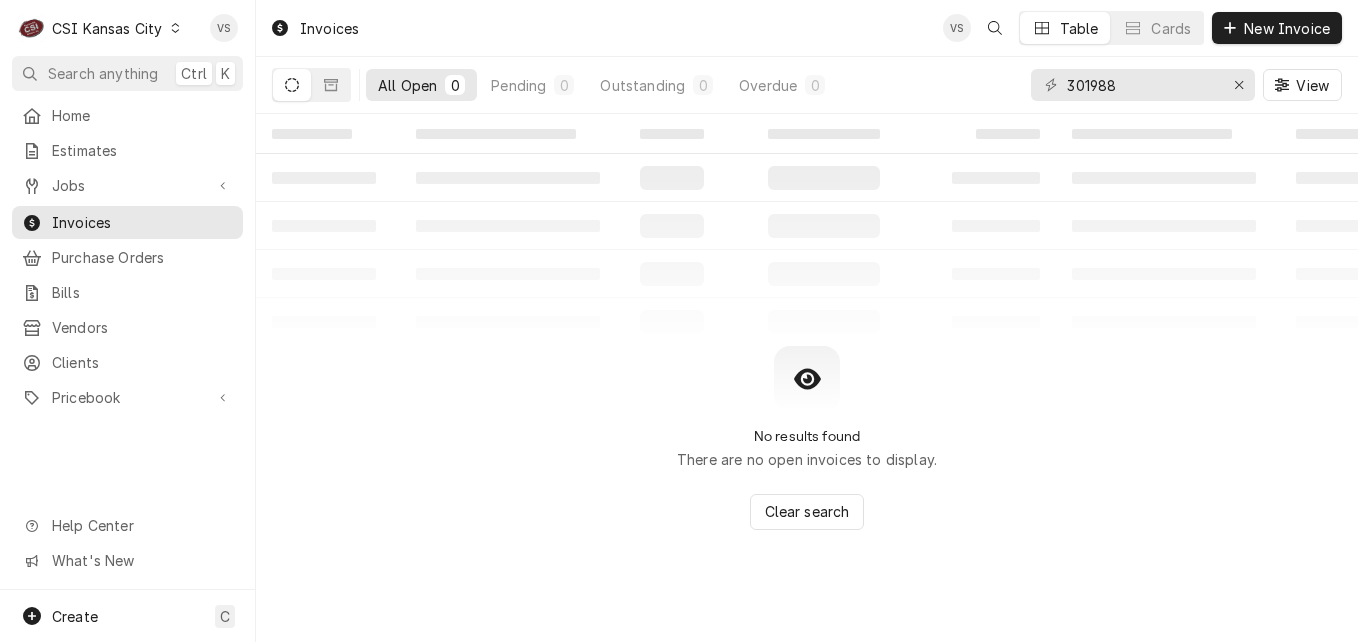 click on "Invoices" at bounding box center (142, 222) 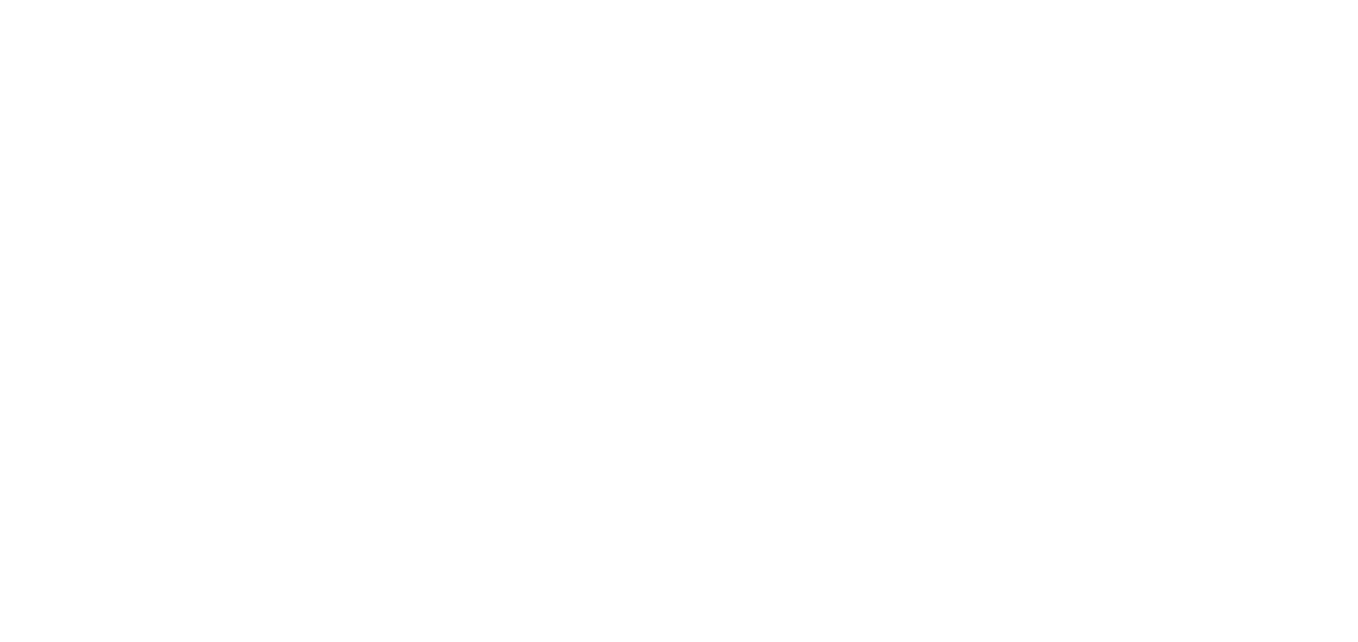 scroll, scrollTop: 0, scrollLeft: 0, axis: both 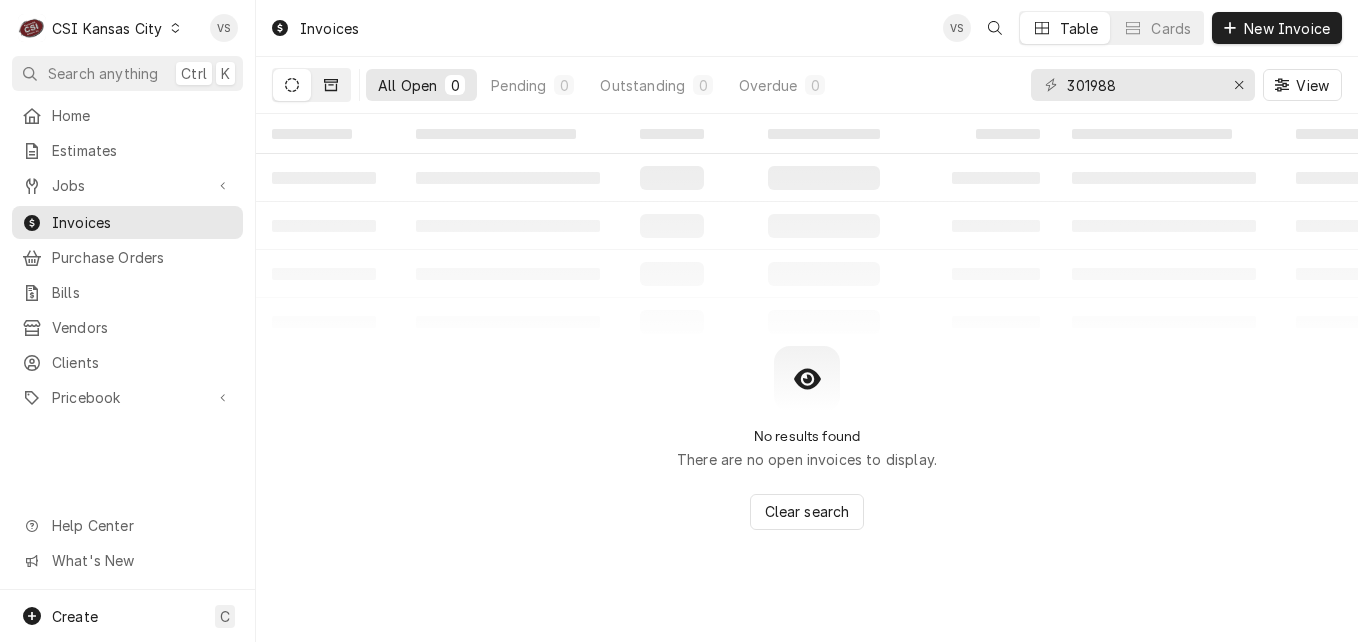 click at bounding box center (331, 85) 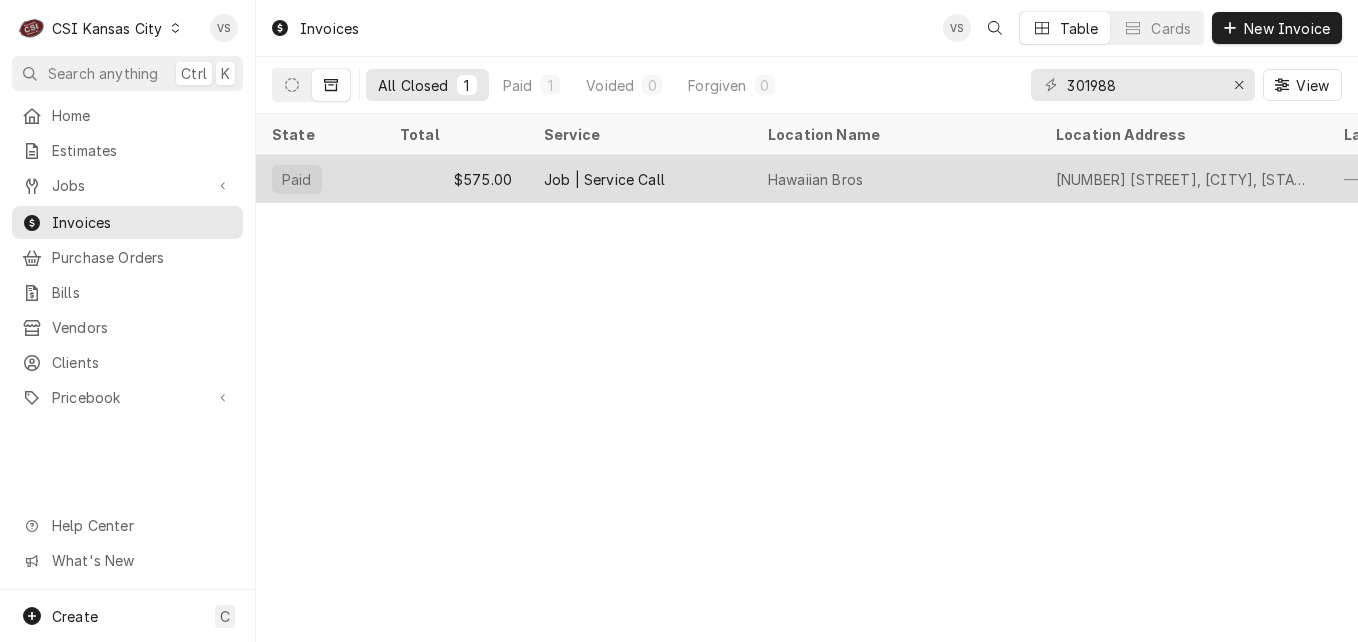 click on "$575.00" at bounding box center [456, 179] 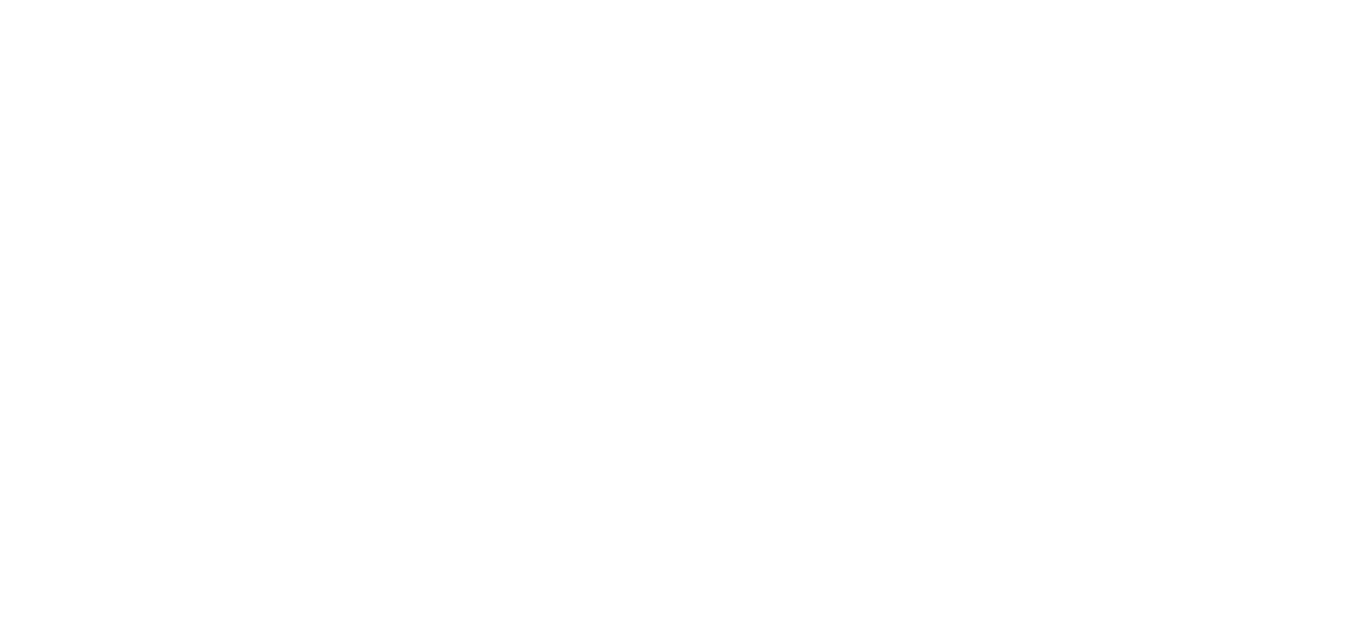 scroll, scrollTop: 0, scrollLeft: 0, axis: both 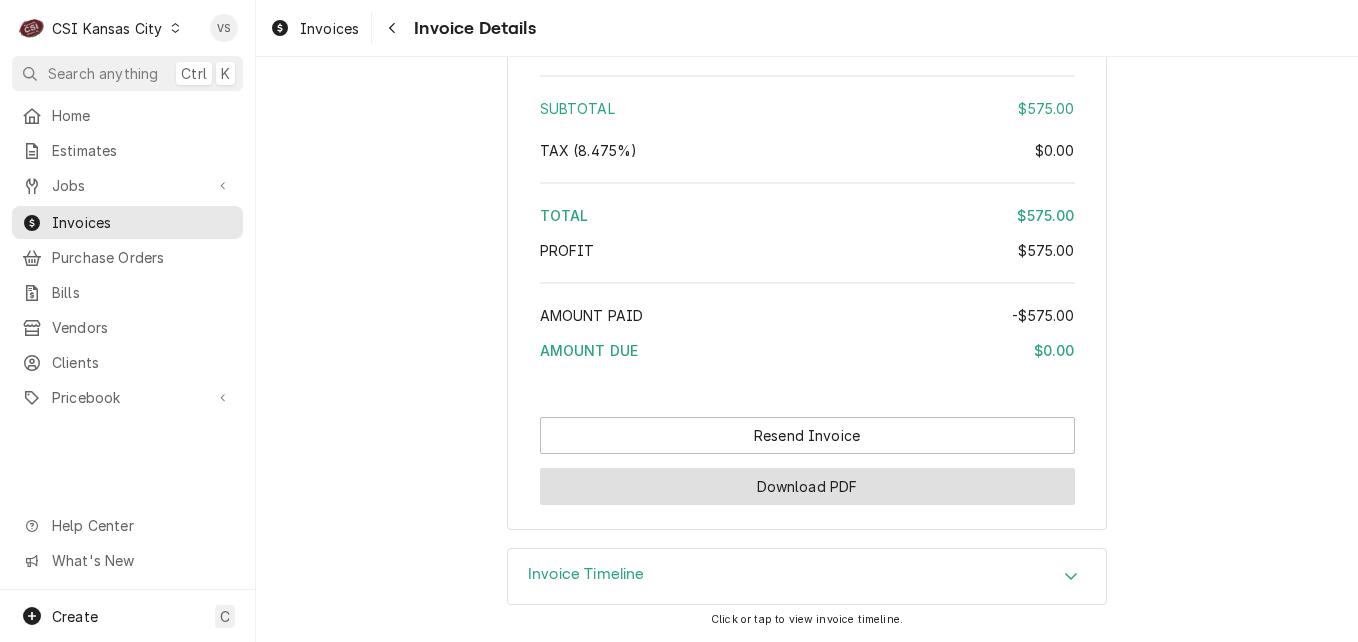 click on "Download PDF" at bounding box center [807, 486] 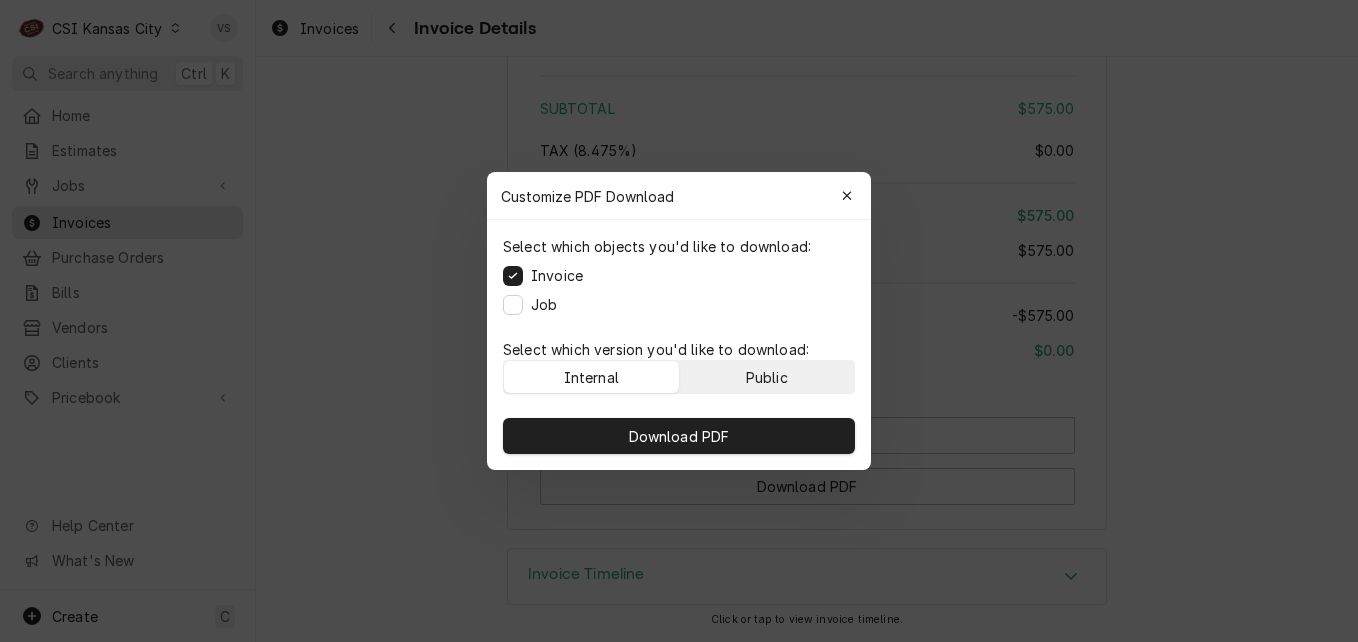 click on "Public" at bounding box center [767, 377] 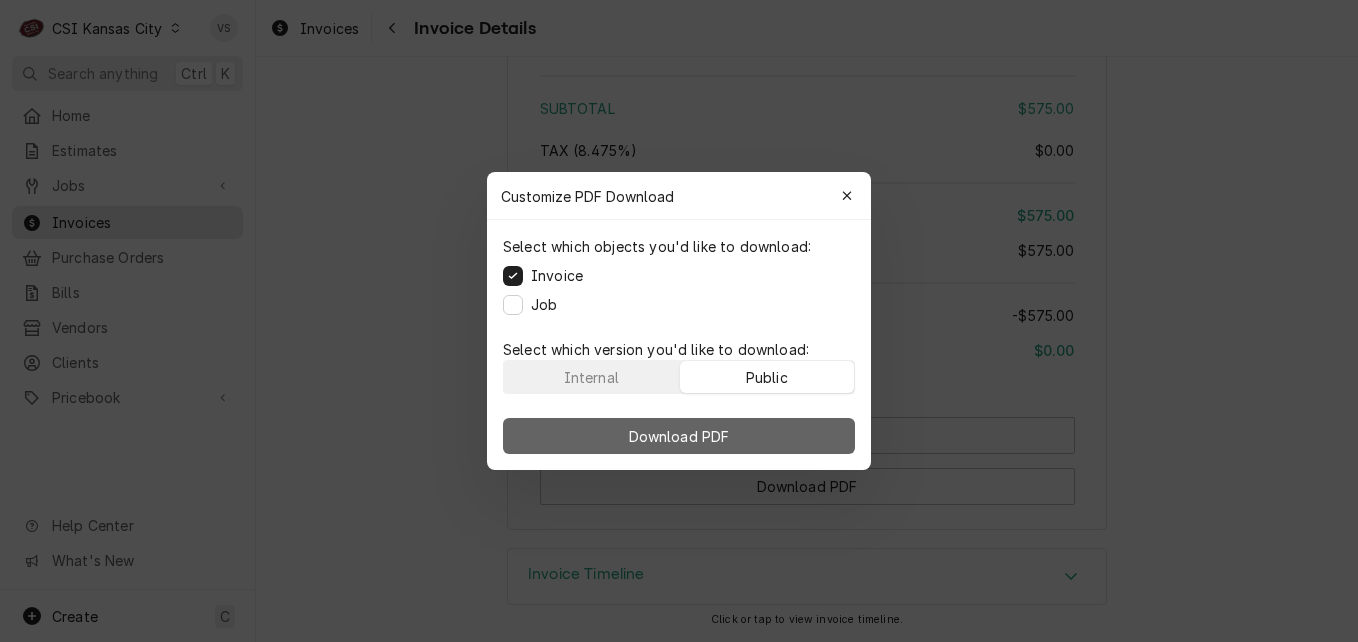 click on "Download PDF" at bounding box center [679, 436] 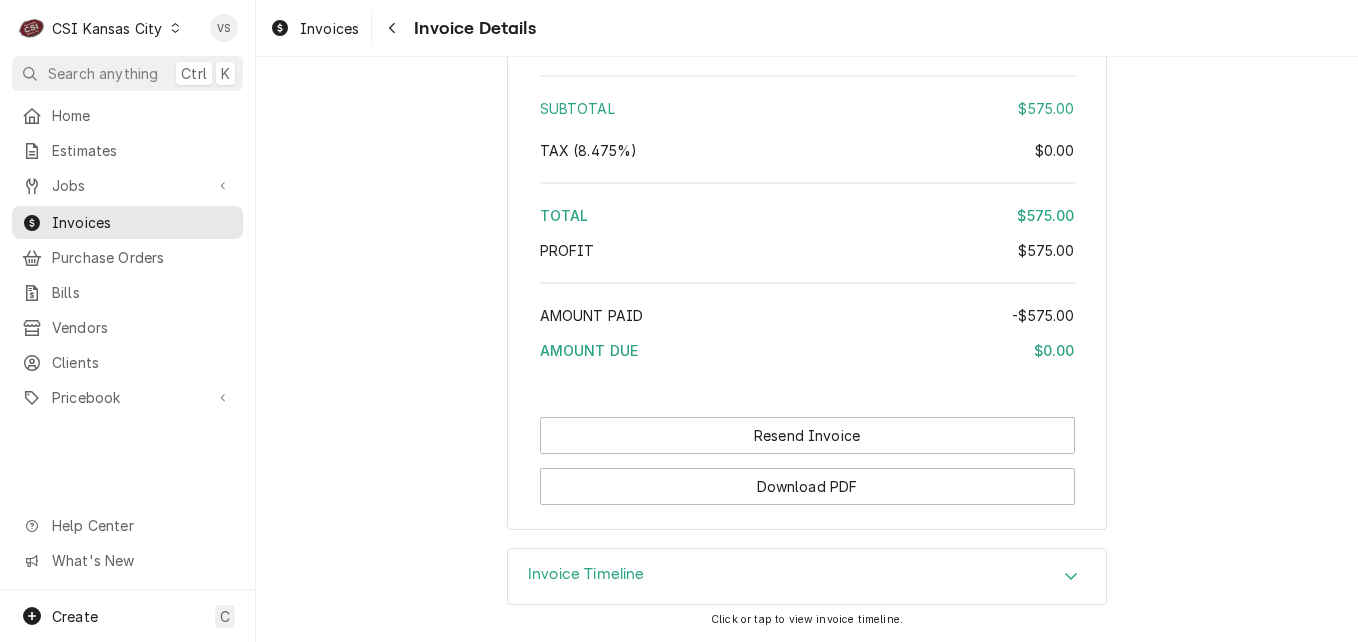 click on "Paid Sender CSI Kansas City CSI Commercial Services Inc
1021 NE Jib Ct Unit B
Lee’s Summit, MO 64064 (816) 523-2000 servicekc@csi1.com Recipient (Bill To) HAWAIIAN BROS - BARRY RD HAWAIIAN BROS - BARRY RD
700 NW Barry Rd
Kansas City, MO 64155 Service Location Hawaiian Bros
700 Nw Barry Rd
Kansas City, MO 64155 Created From Job Finalized Job | Service Call Roopairs Invoice ID INV-301988 Service Type Job | Service Call Date Issued Jul 21, 2025 Terms Same Day Date Due Jul 21, 2025 Last Seen Fri, Aug 1st, 2025 - 3:21 PM Paid On Fri, Aug 1st, 2025 - 3:44 PM Last Modified Fri, Aug 1st, 2025 - 2:44 PM Service Charges Short Description 1-Labor (Service) | Standard | Incurred Subtype [#1-SALE] LABR-REG Service Dates Jul 9, 2025 - Jul 18, 2025 Hourly Cost $0.00/hr Qty. 3.5hrs Rate $130.00/hr Amount $455.00 Tax Non-Taxable Service  Summary Parts and Materials (No parts and materials charges) Trip Charges, Diagnostic Fees, etc. Short Description 1-Service Call Charge | Standard Subtype [#1-SALE] SERV-CALL Unit Cost 1" at bounding box center [807, -1574] 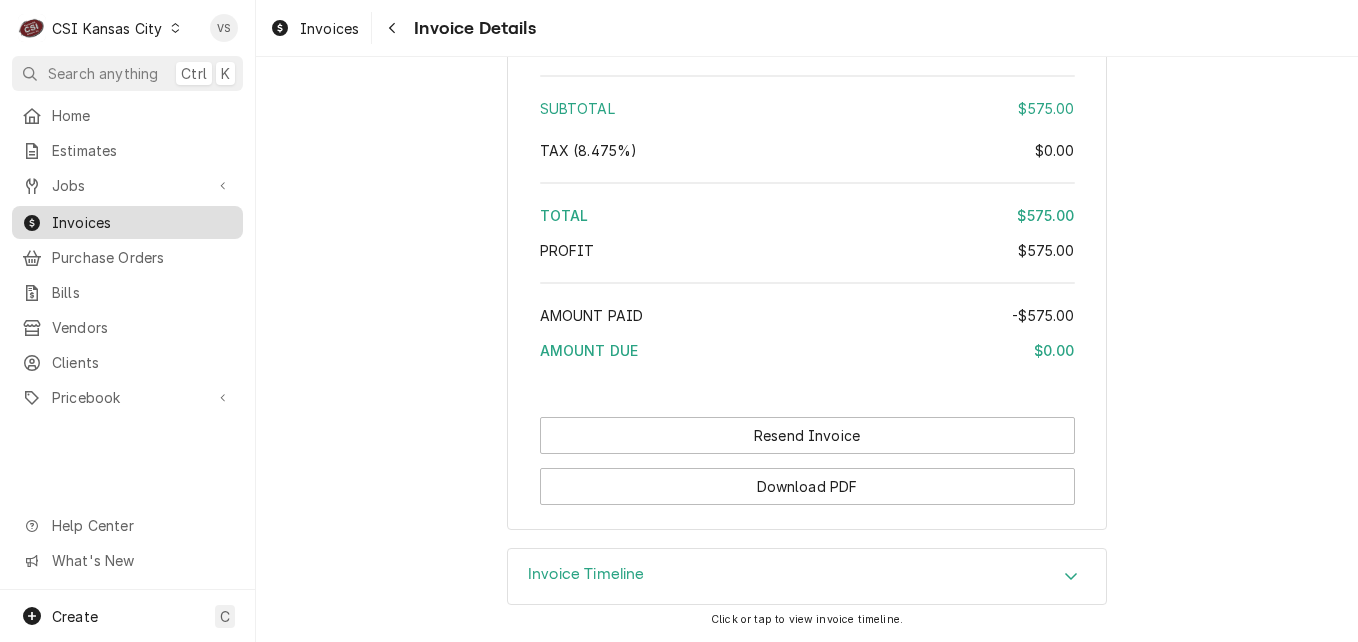 click on "Invoices" at bounding box center [127, 222] 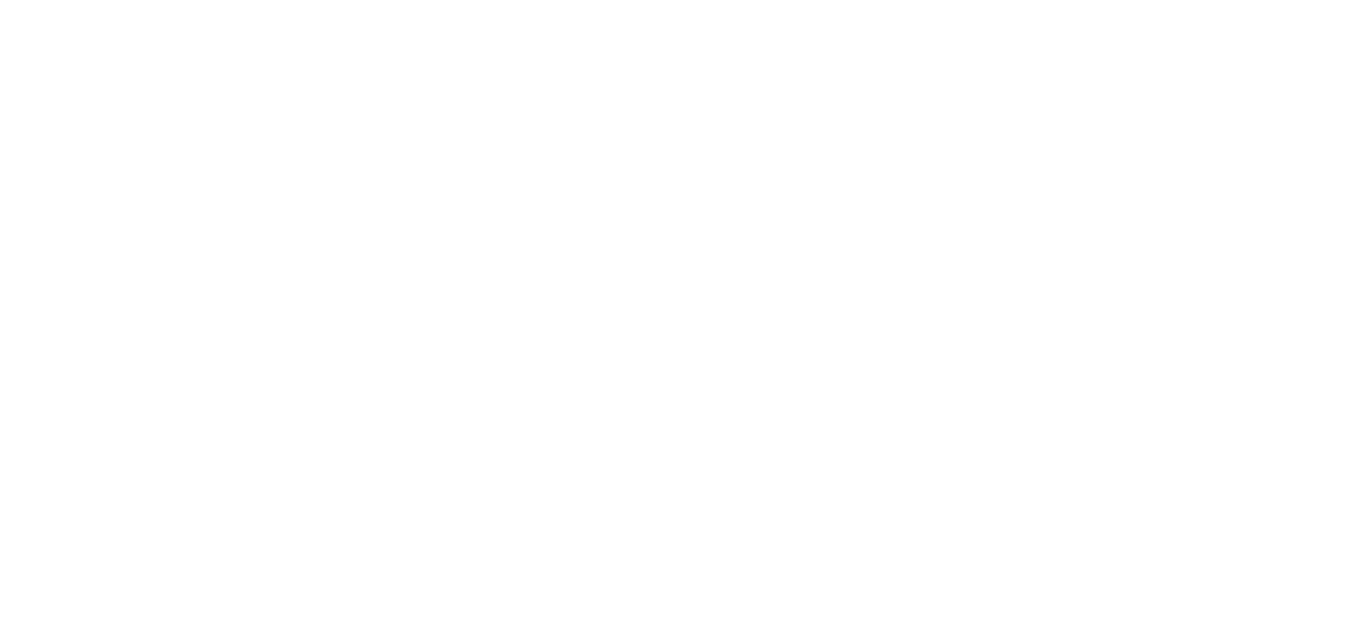 scroll, scrollTop: 0, scrollLeft: 0, axis: both 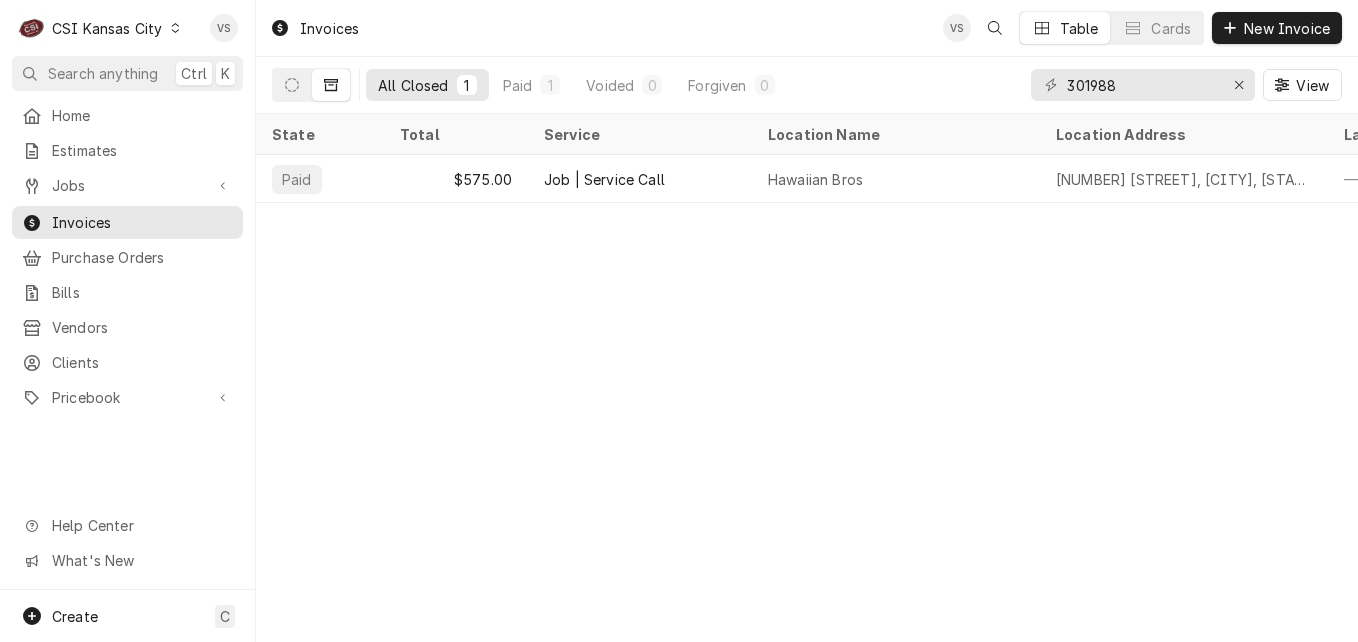 click 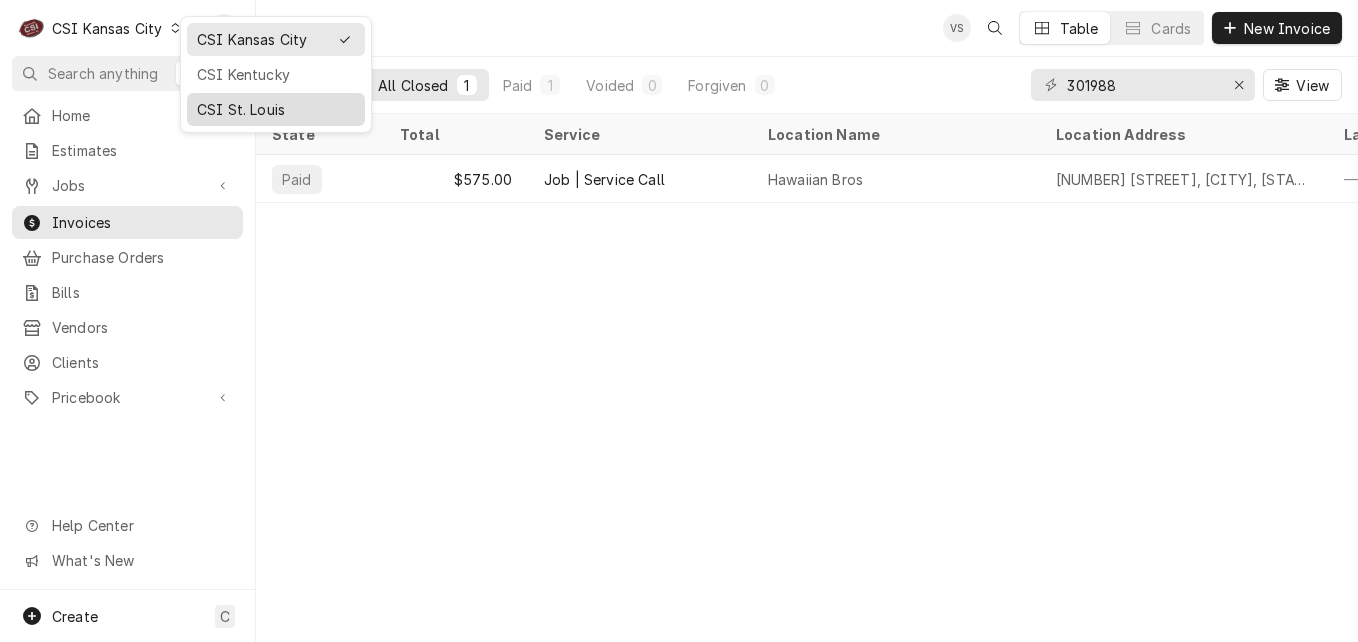 click on "CSI St. Louis" at bounding box center (276, 109) 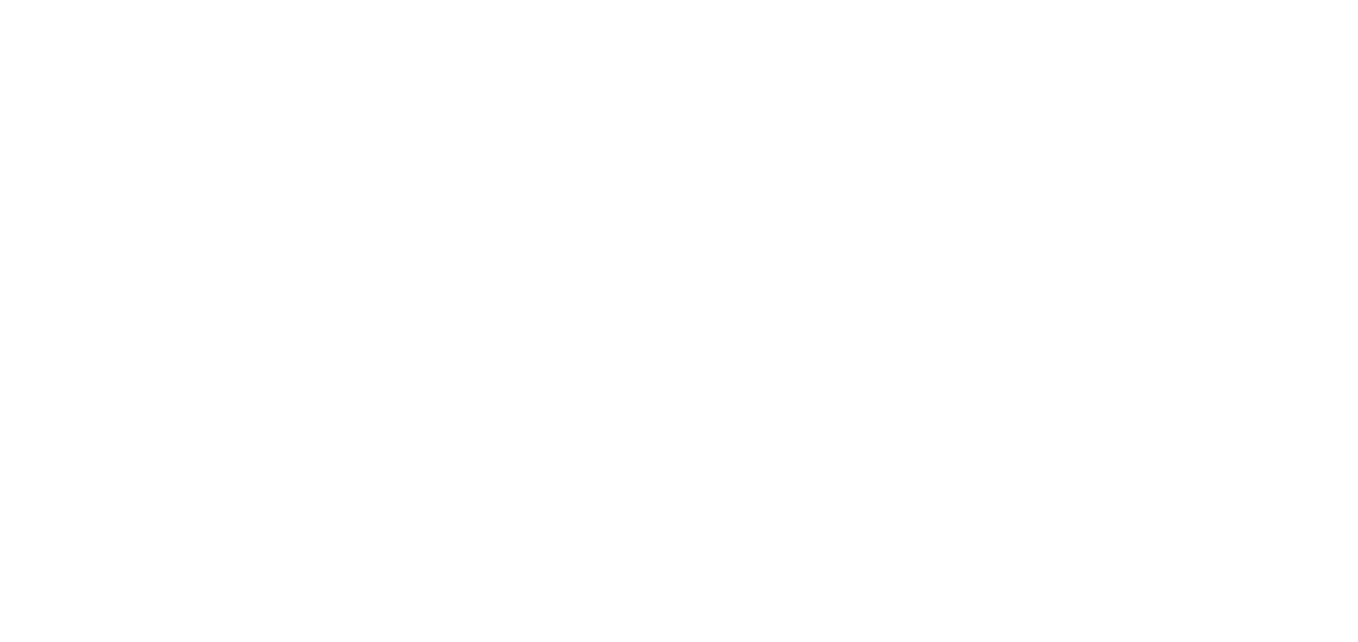 scroll, scrollTop: 0, scrollLeft: 0, axis: both 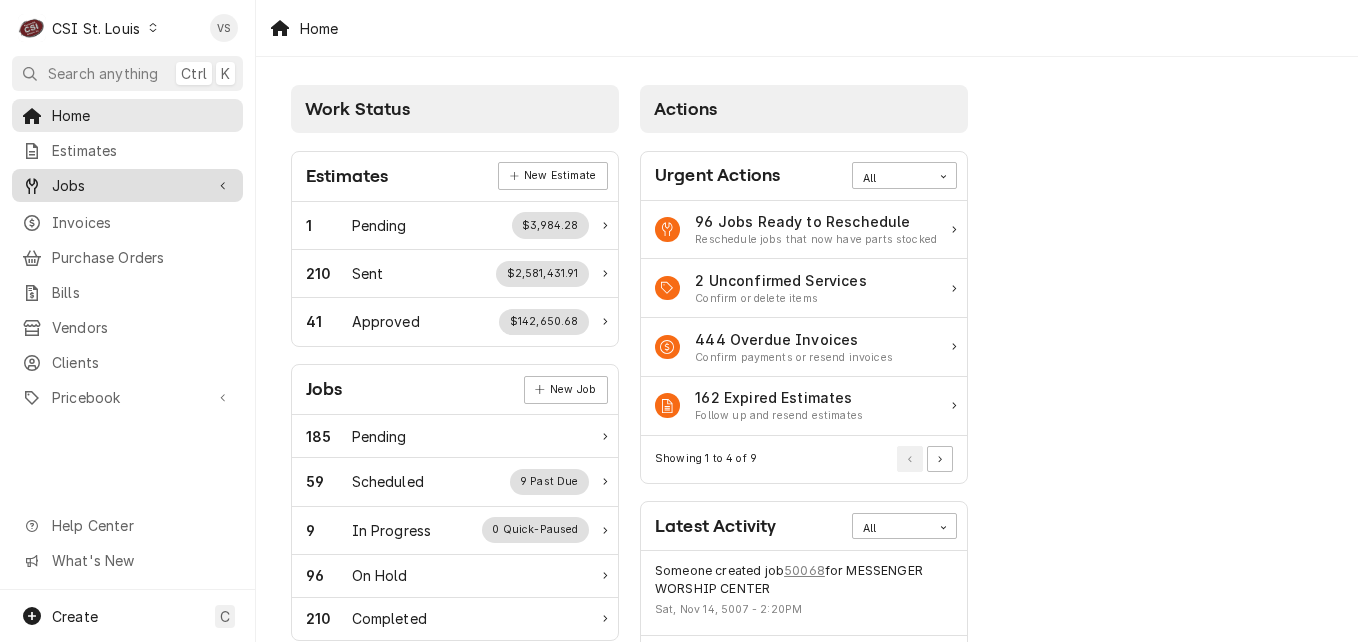 click on "Jobs" at bounding box center (127, 185) 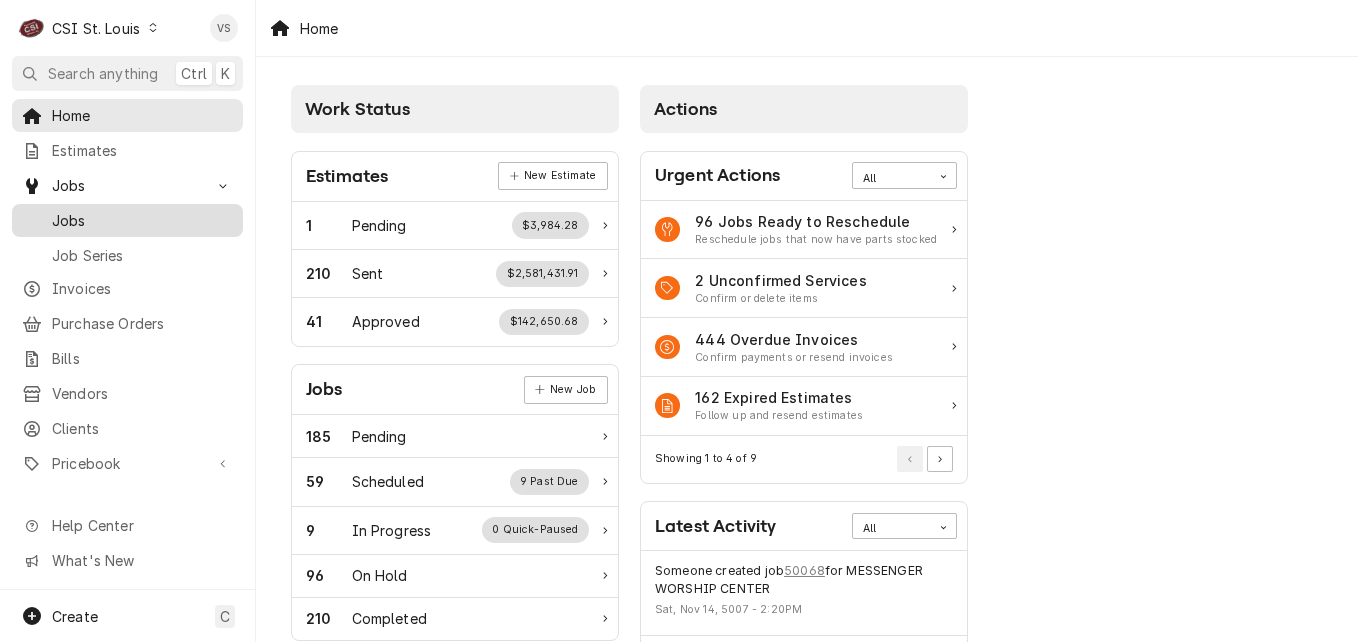 click on "Jobs" at bounding box center (142, 220) 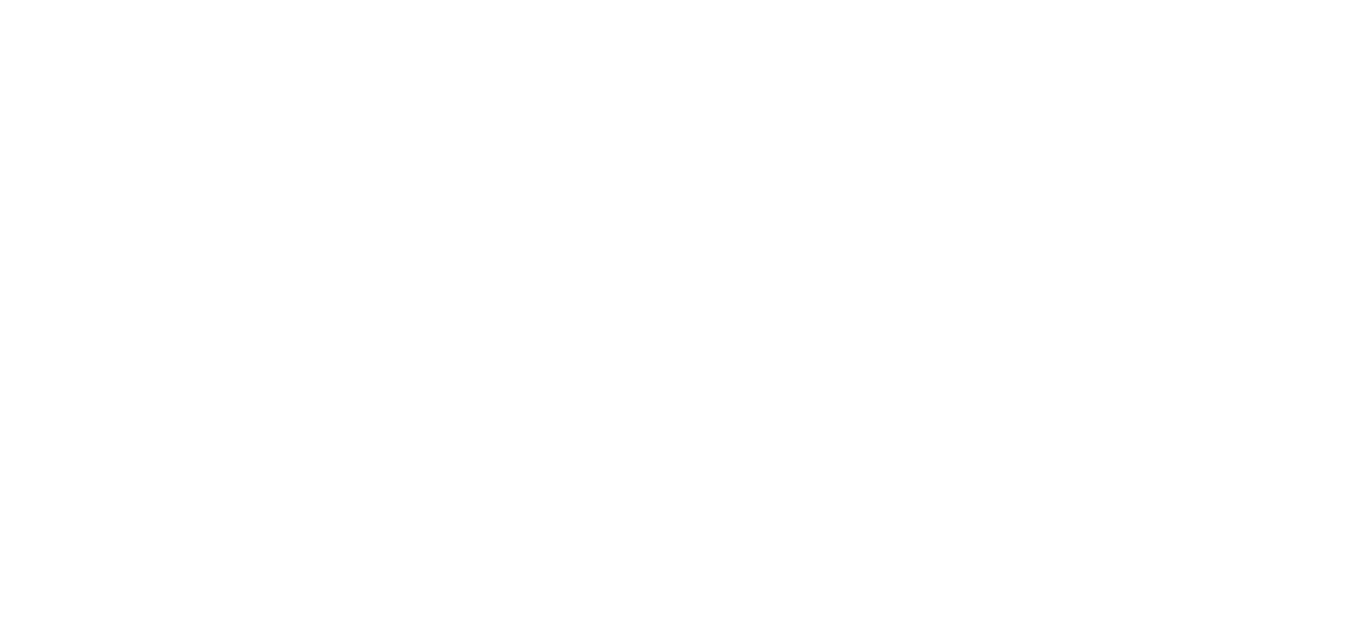 scroll, scrollTop: 0, scrollLeft: 0, axis: both 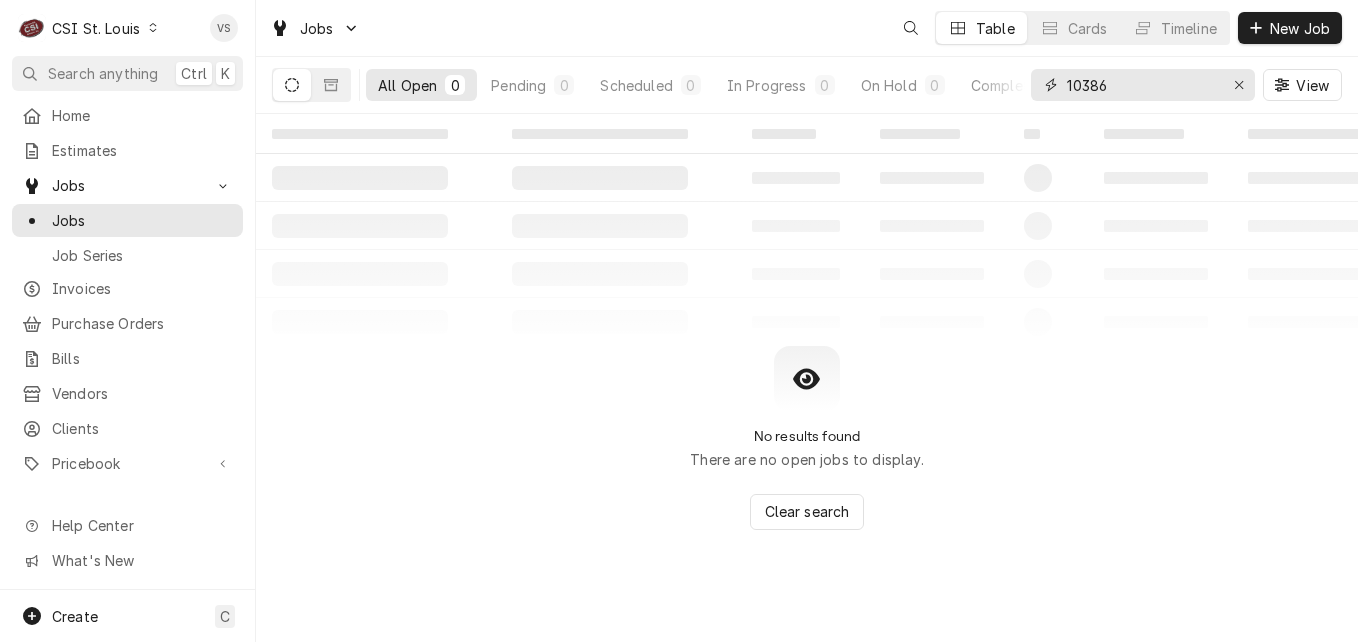 click on "10386" at bounding box center (1142, 85) 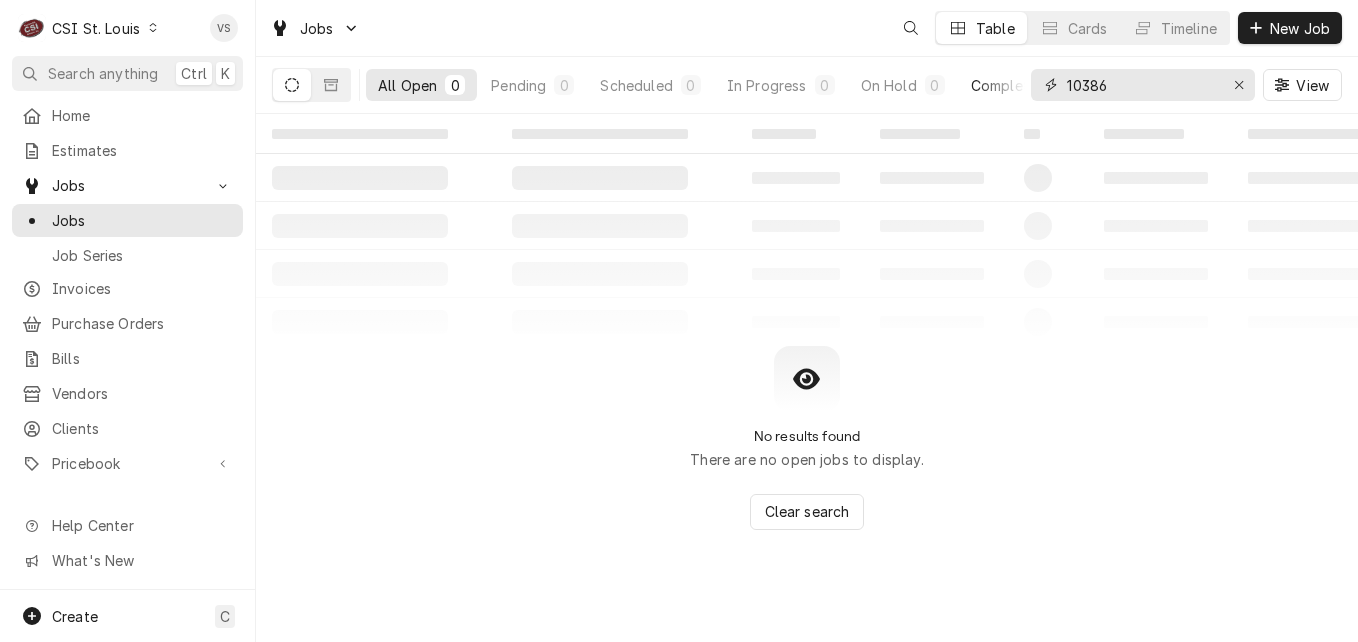 drag, startPoint x: 1114, startPoint y: 86, endPoint x: 1004, endPoint y: 88, distance: 110.01818 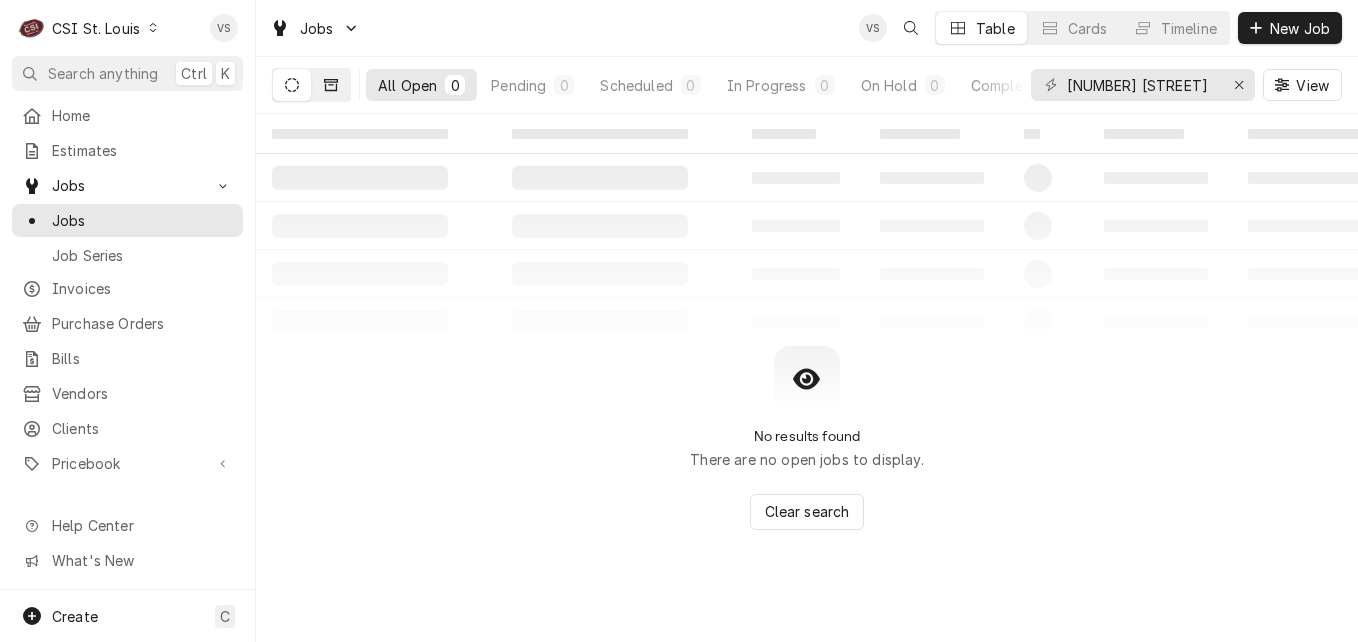 click at bounding box center [331, 85] 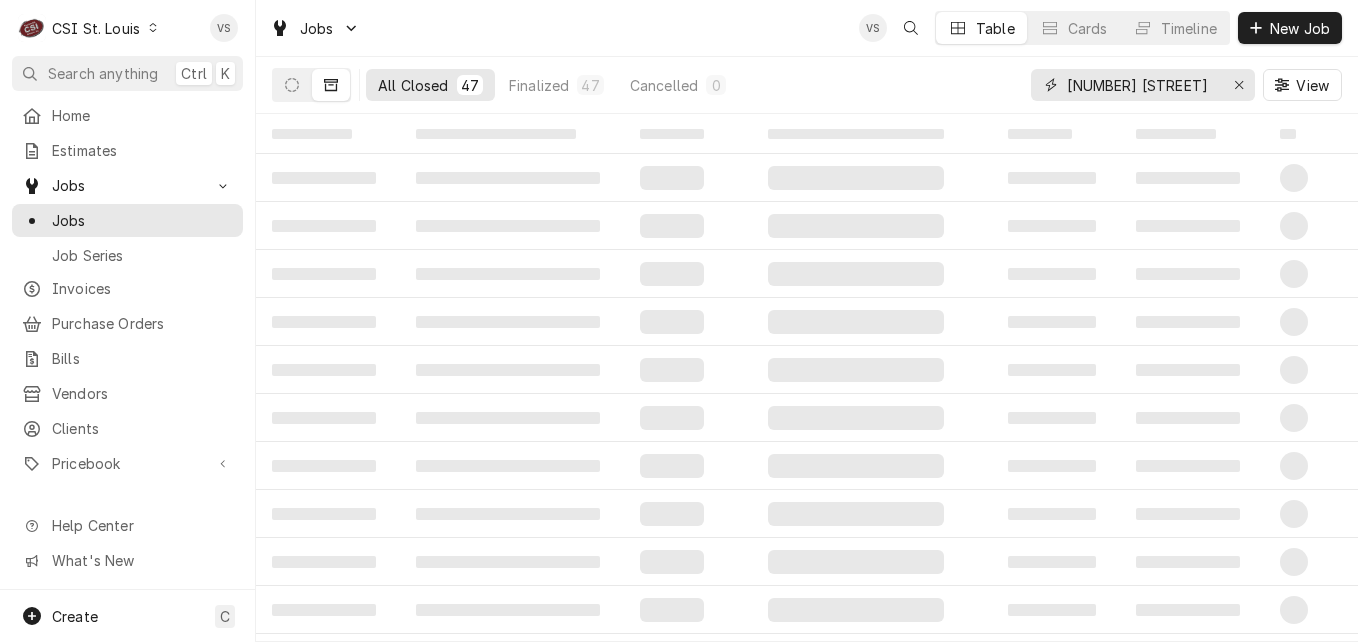click on "[NUMBER] [STREET]" at bounding box center [1142, 85] 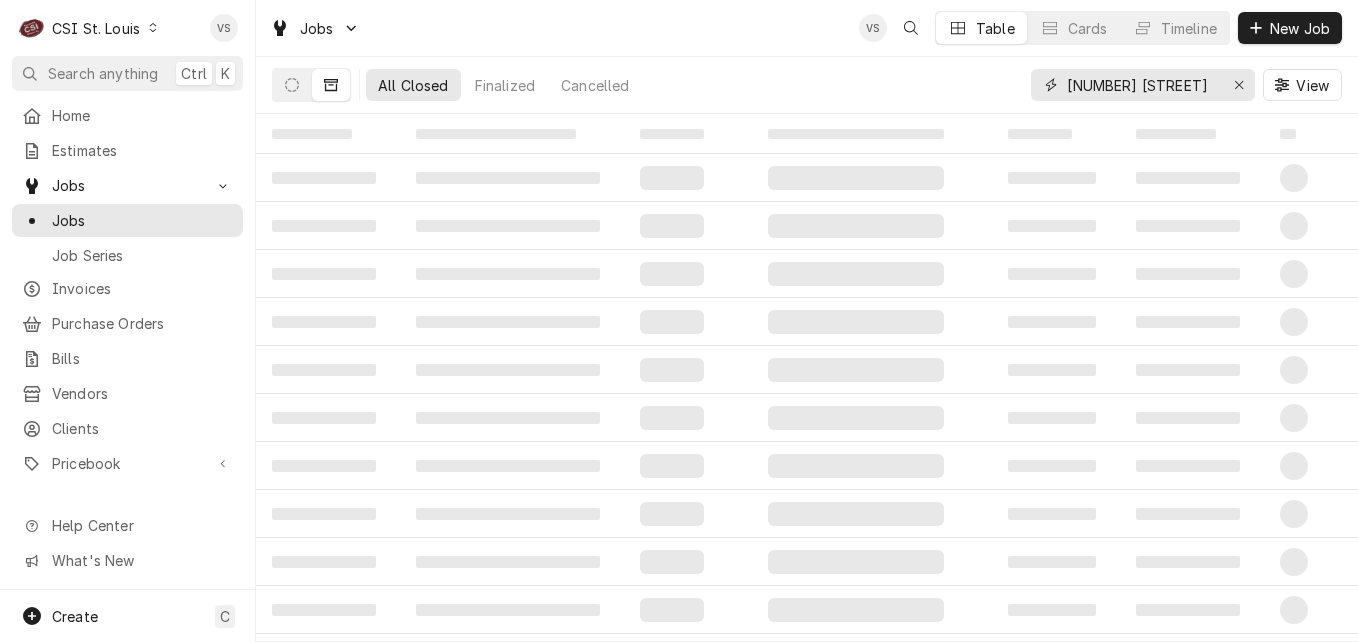 scroll, scrollTop: 0, scrollLeft: 74, axis: horizontal 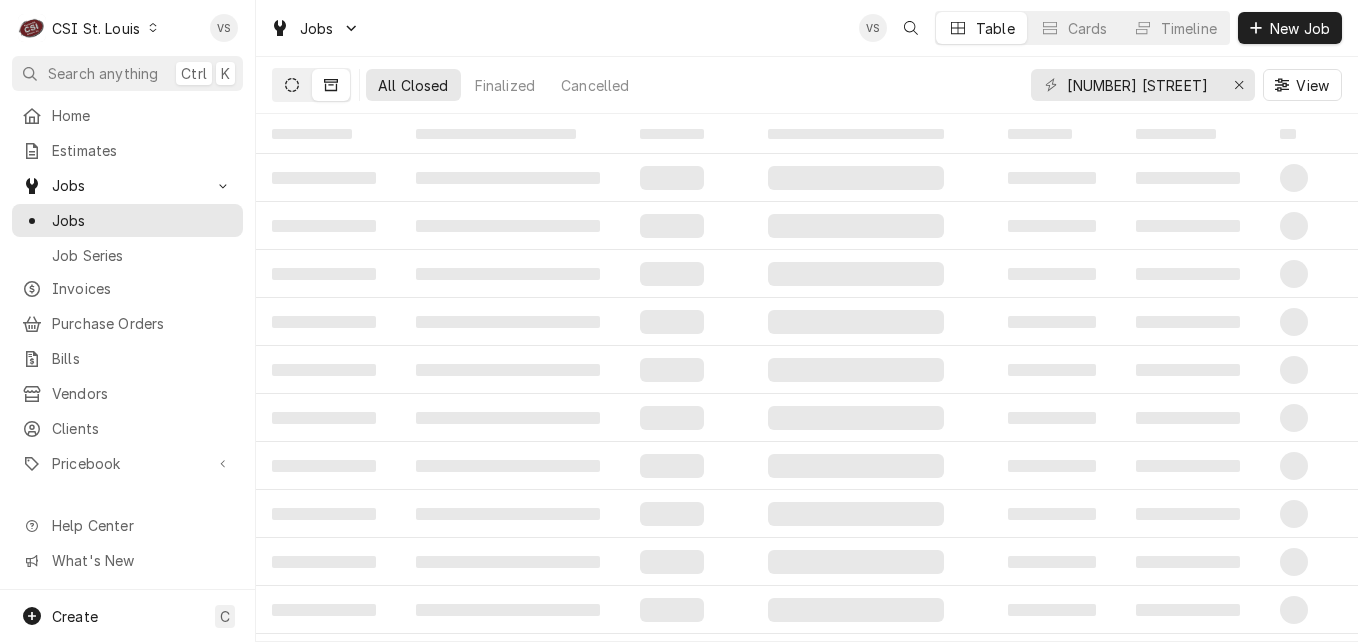 click at bounding box center (292, 85) 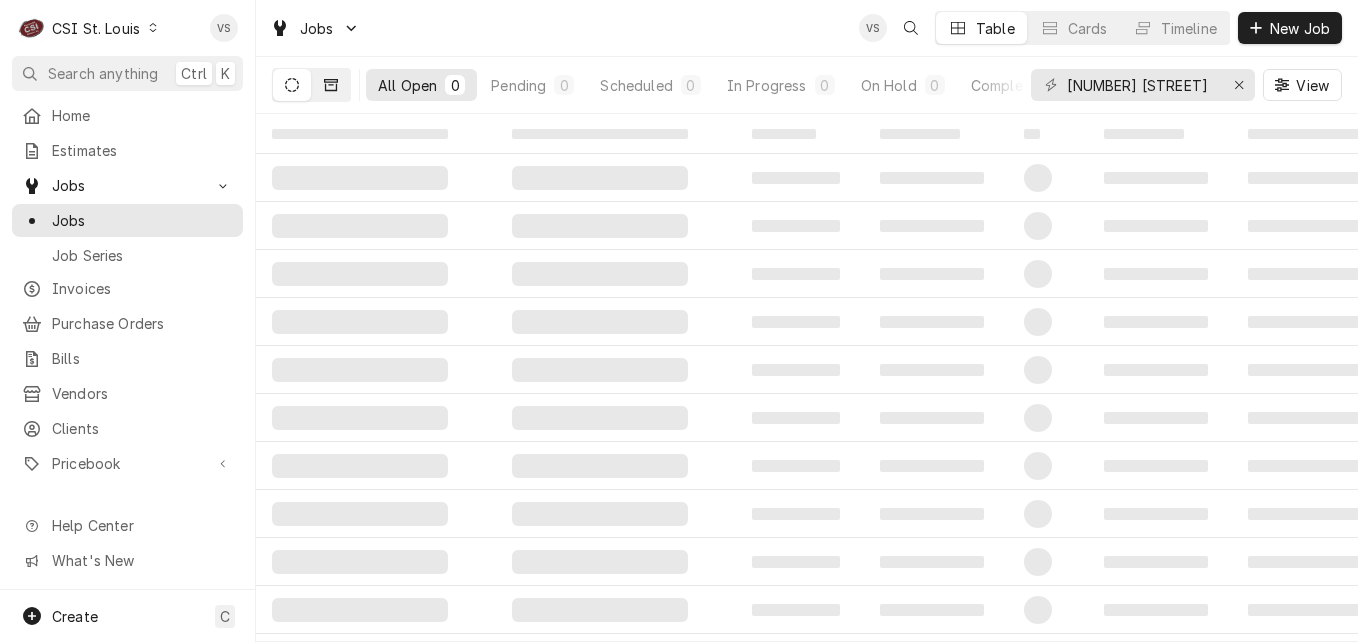 click 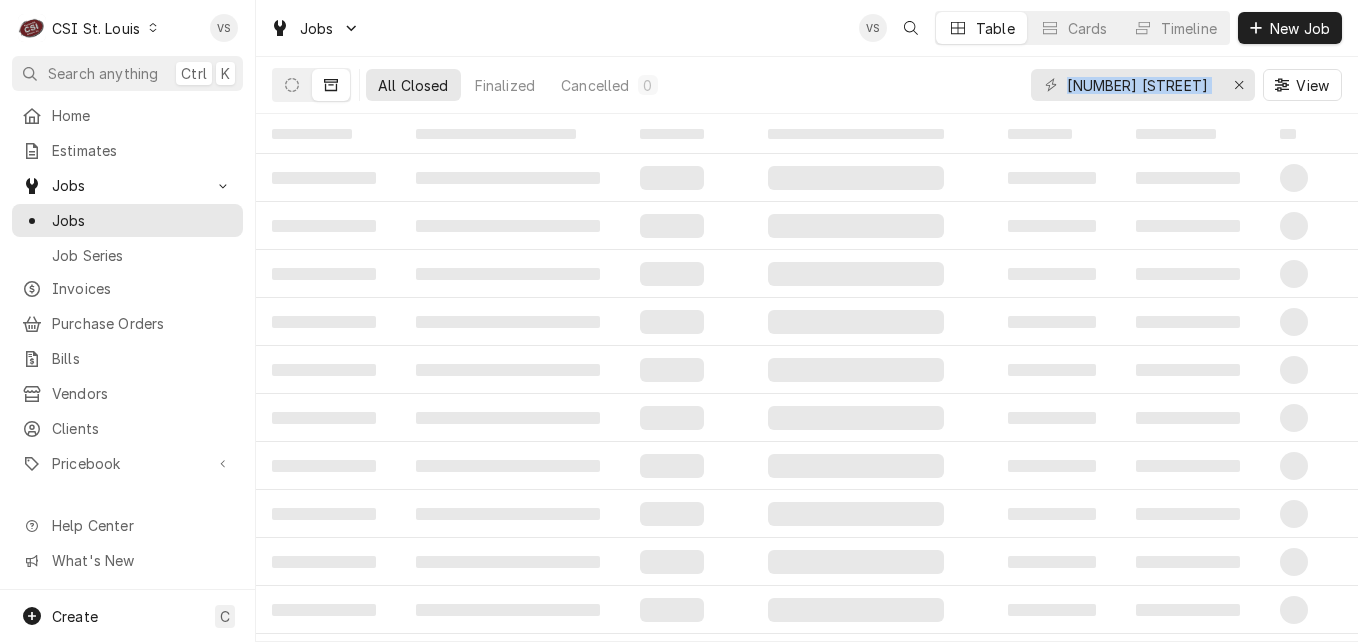 drag, startPoint x: 1221, startPoint y: 88, endPoint x: 1083, endPoint y: 94, distance: 138.13037 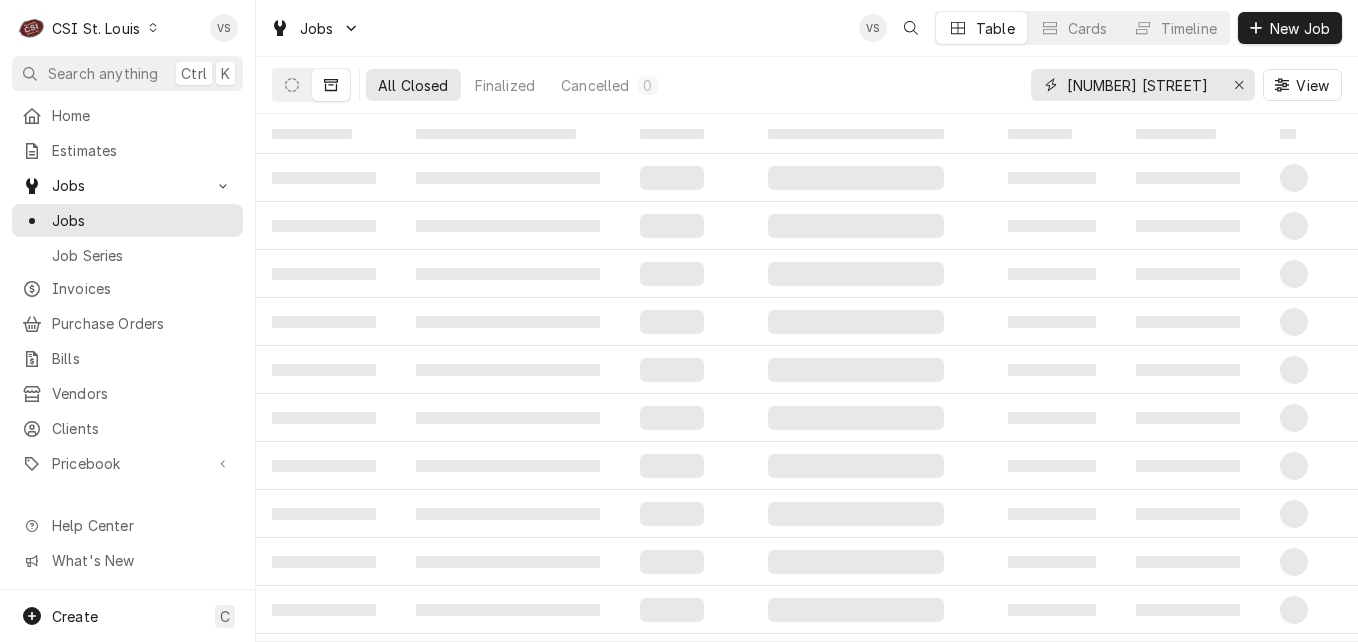 scroll, scrollTop: 0, scrollLeft: 0, axis: both 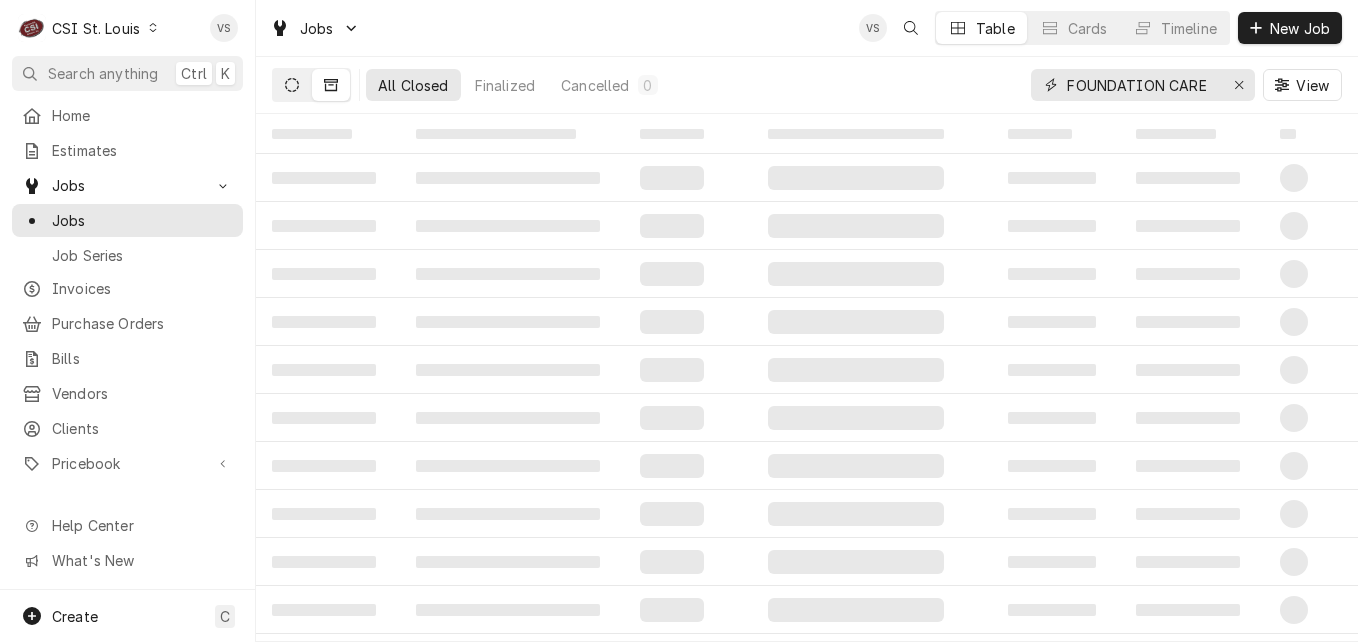 type on "FOUNDATION CARE" 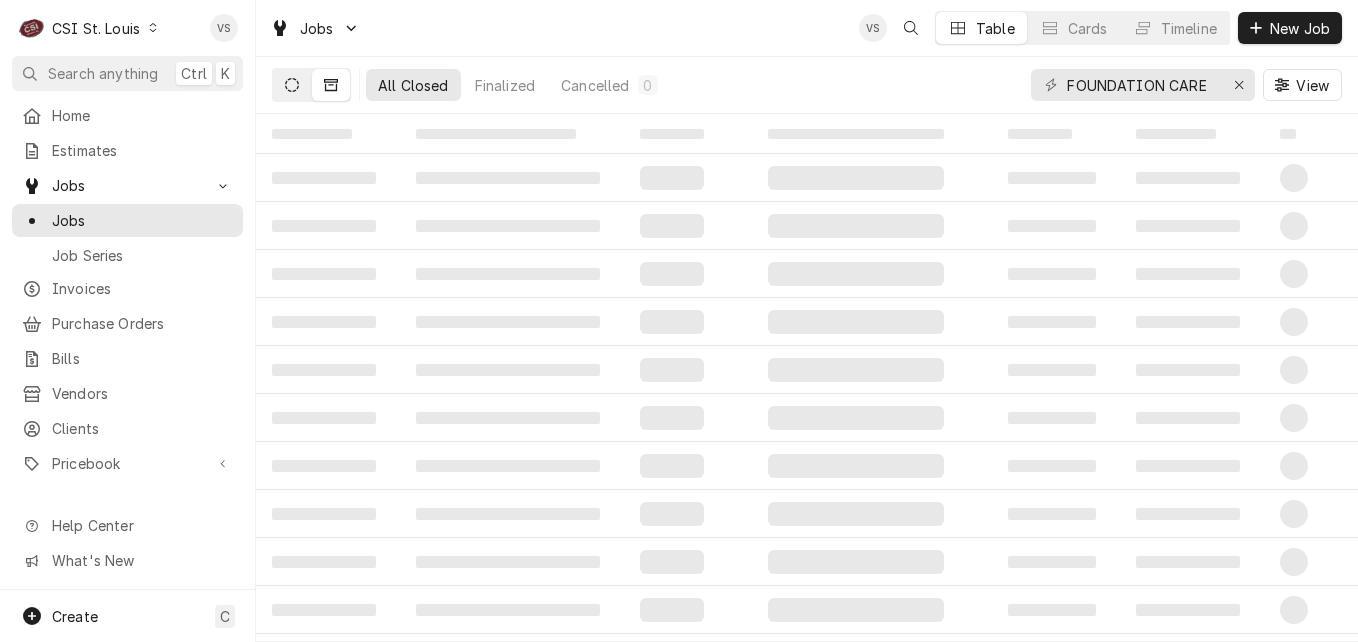 click at bounding box center [292, 85] 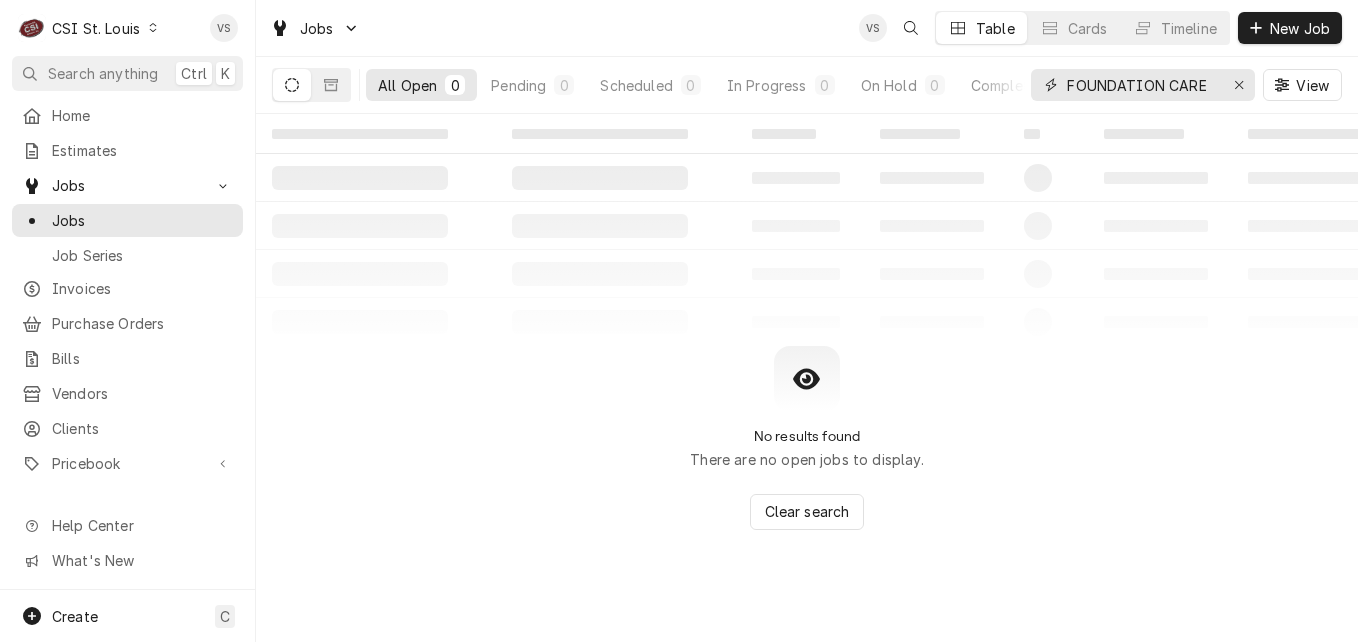 click on "FOUNDATION CARE" at bounding box center (1142, 85) 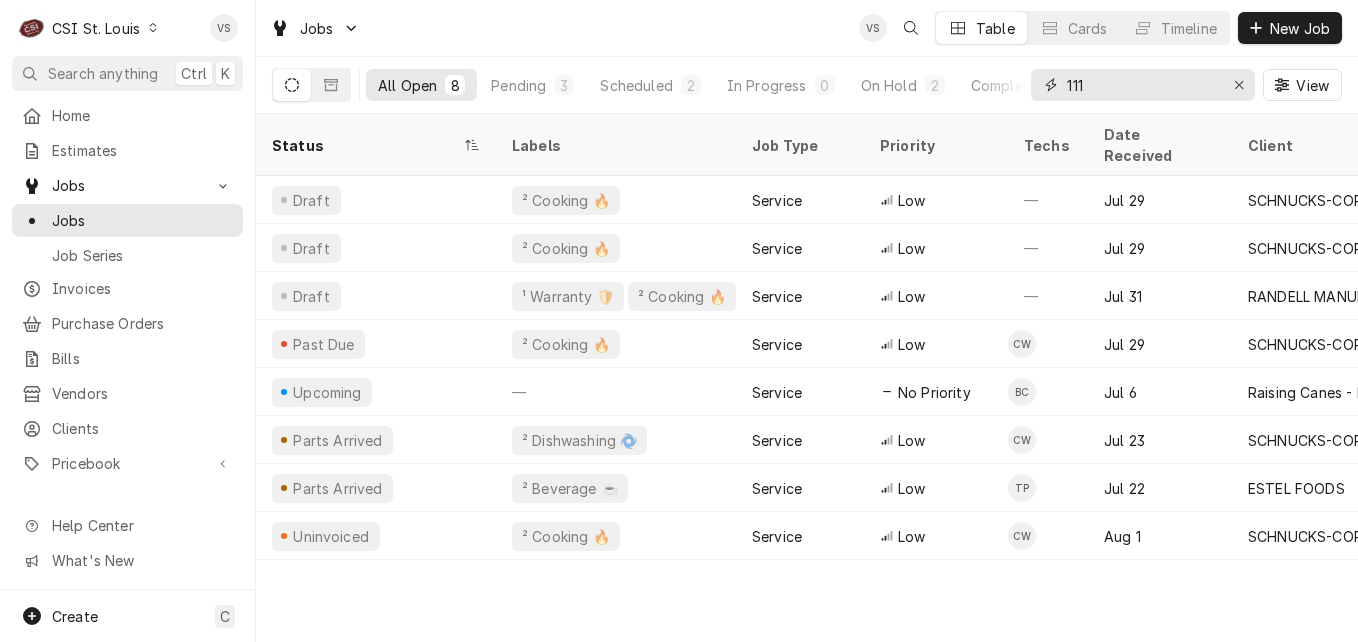 type on "111" 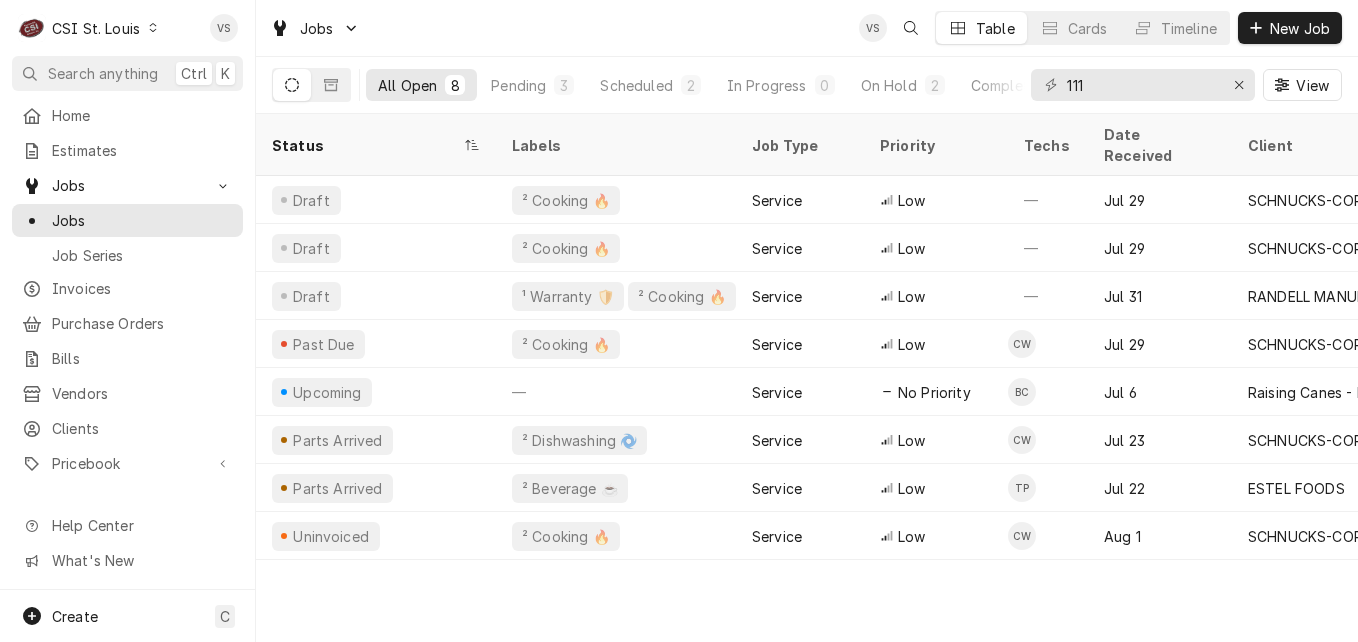 scroll, scrollTop: 0, scrollLeft: 964, axis: horizontal 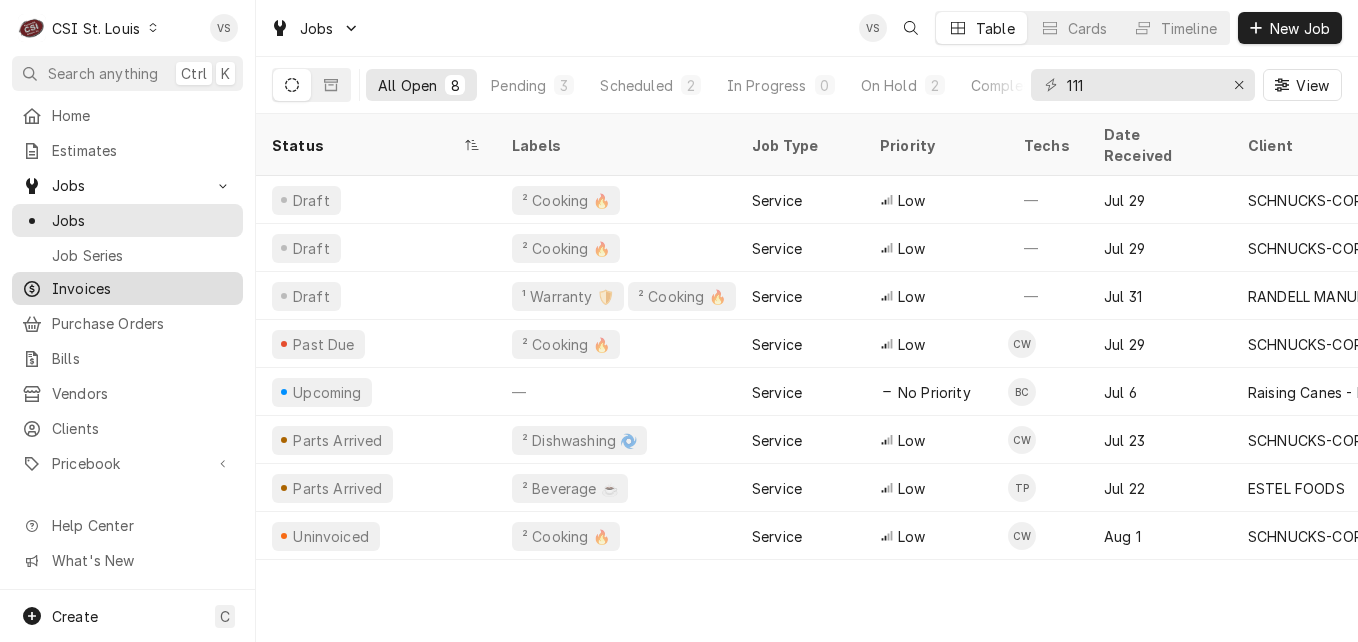 click on "Invoices" at bounding box center (142, 288) 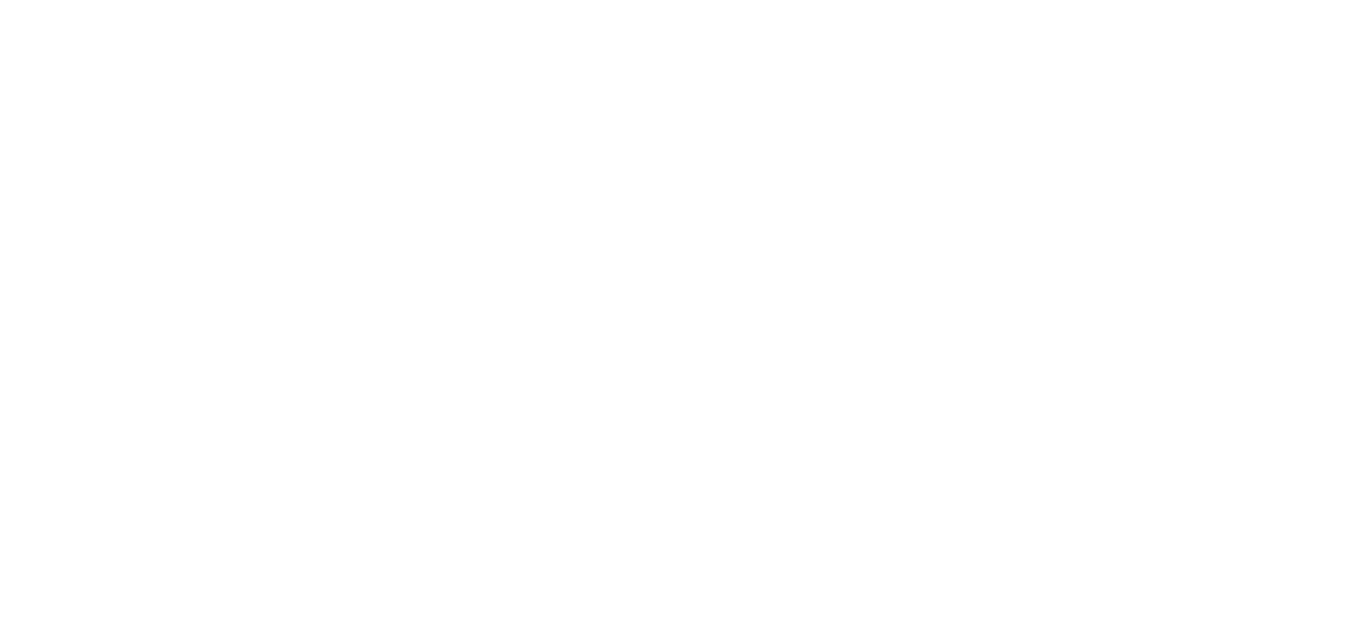 scroll, scrollTop: 0, scrollLeft: 0, axis: both 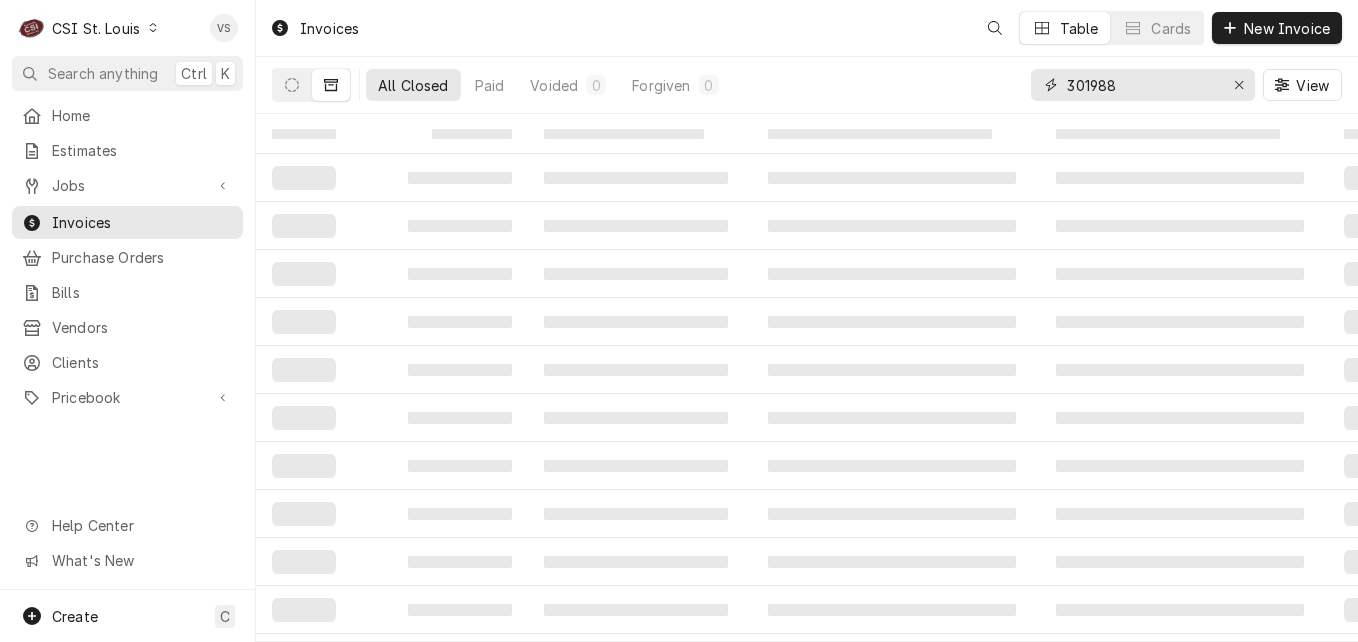 click on "All Closed Paid Voided 0 Forgiven 0 301988 View" at bounding box center [807, 85] 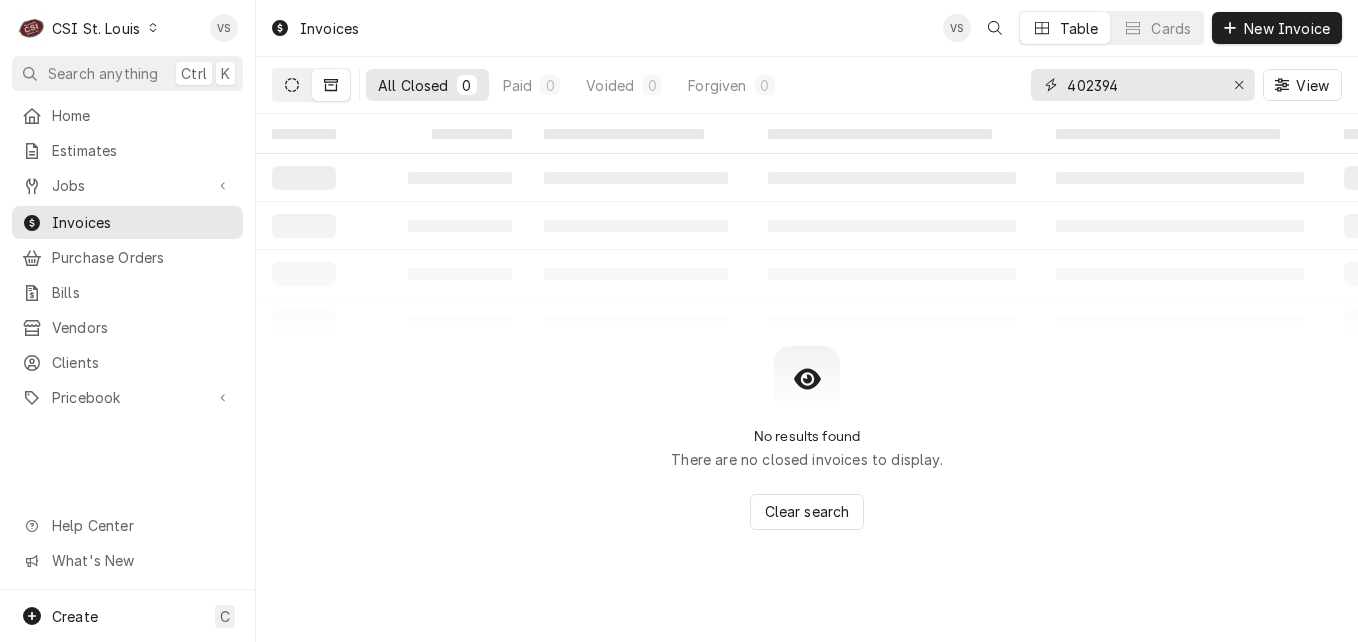 type on "402394" 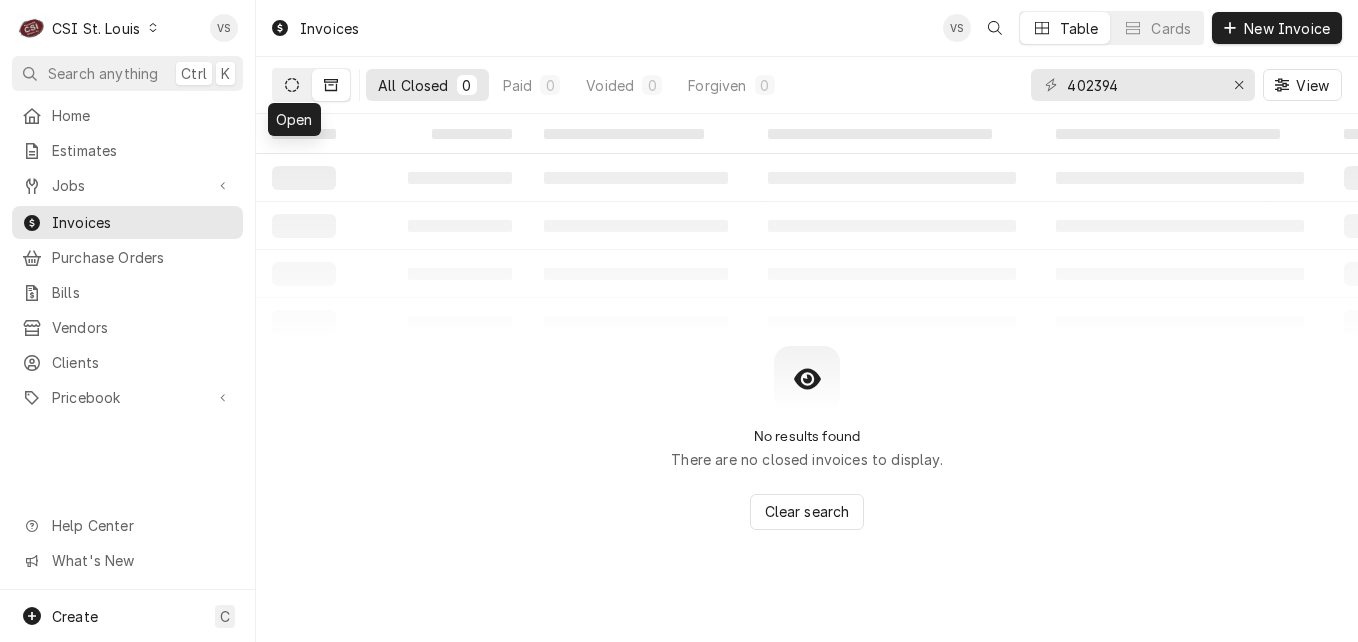click at bounding box center (292, 85) 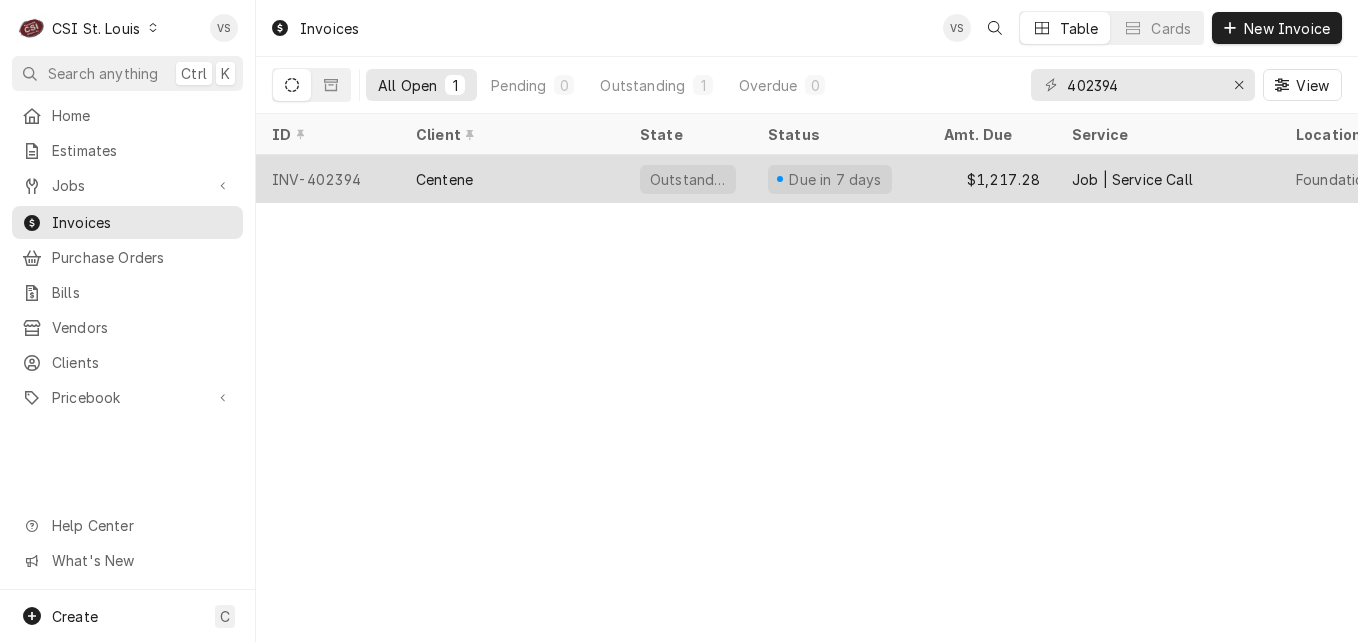click on "INV-402394" at bounding box center (328, 179) 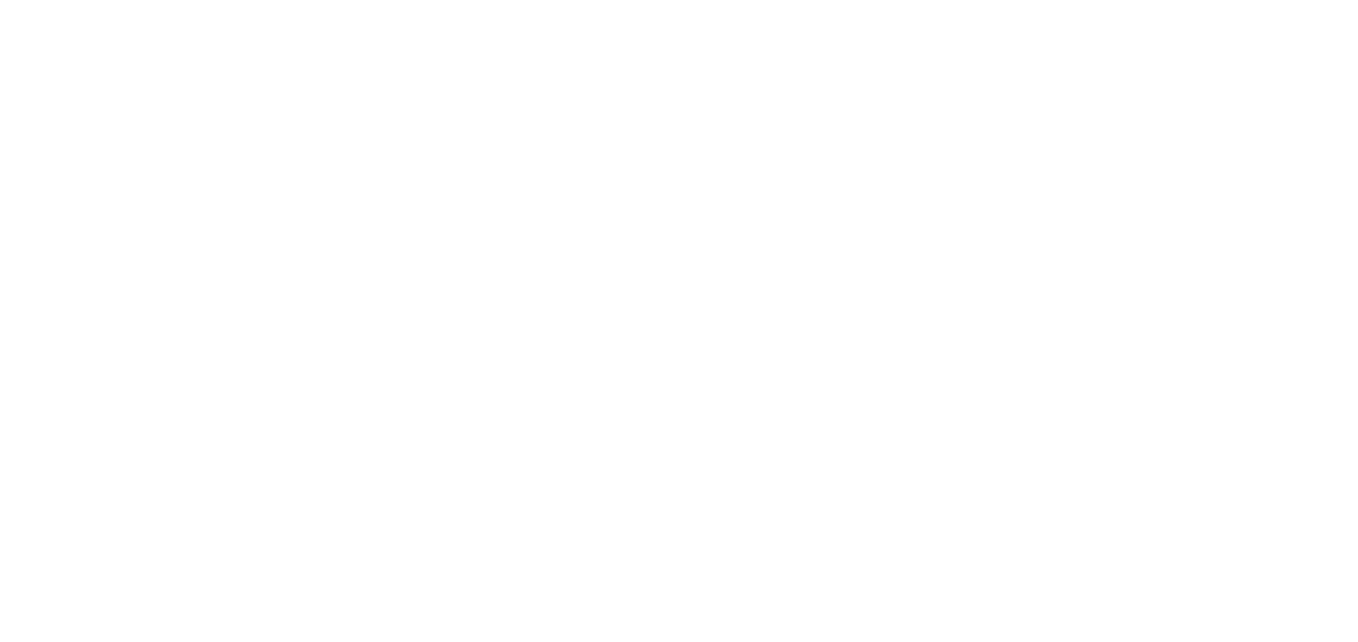 scroll, scrollTop: 0, scrollLeft: 0, axis: both 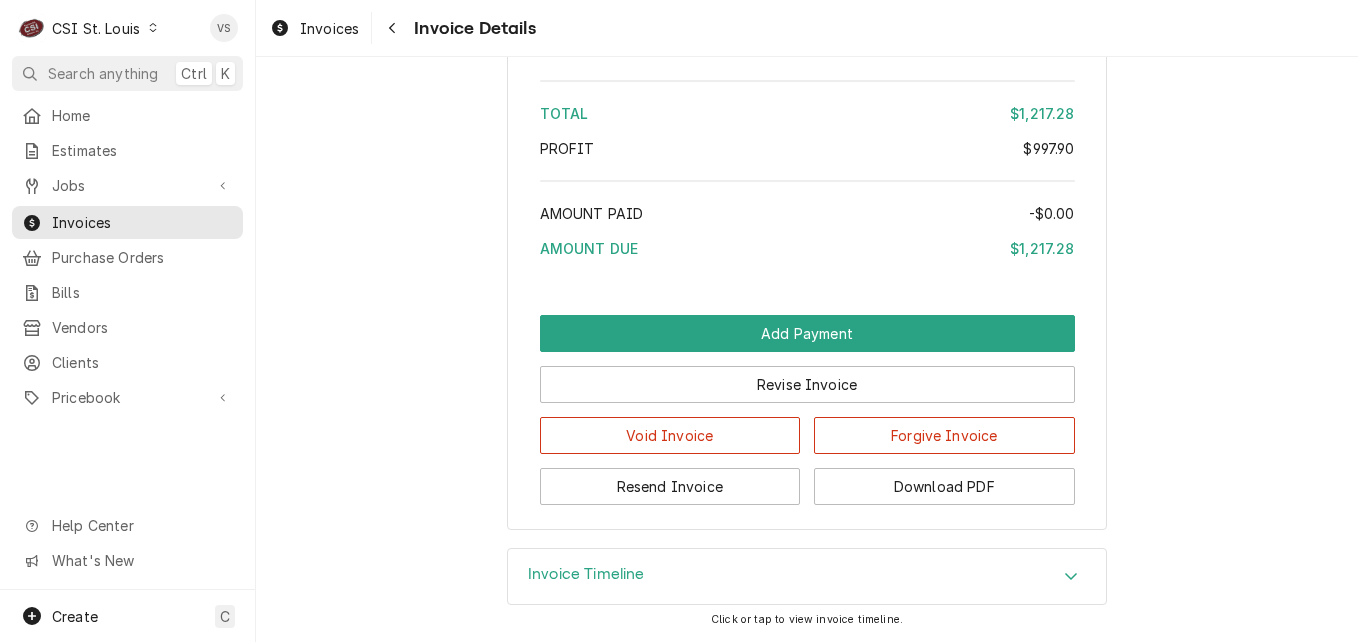 click 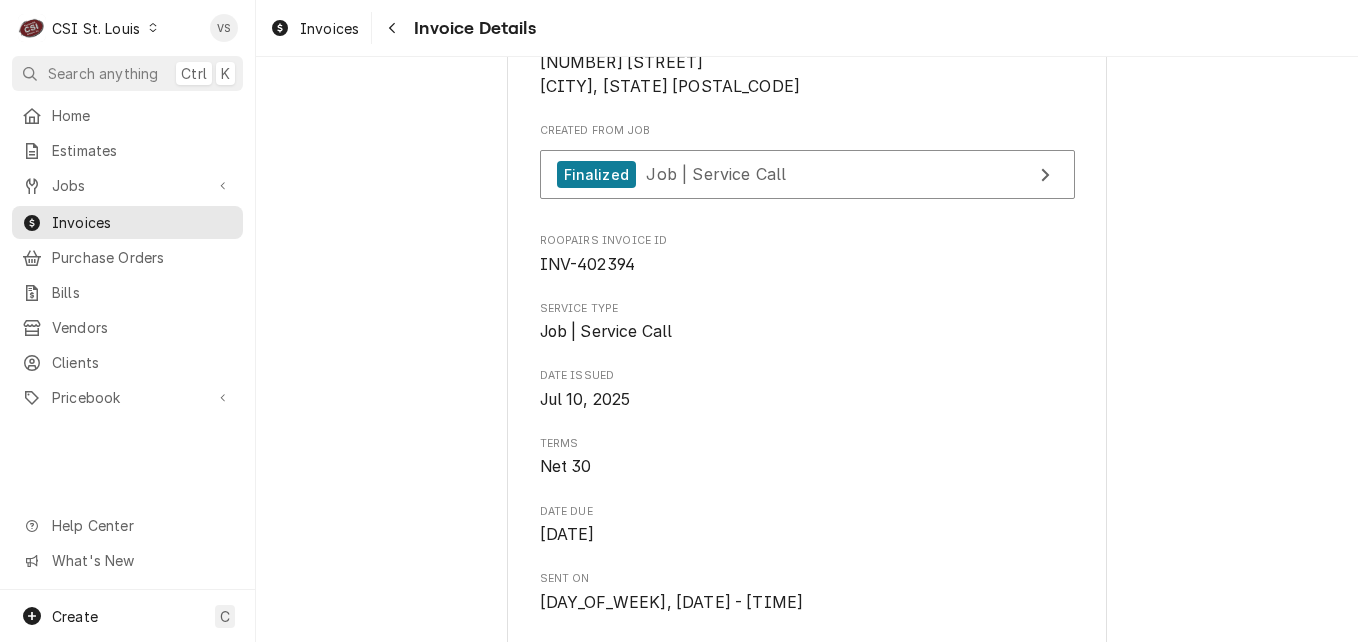 scroll, scrollTop: 0, scrollLeft: 0, axis: both 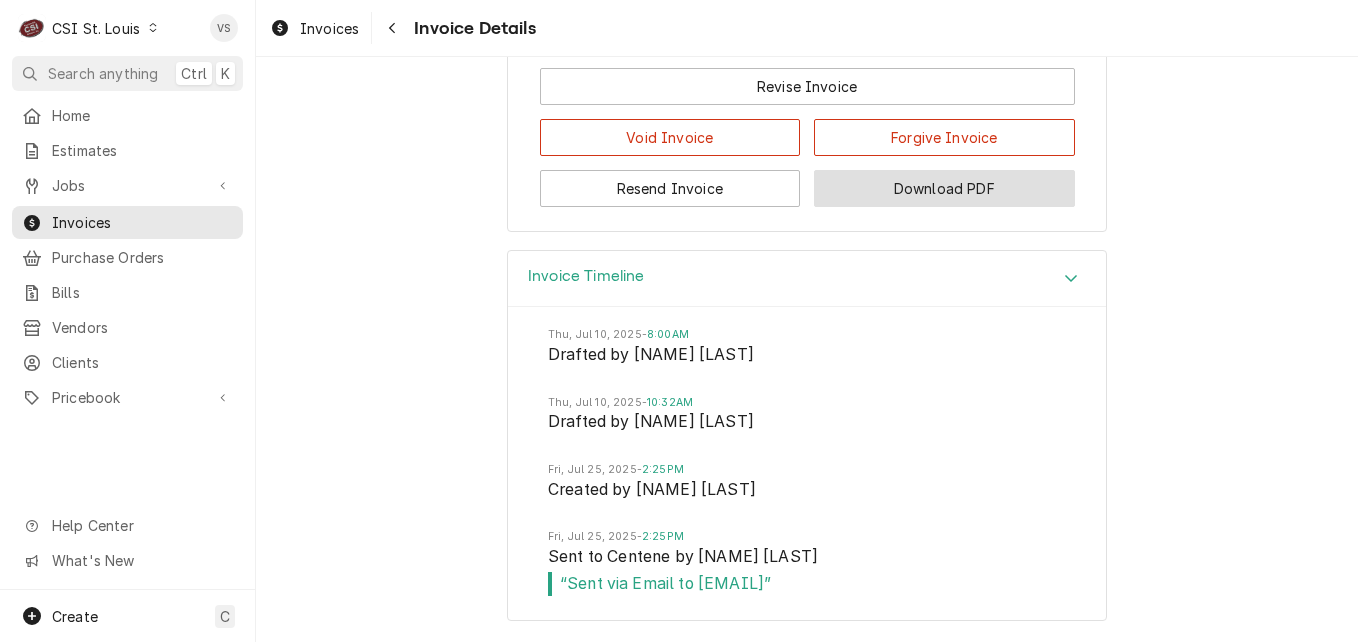 click on "Download PDF" at bounding box center (944, 188) 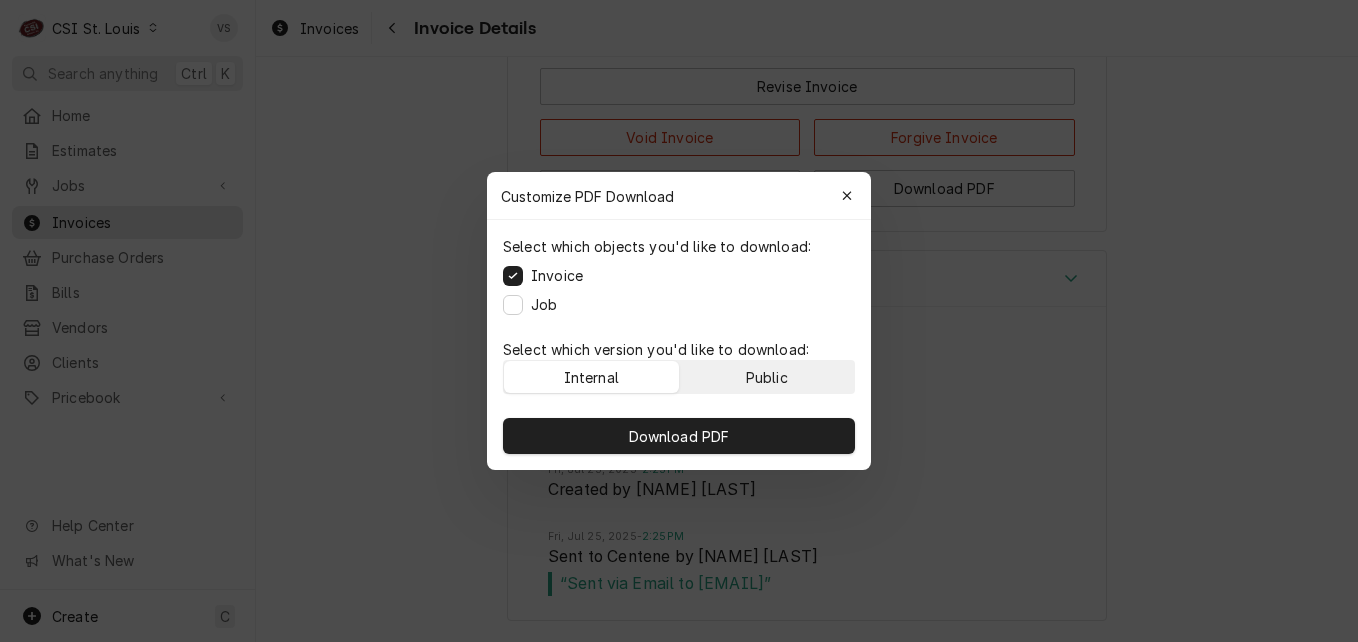 click on "Public" at bounding box center [767, 377] 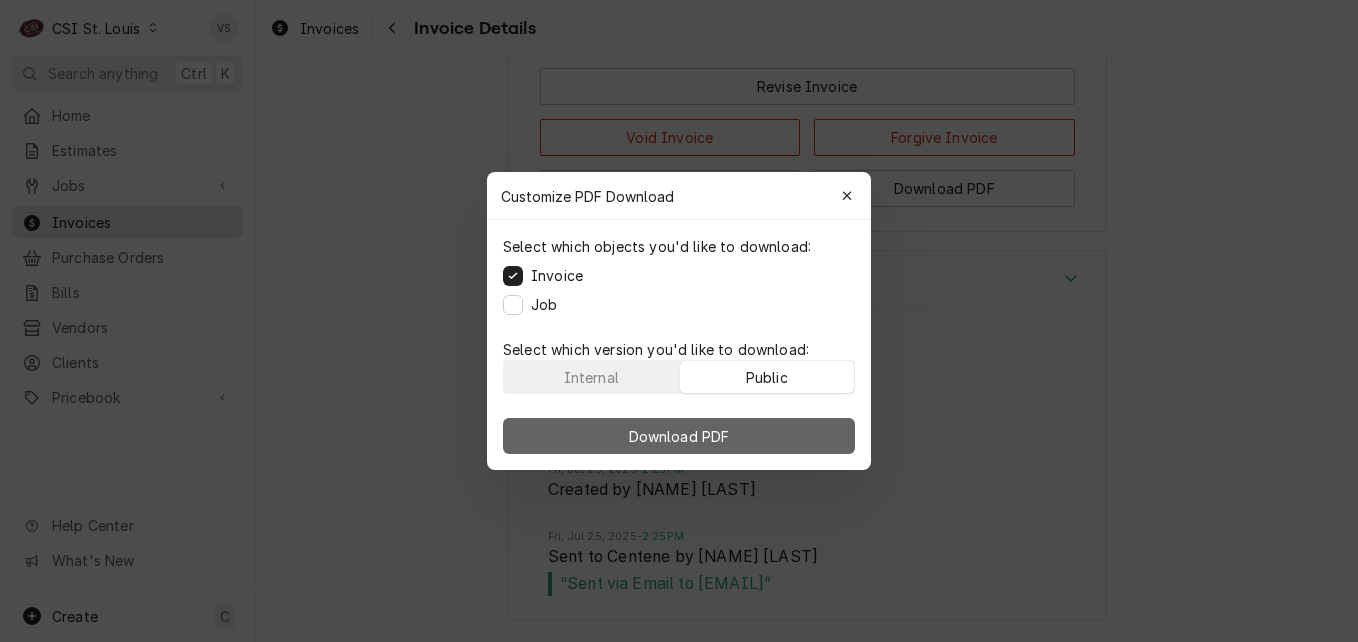 click on "Download PDF" at bounding box center [679, 436] 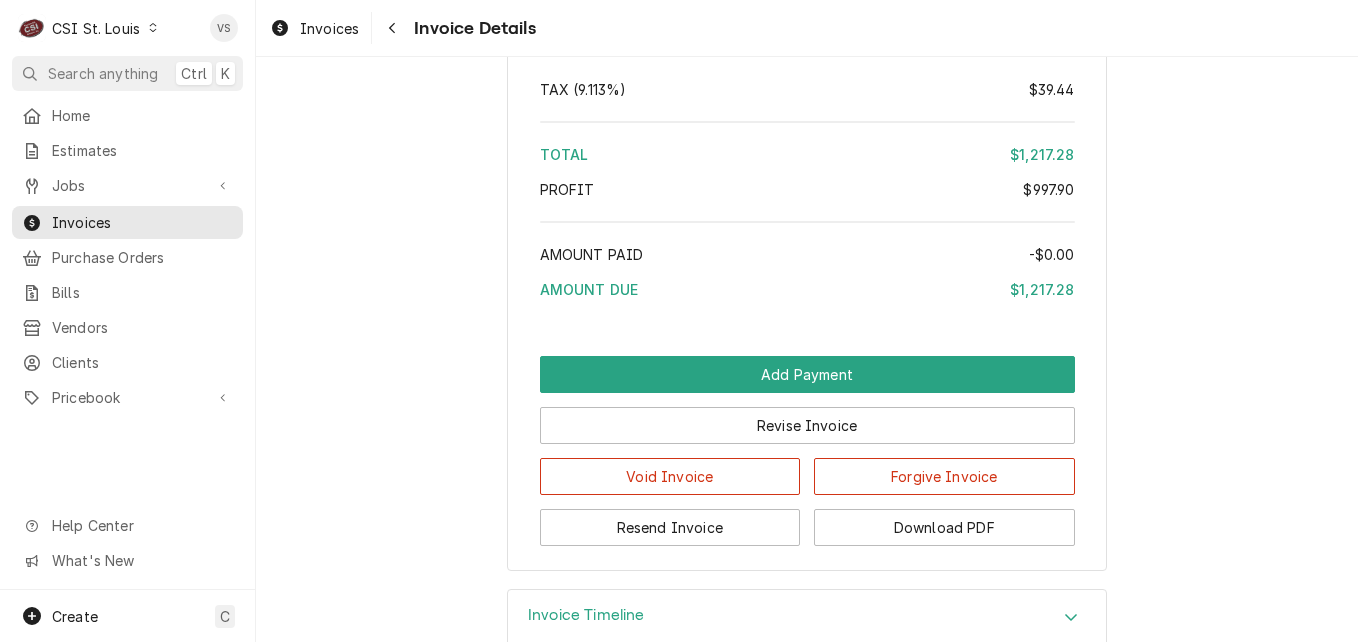 scroll, scrollTop: 3974, scrollLeft: 0, axis: vertical 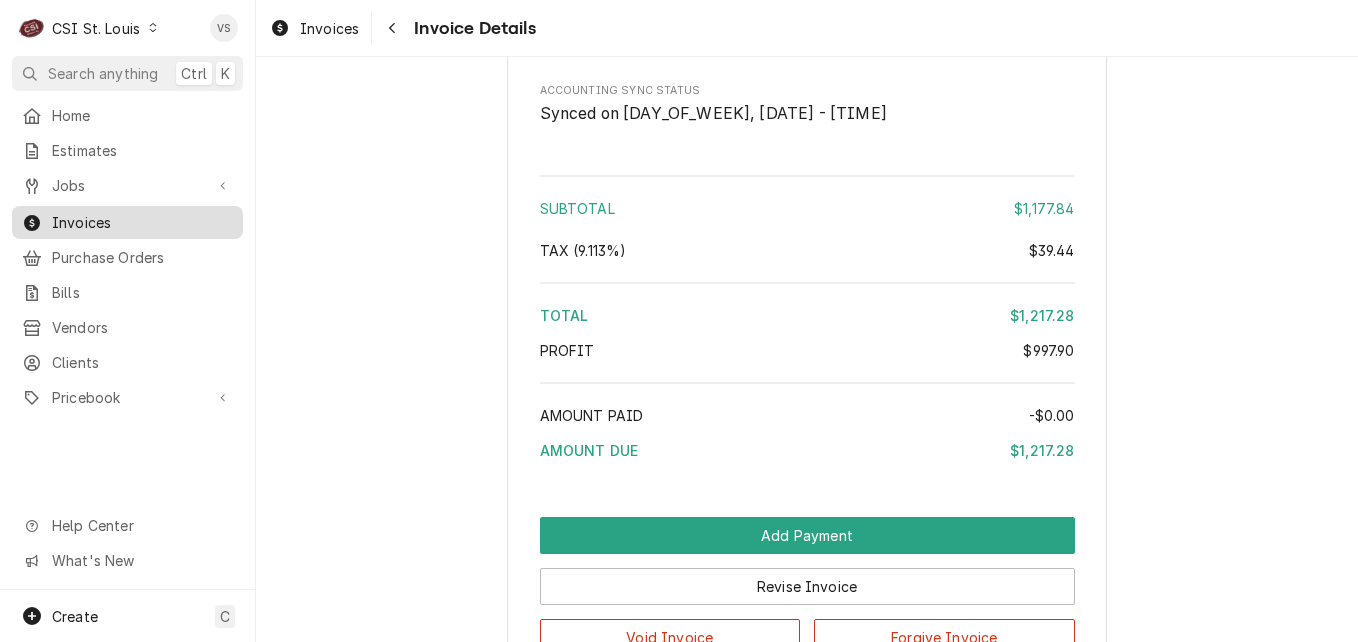 click on "Invoices" at bounding box center [142, 222] 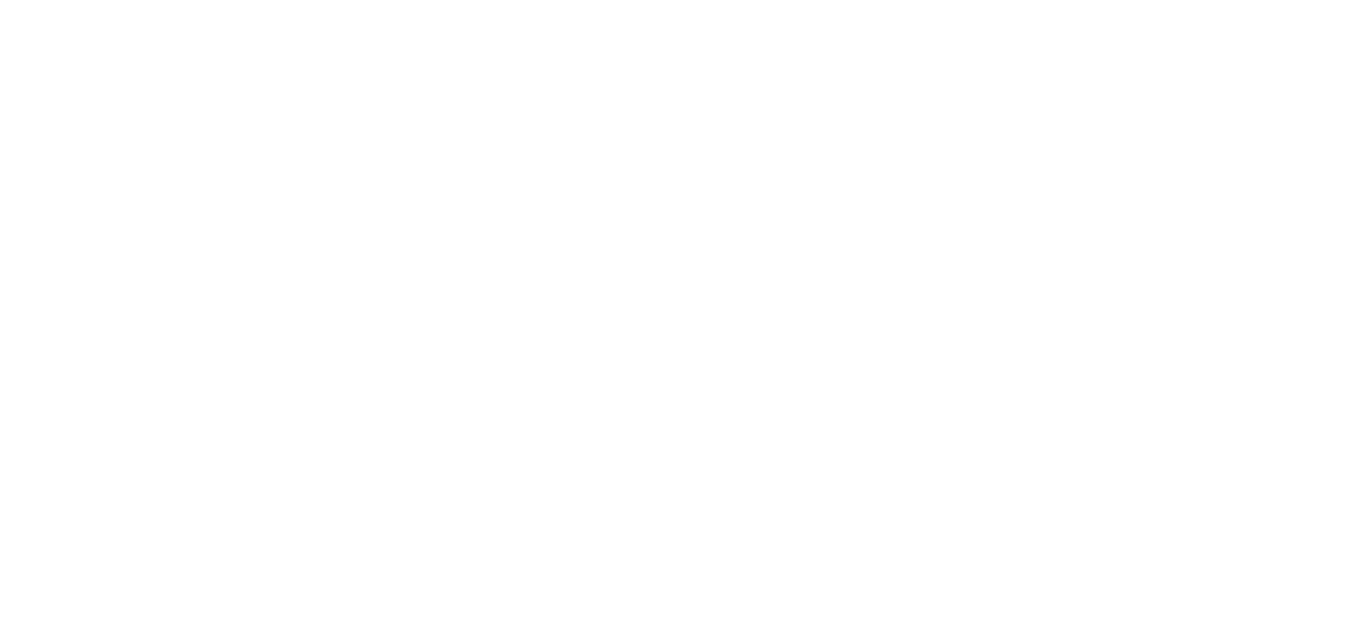 scroll, scrollTop: 0, scrollLeft: 0, axis: both 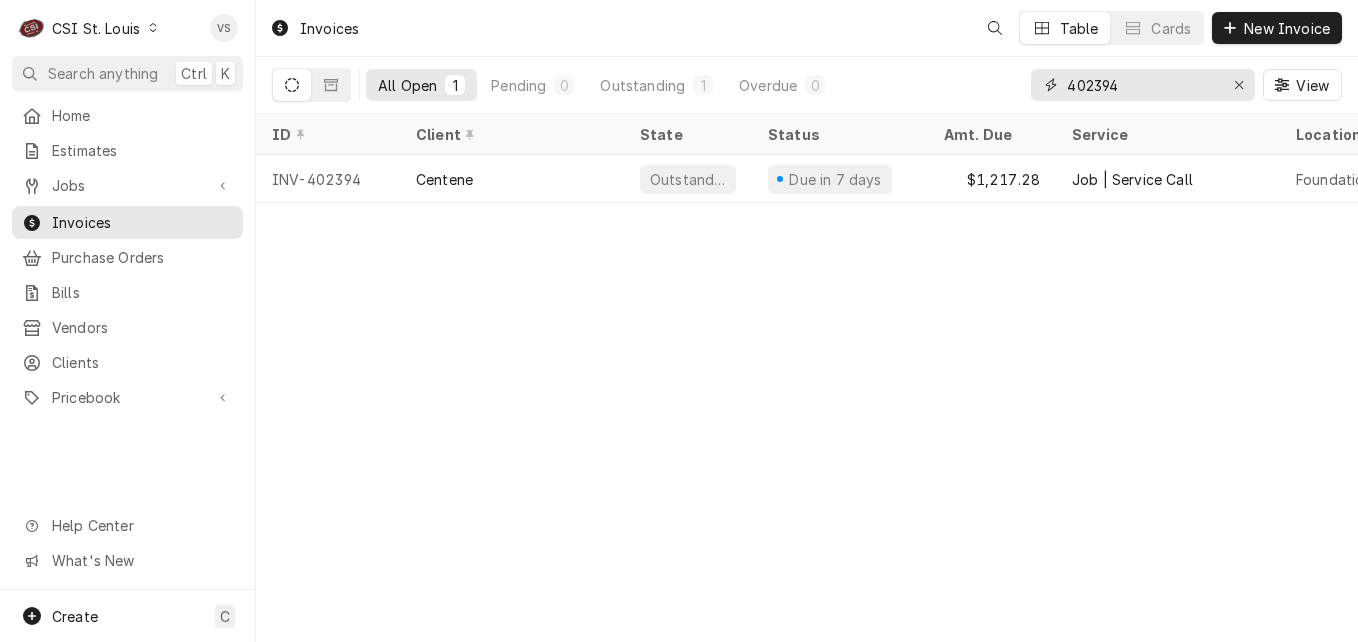 click on "402394" at bounding box center [1142, 85] 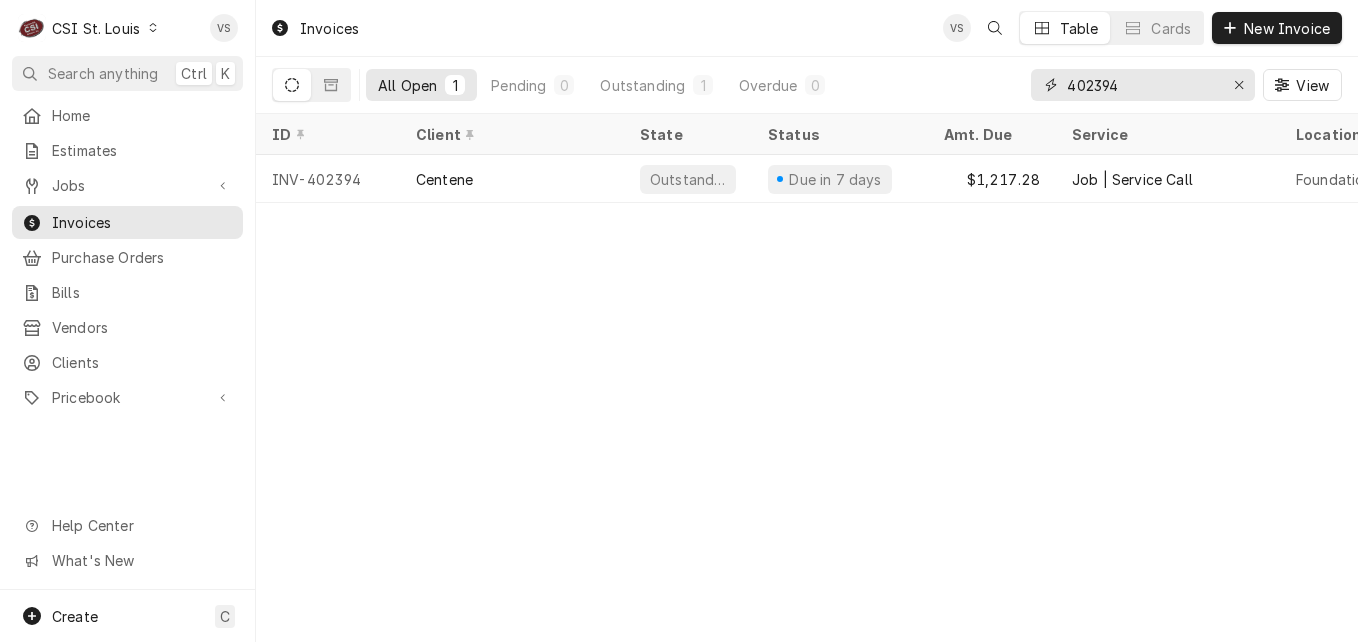 drag, startPoint x: 1008, startPoint y: 87, endPoint x: 918, endPoint y: 106, distance: 91.983696 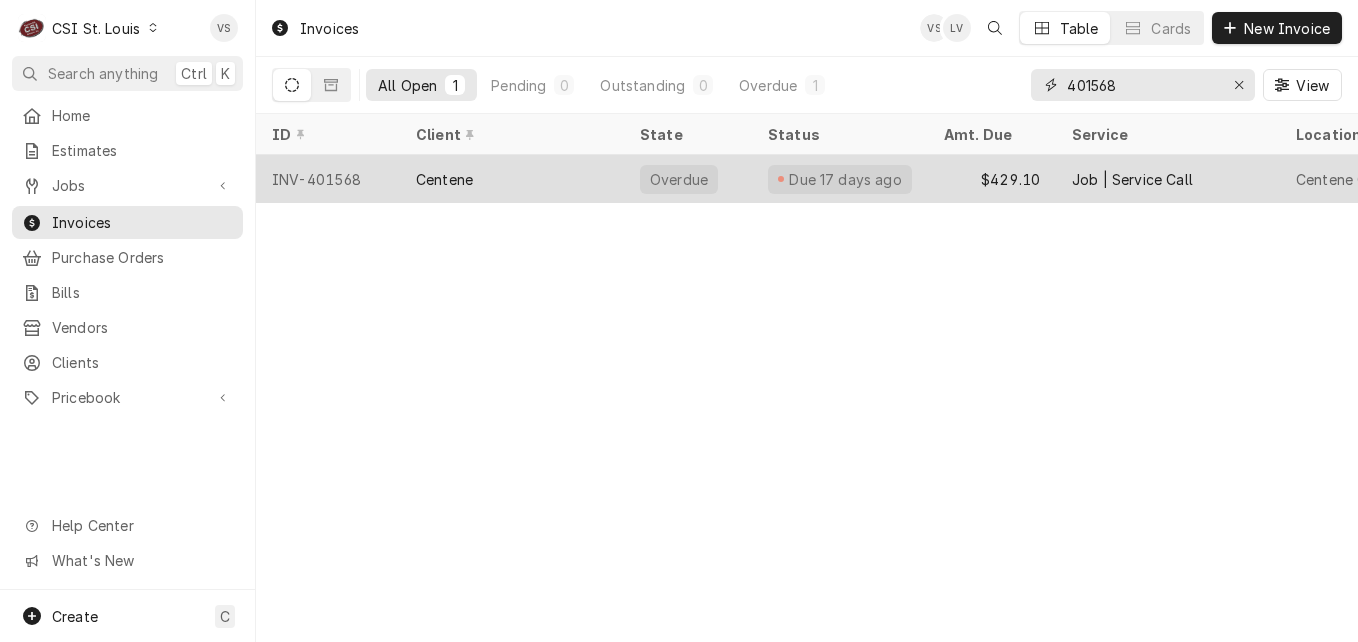 type on "401568" 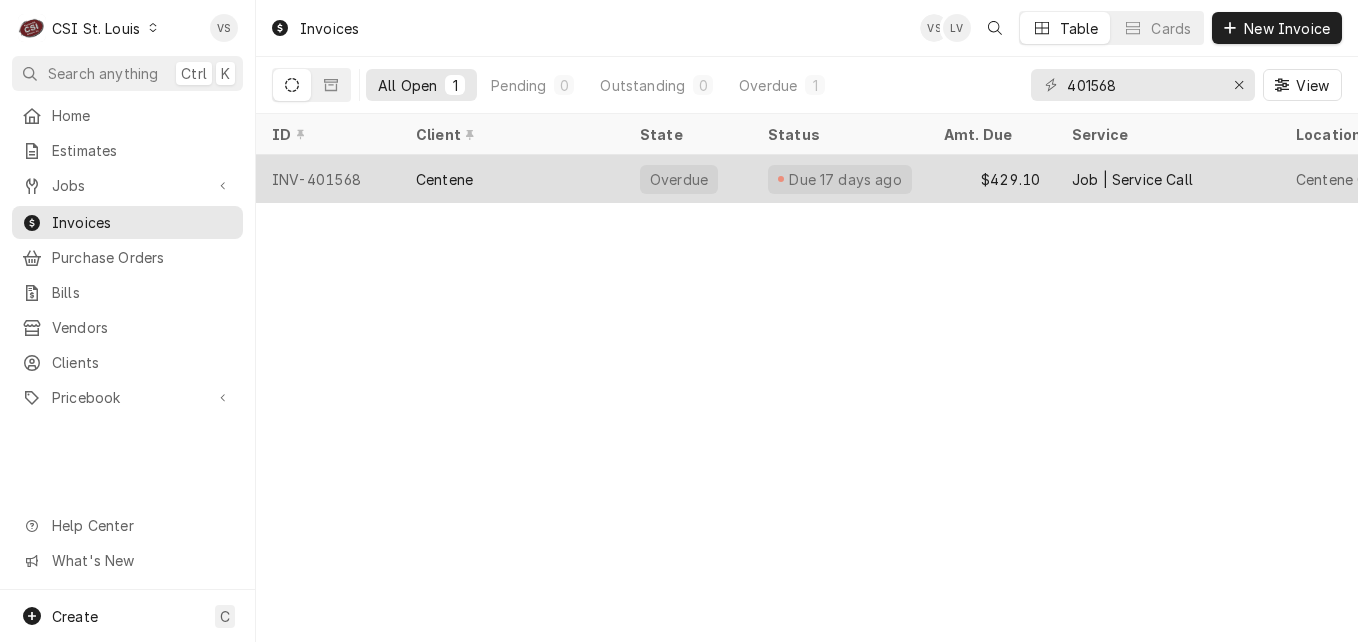 click on "Centene" at bounding box center (512, 179) 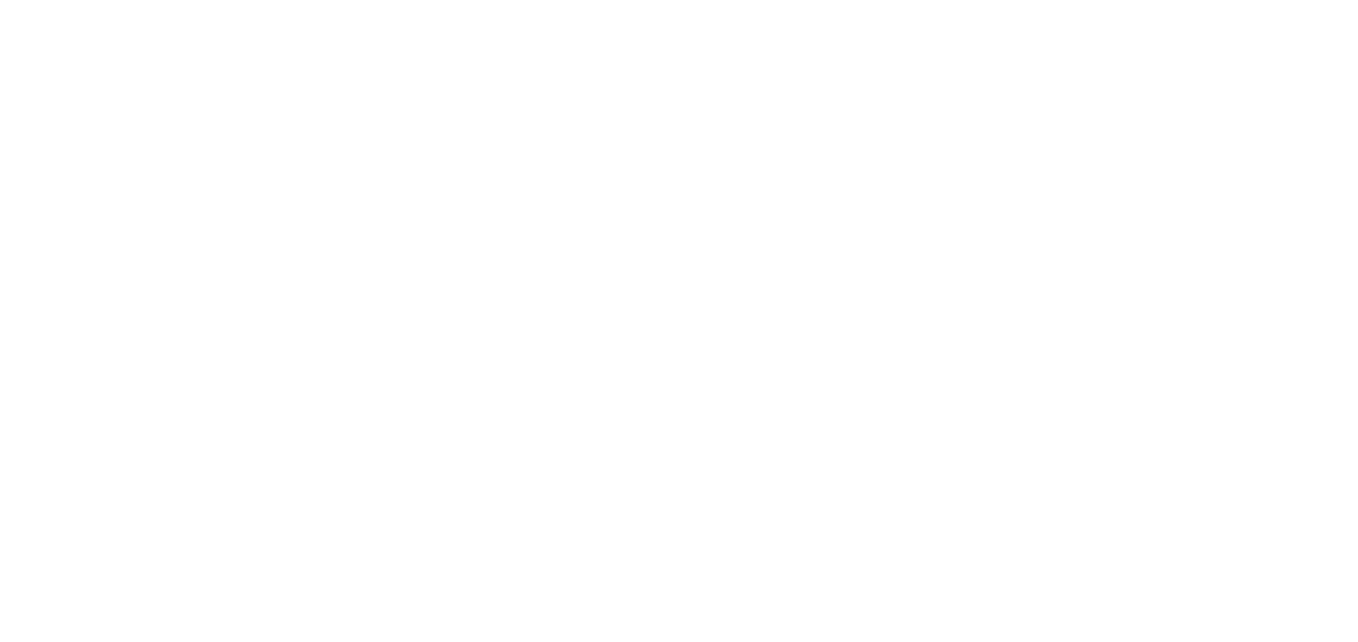scroll, scrollTop: 0, scrollLeft: 0, axis: both 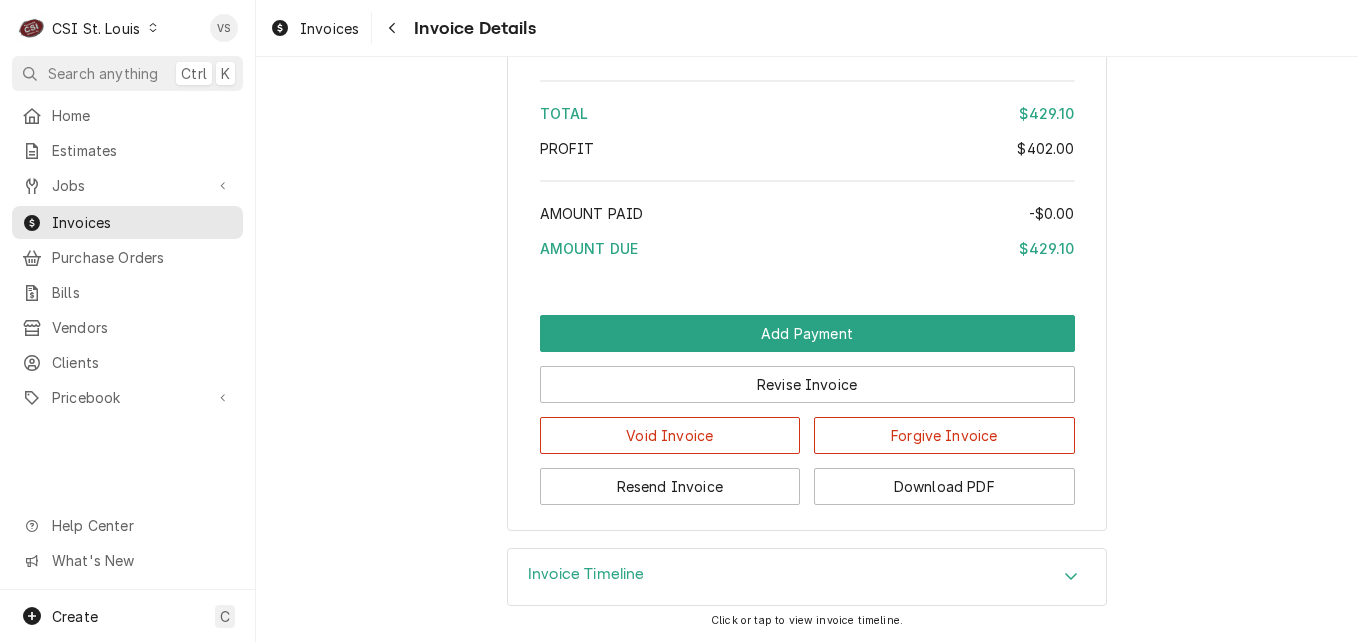 click at bounding box center (1071, 577) 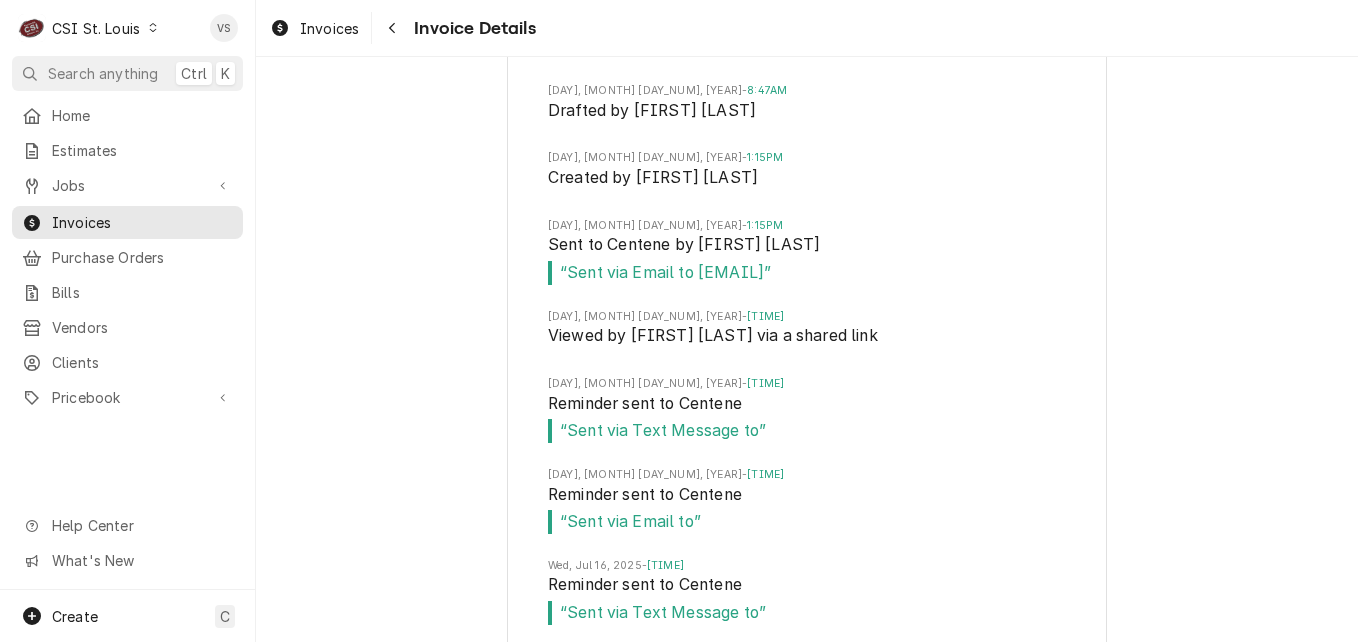 scroll, scrollTop: 4356, scrollLeft: 0, axis: vertical 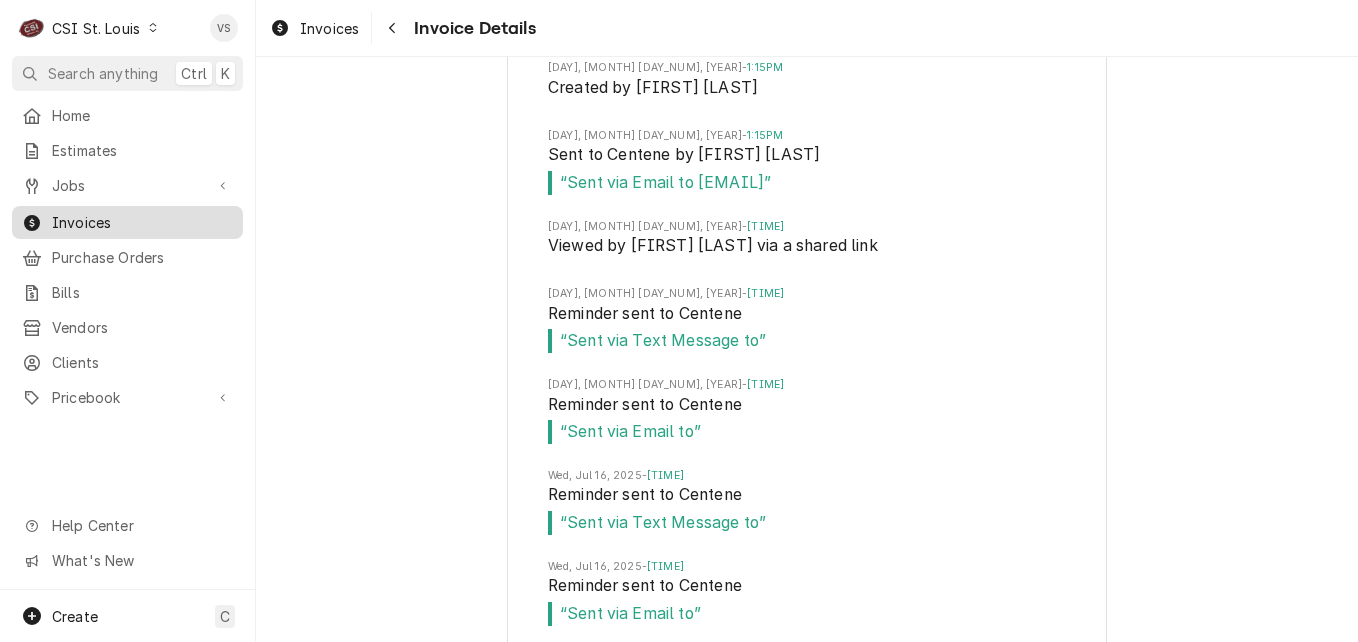 click on "Invoices" at bounding box center (142, 222) 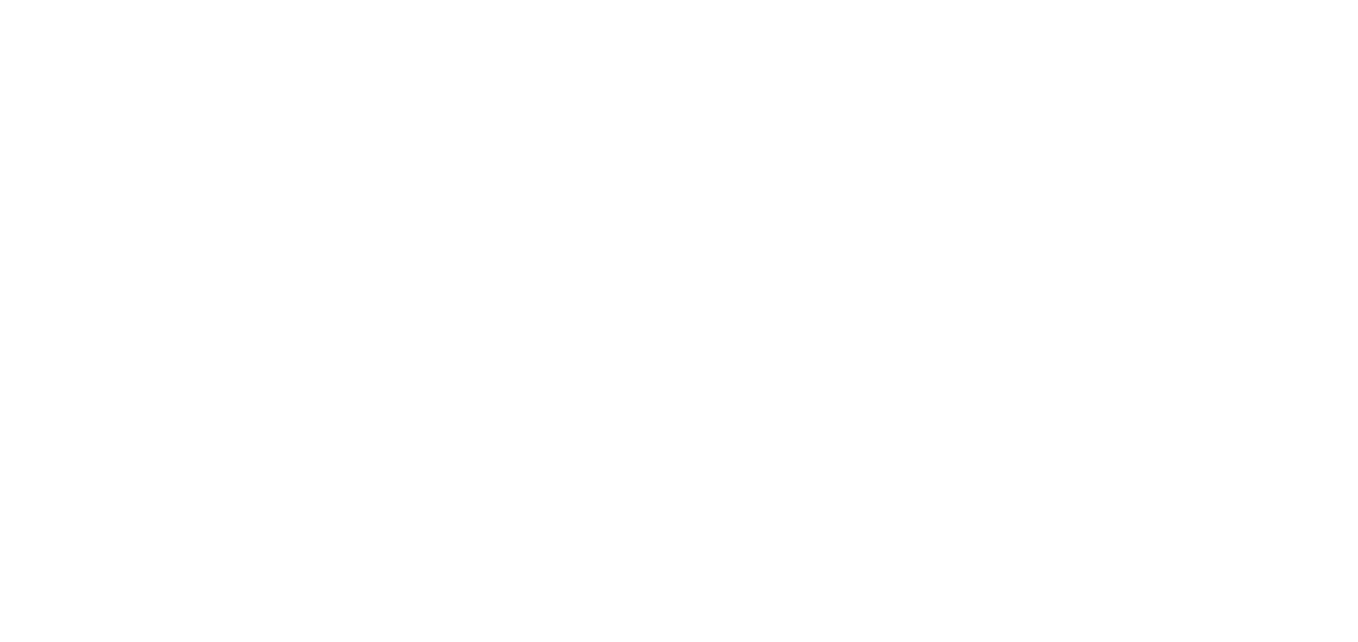 scroll, scrollTop: 0, scrollLeft: 0, axis: both 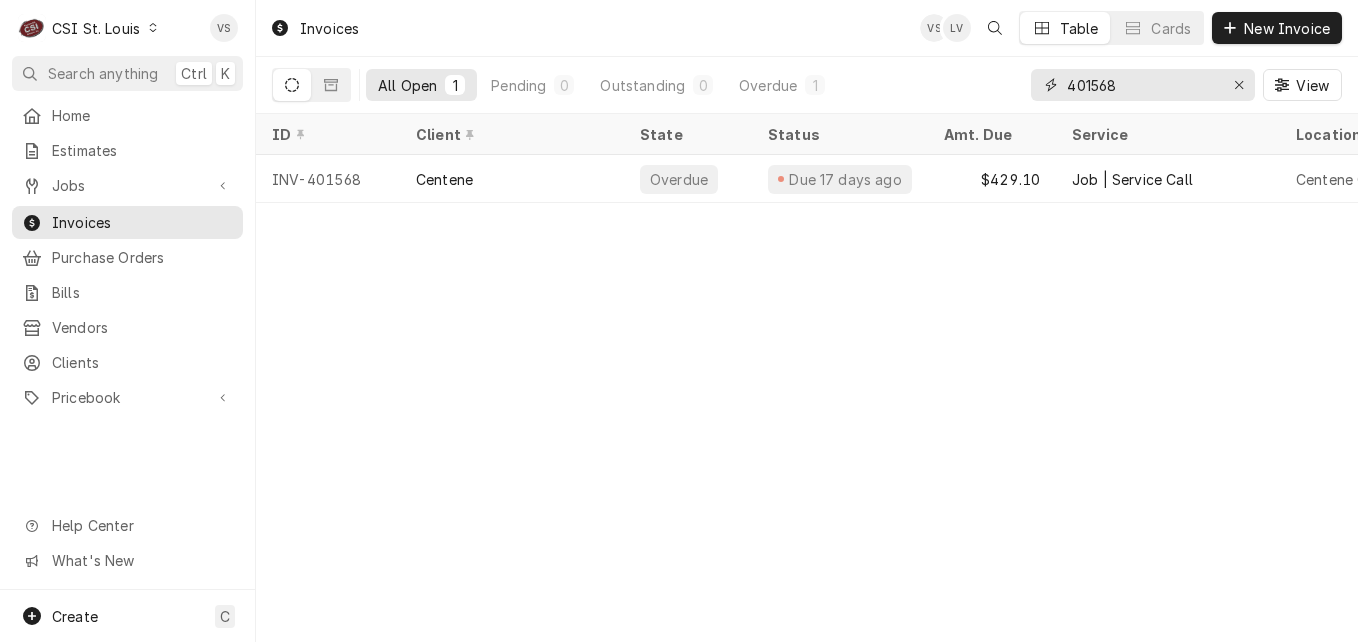 drag, startPoint x: 1126, startPoint y: 83, endPoint x: 1099, endPoint y: 89, distance: 27.658634 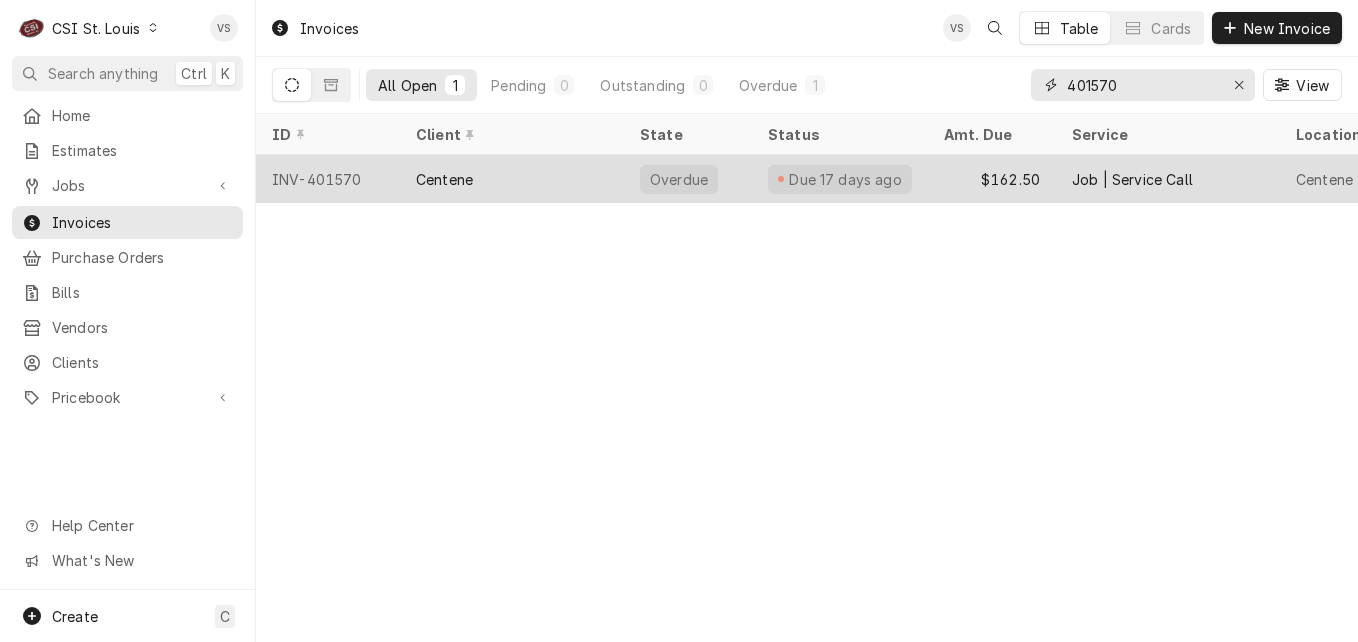 type on "401570" 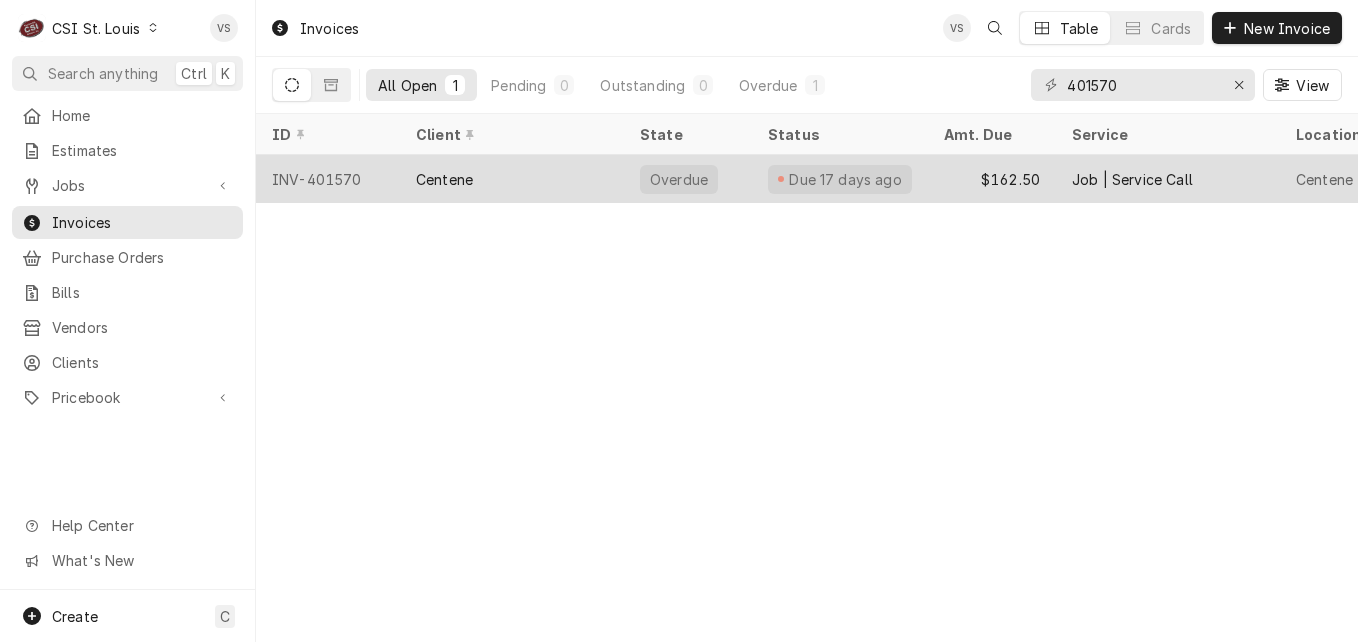 click on "Centene" at bounding box center [512, 179] 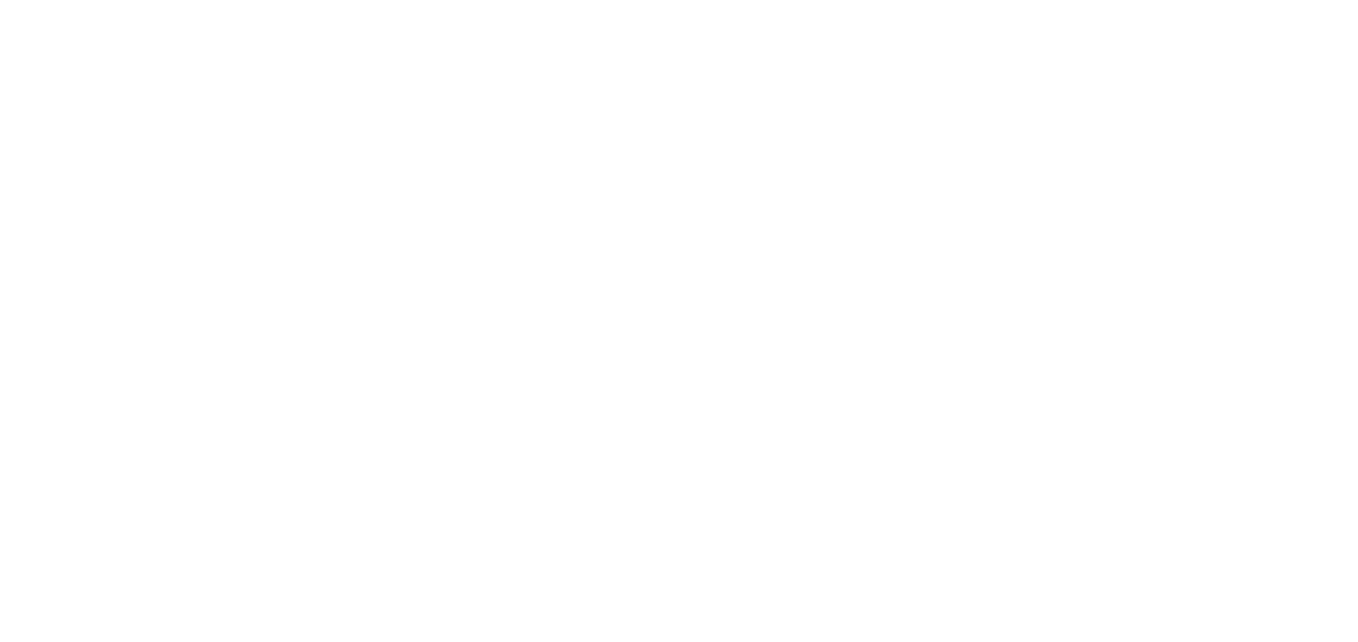 scroll, scrollTop: 0, scrollLeft: 0, axis: both 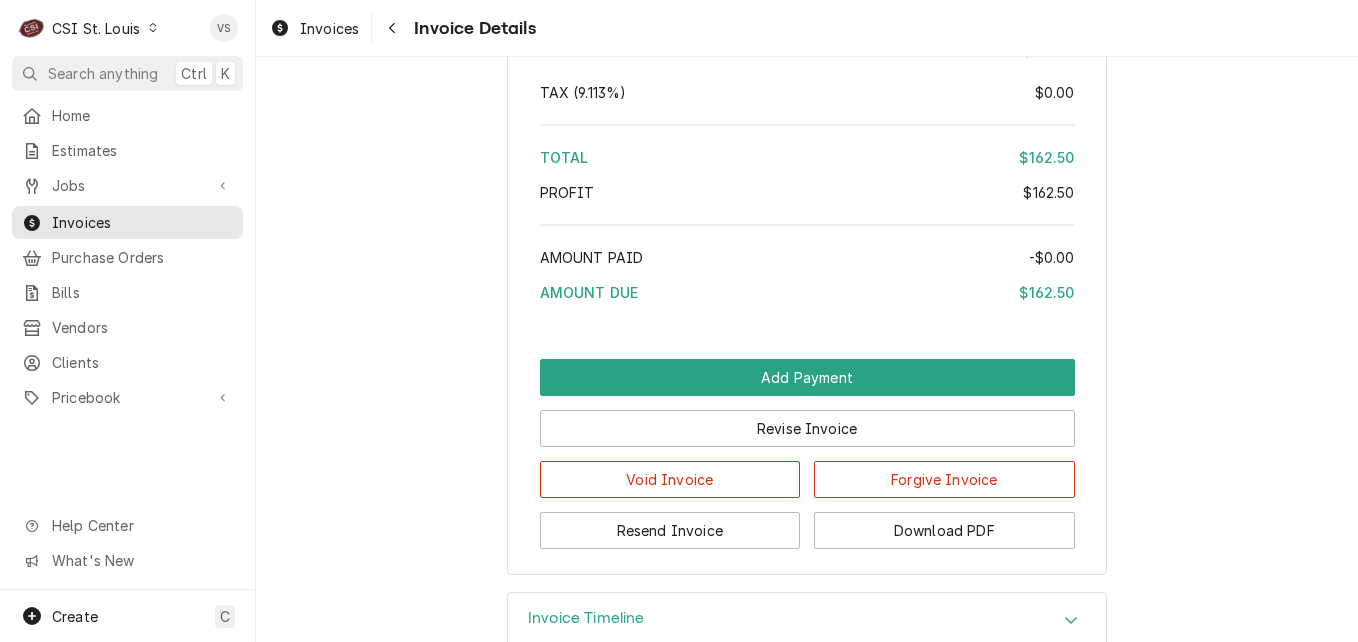 click 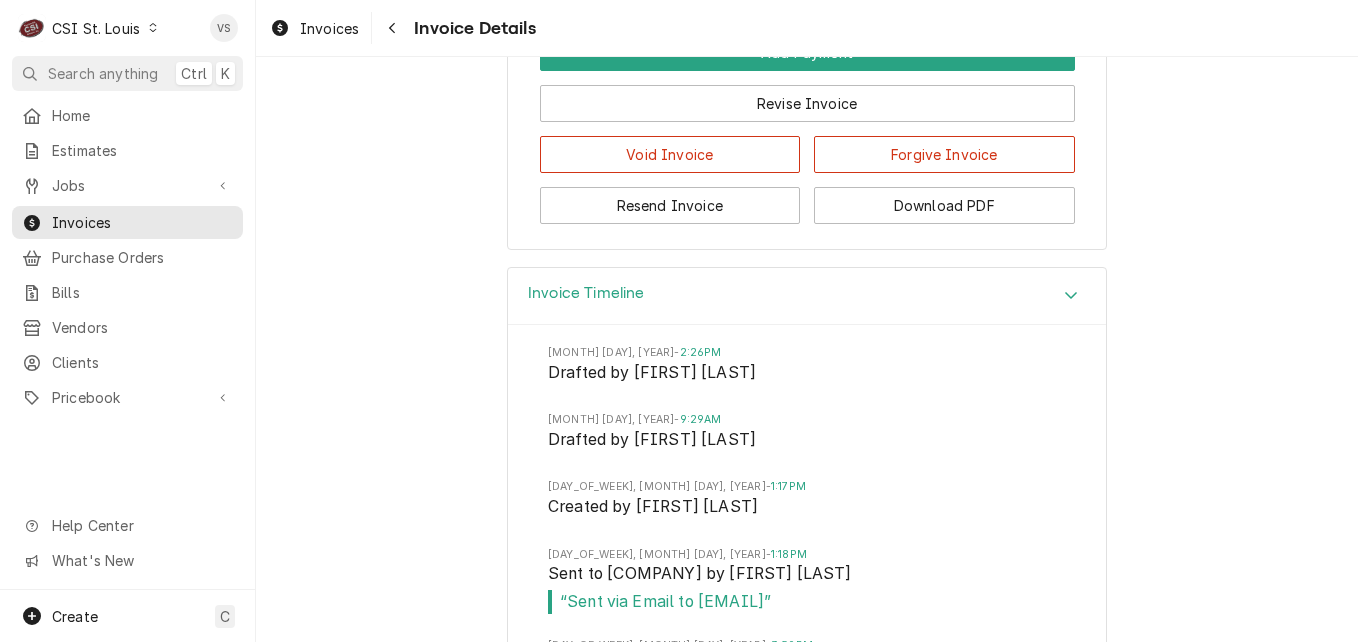 scroll, scrollTop: 3495, scrollLeft: 0, axis: vertical 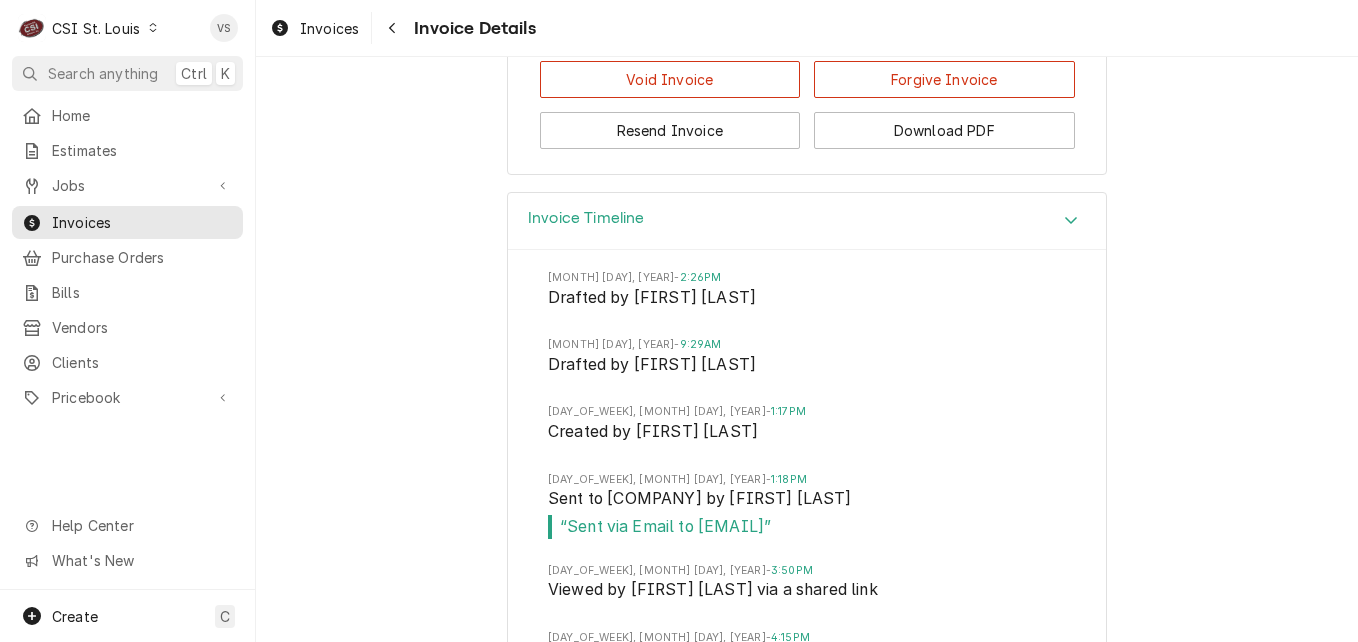 click 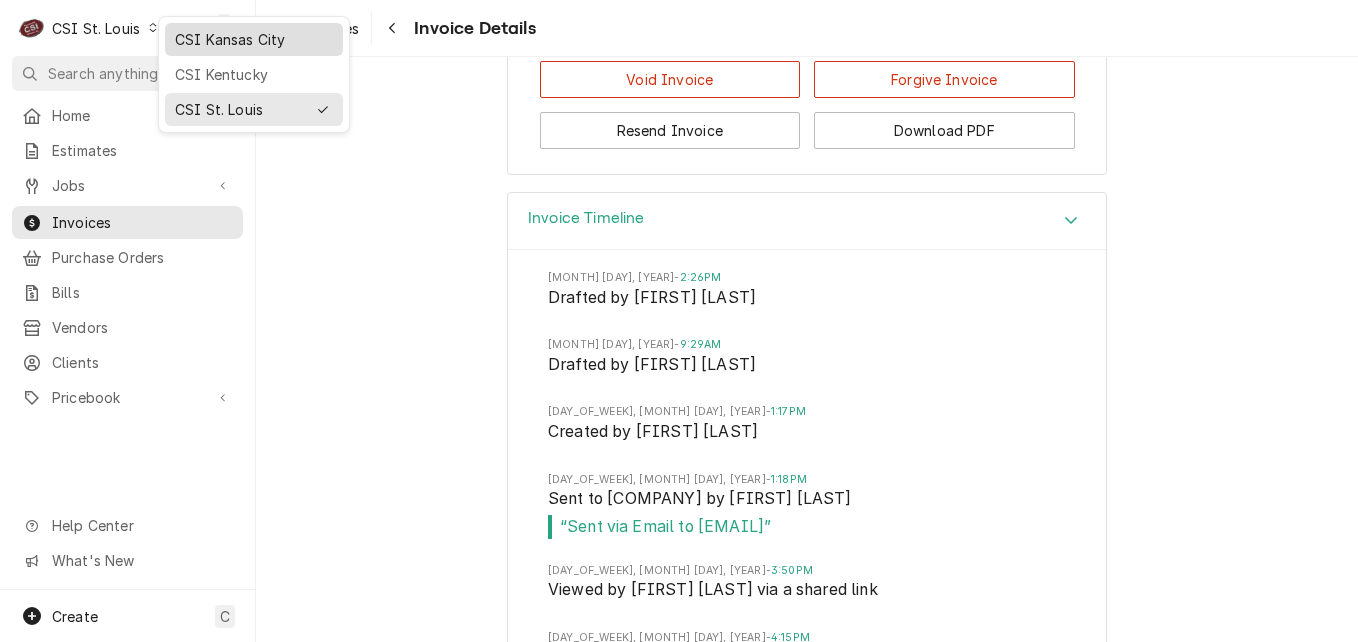 click on "CSI Kansas City" at bounding box center (254, 39) 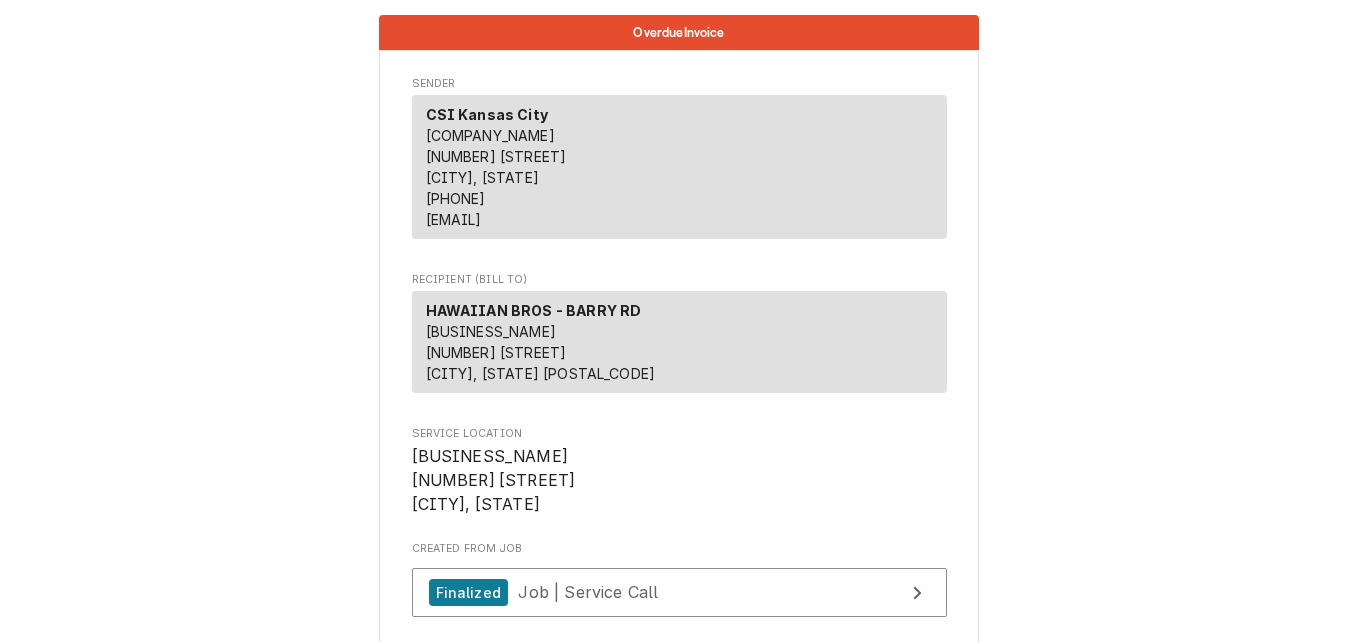 scroll, scrollTop: 0, scrollLeft: 0, axis: both 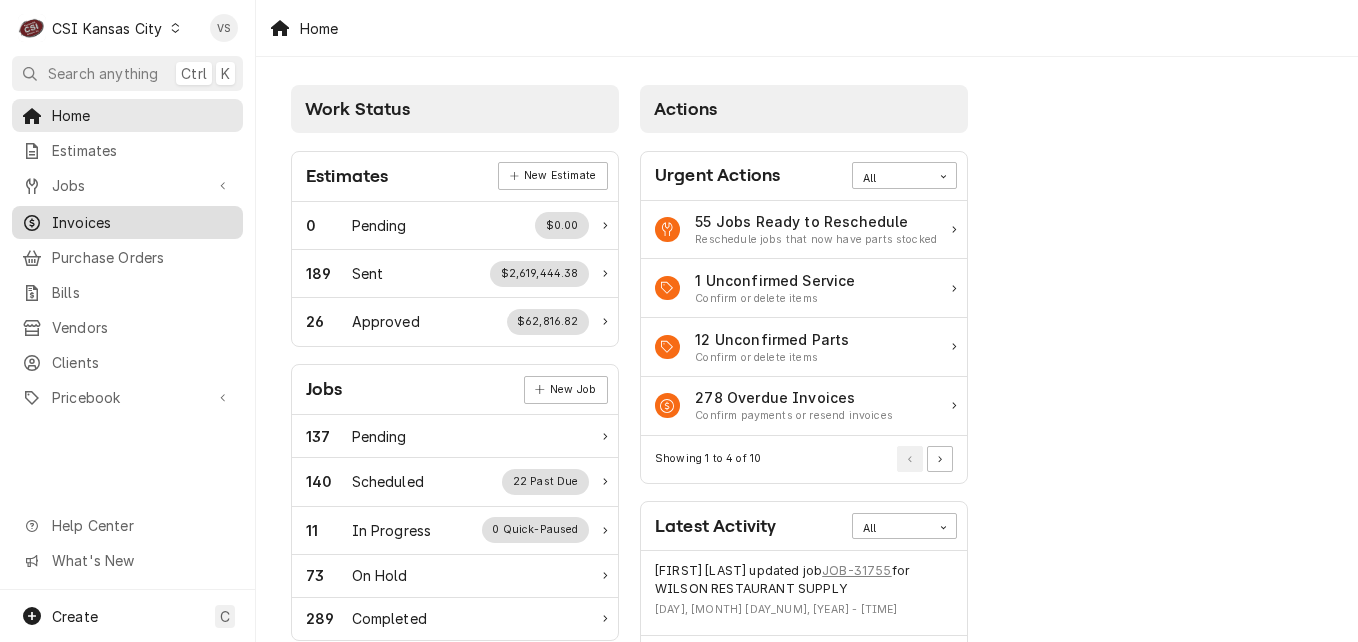 click on "Invoices" at bounding box center [142, 222] 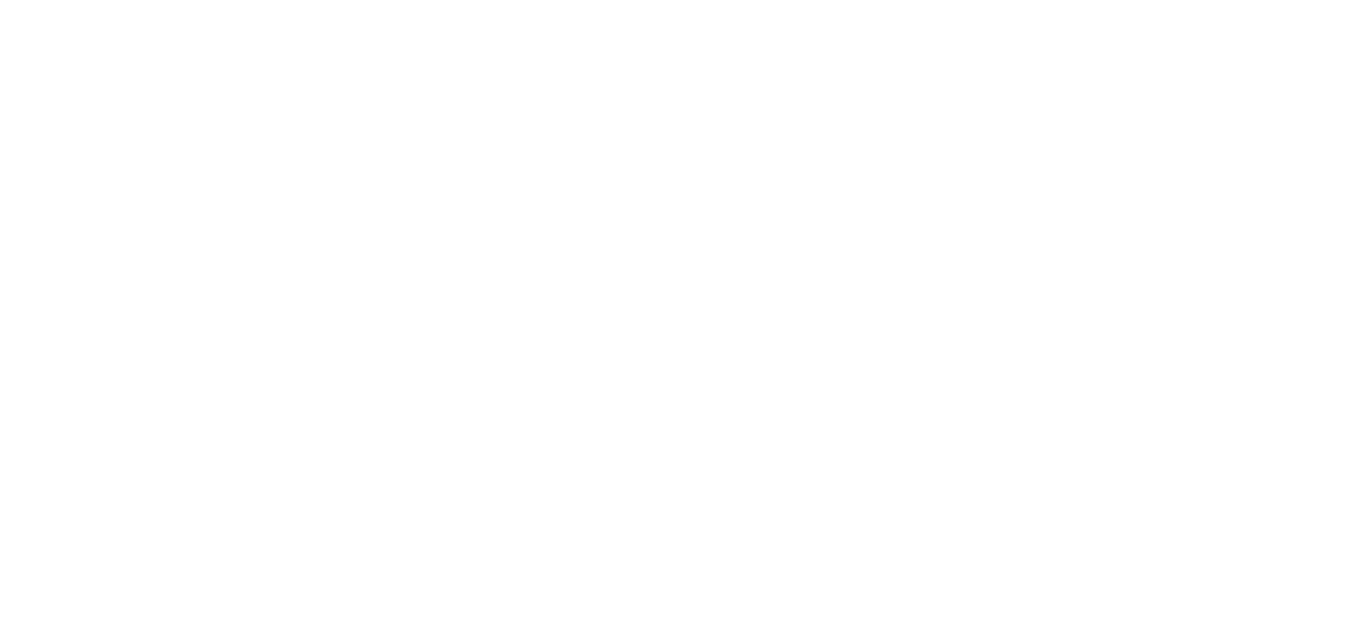 scroll, scrollTop: 0, scrollLeft: 0, axis: both 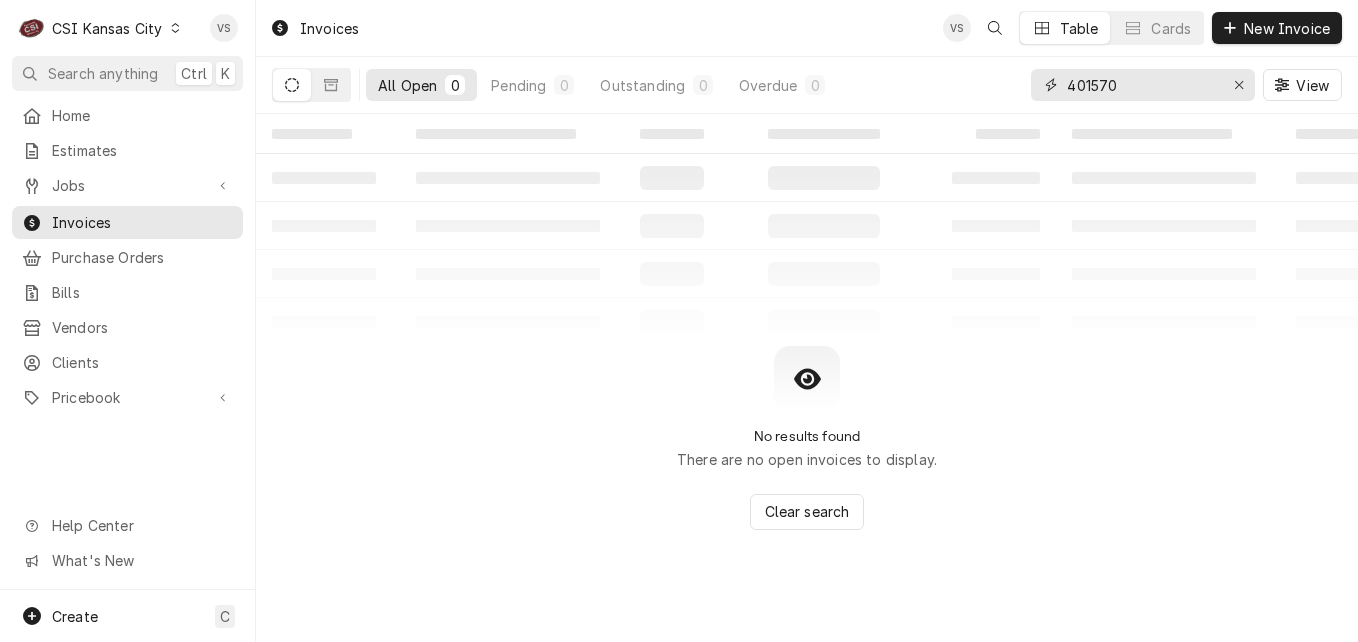 drag, startPoint x: 1124, startPoint y: 87, endPoint x: 1150, endPoint y: 91, distance: 26.305893 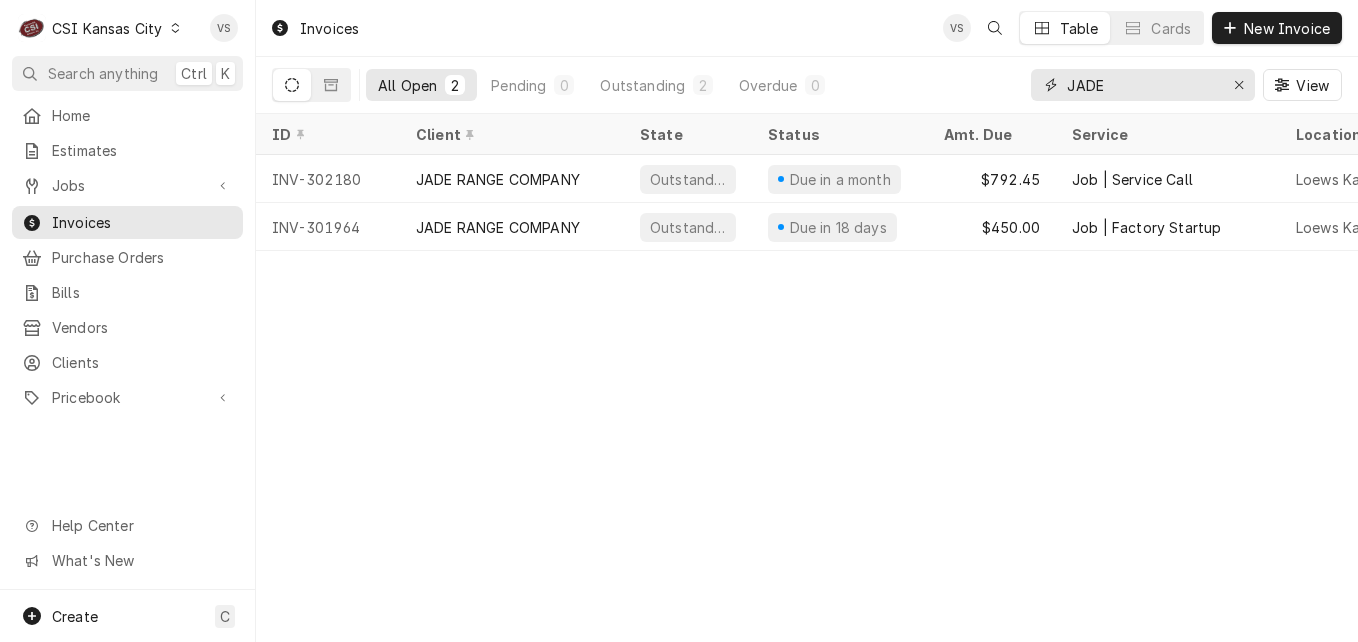 type on "JADE" 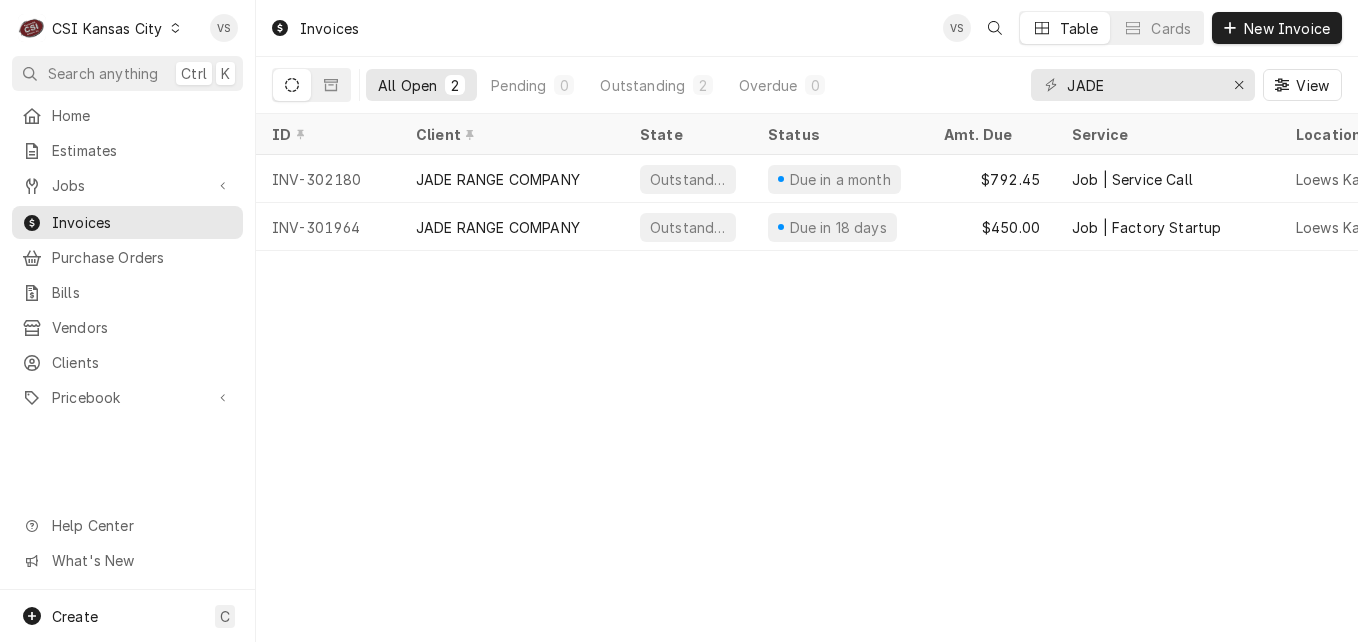 scroll, scrollTop: 0, scrollLeft: 964, axis: horizontal 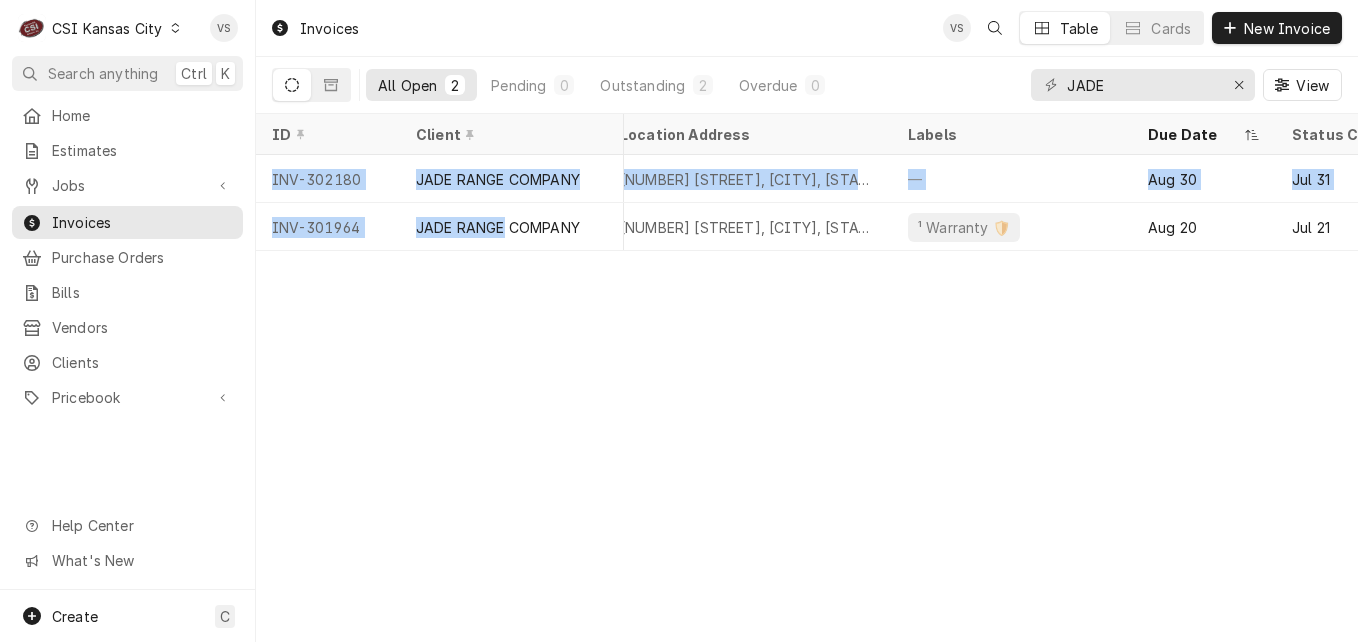drag, startPoint x: 505, startPoint y: 228, endPoint x: 452, endPoint y: 394, distance: 174.25555 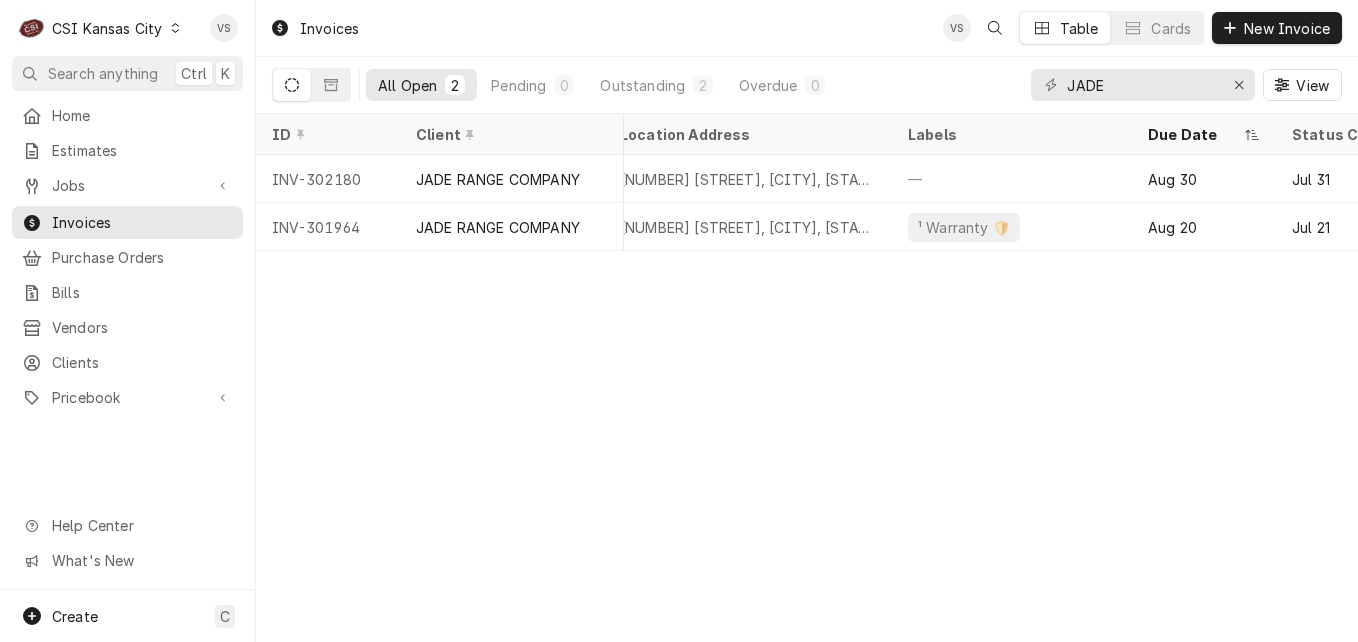 drag, startPoint x: 452, startPoint y: 394, endPoint x: 379, endPoint y: 360, distance: 80.529495 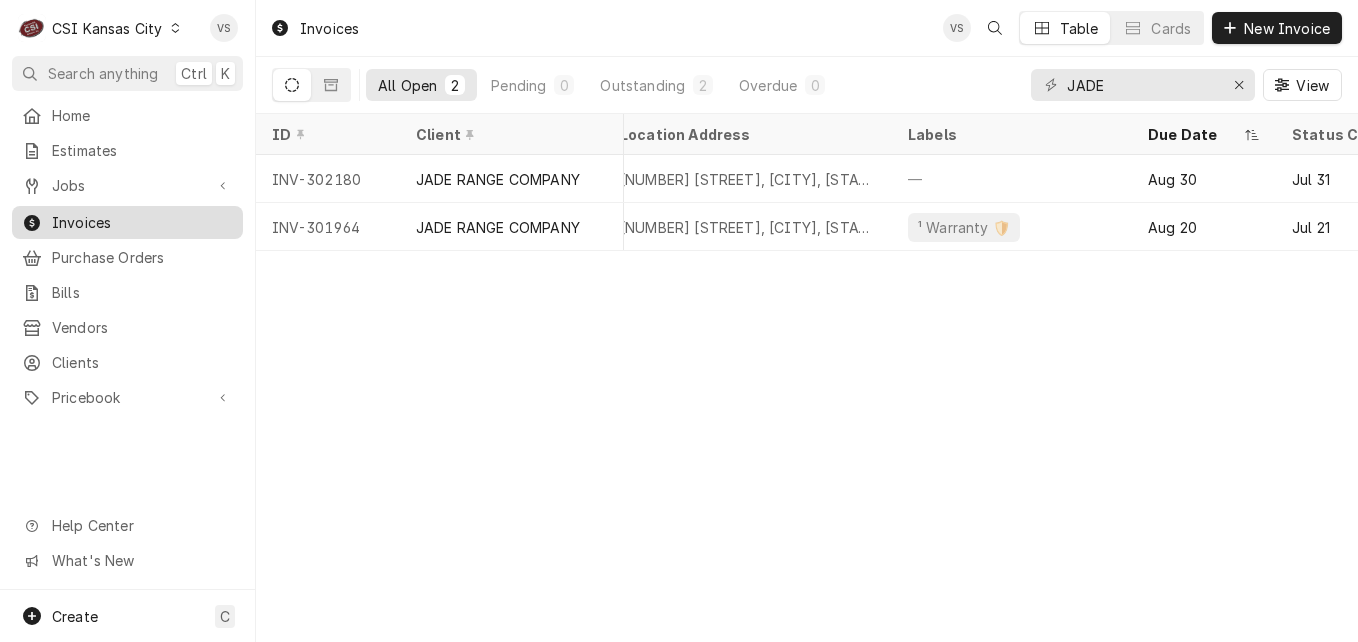 click on "Invoices" at bounding box center (142, 222) 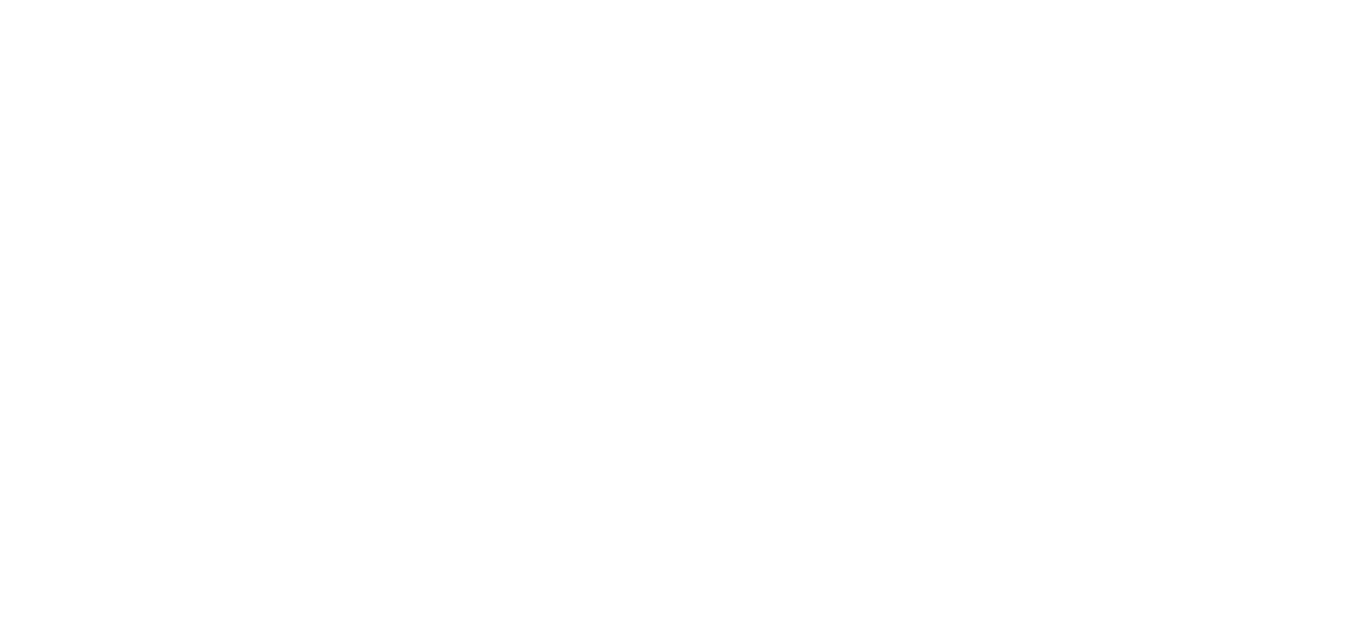 scroll, scrollTop: 0, scrollLeft: 0, axis: both 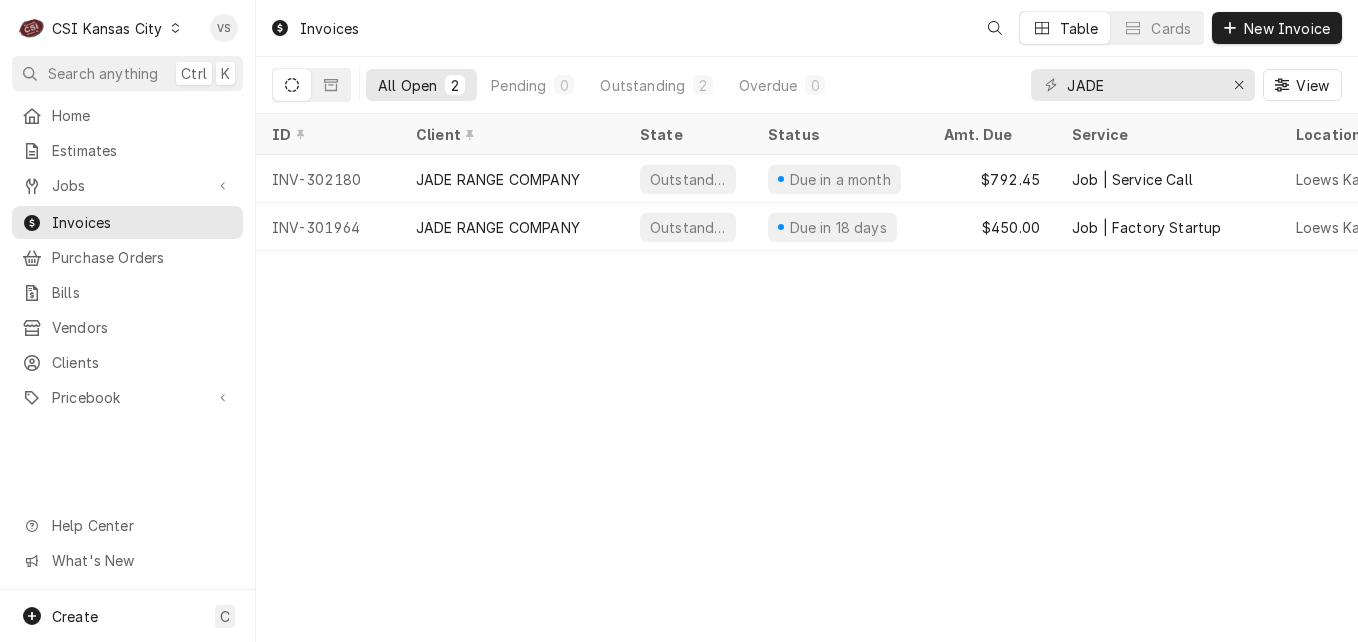 click on "JADE" at bounding box center [1142, 85] 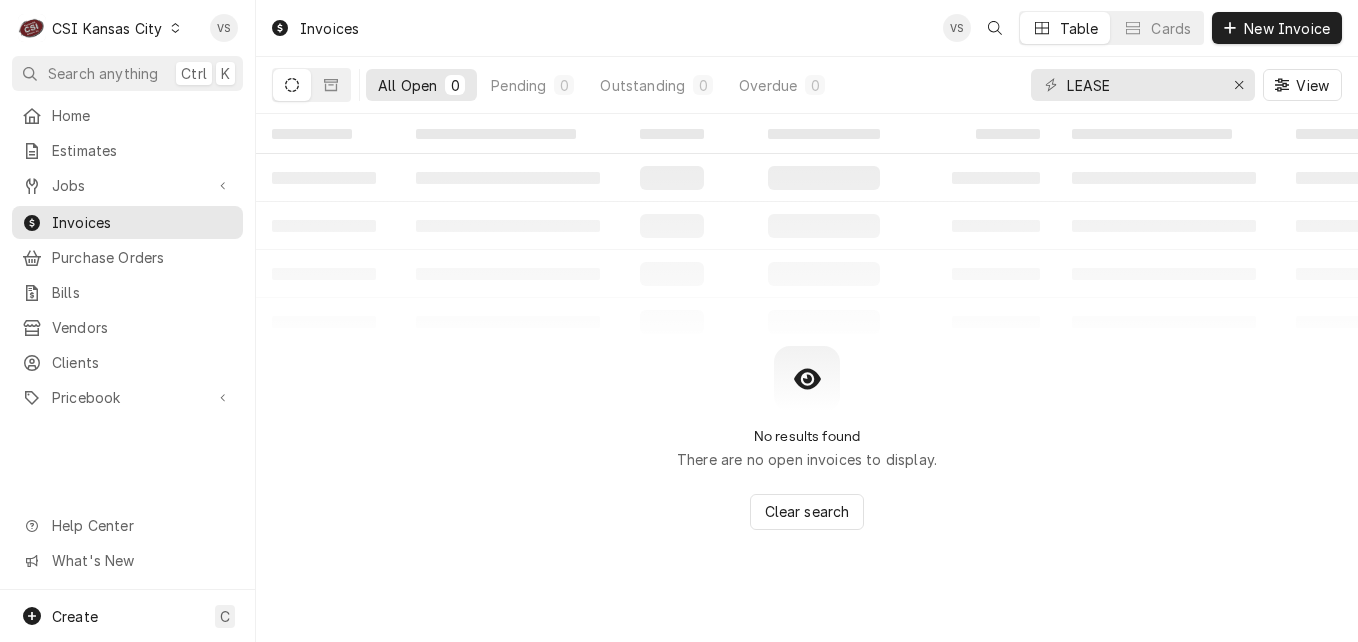 type on "LEASE" 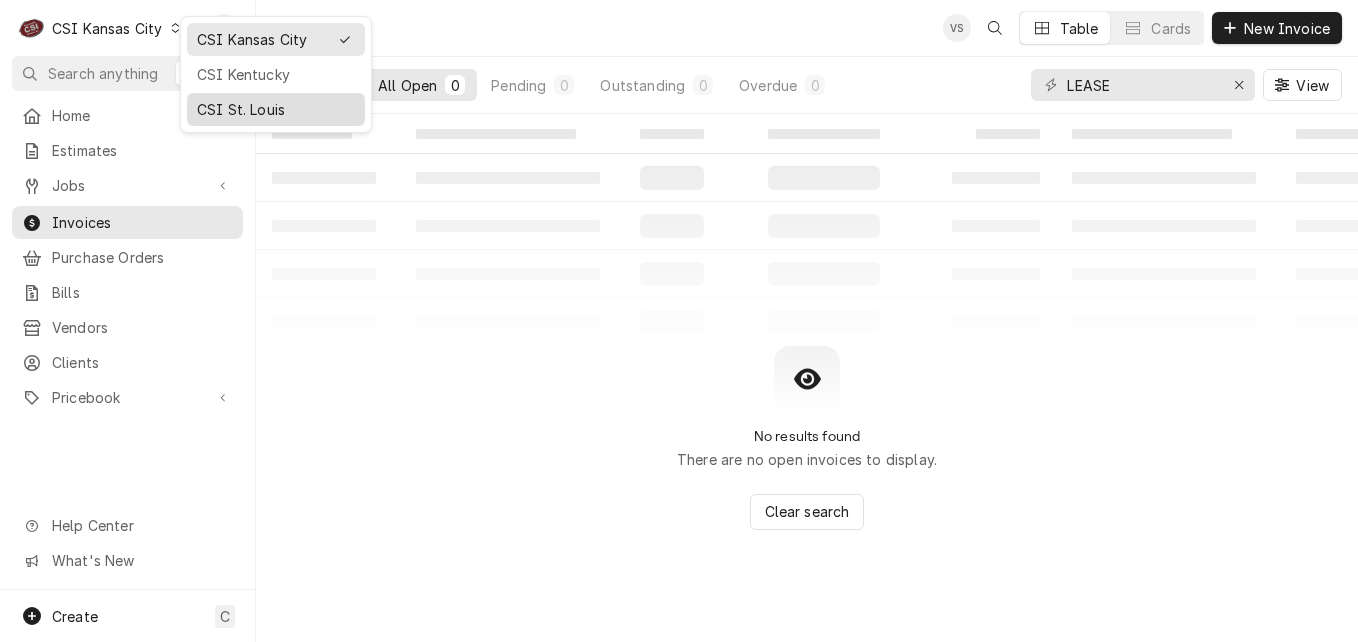 click on "CSI St. Louis" at bounding box center (276, 109) 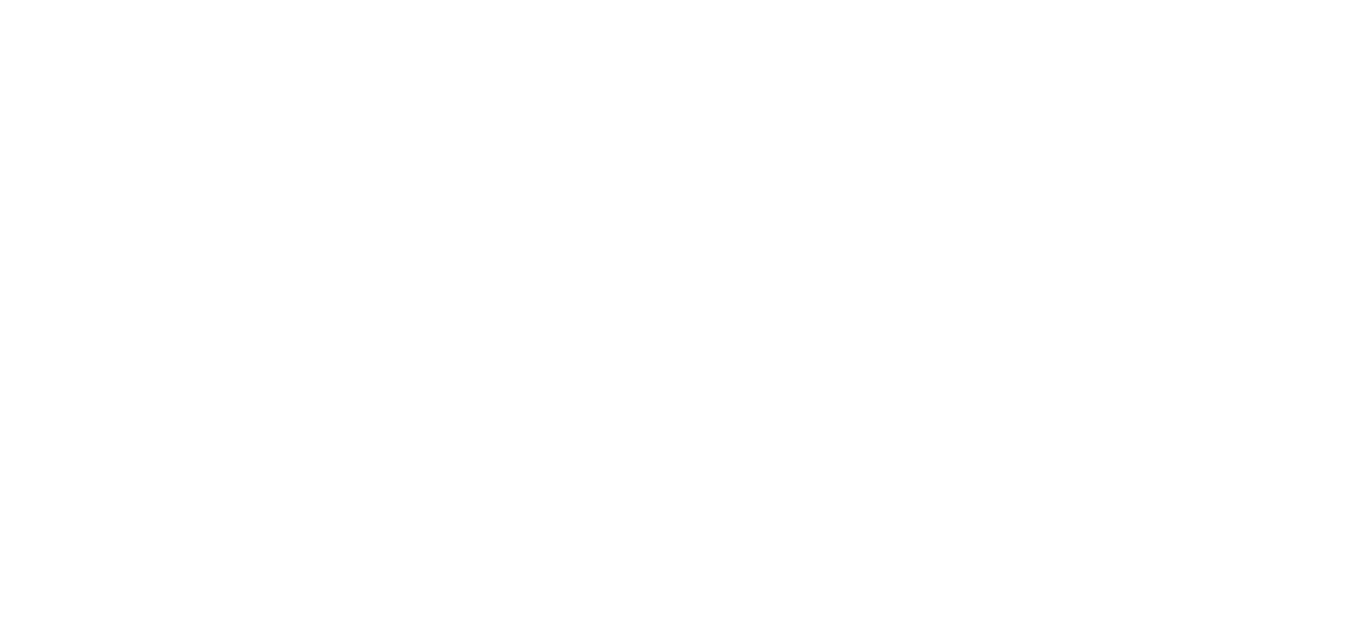 scroll, scrollTop: 0, scrollLeft: 0, axis: both 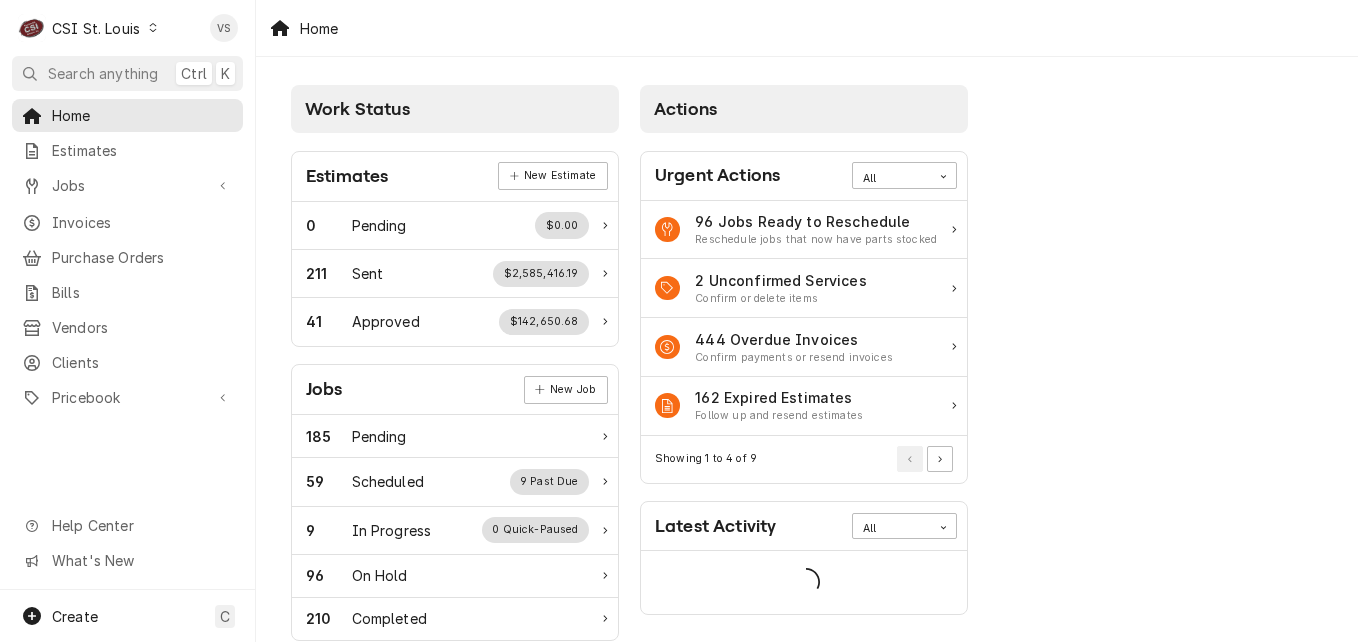 click on "Work Status Estimates New Estimate 0 Pending $0.00 211 Sent $2,585,416.19 41 Approved $142,650.68 Jobs New Job 185 Pending 59 Scheduled 9 Past Due 9 In Progress 0 Quick-Paused 96 On Hold 210 Completed Invoices New Invoice 201 Pending $184,631.35 338 Outstanding $266,910.77 444 Overdue $457,509.57 Purchase Orders New Order 195 Pending 92 Open 92 Unacknowledged 0 In Transit 0 Untracked 8 Delivered 787 Stocked Bills New Bill 1 Pending $0.00 30 Outstanding $14,304.02 86 Overdue $25,859.33 Actions Urgent Actions All 96 Jobs Ready to Reschedule Reschedule jobs that now have parts stocked 2 Unconfirmed Services Confirm or delete items 444 Overdue Invoices Confirm payments or resend invoices 162 Expired Estimates Follow up and resend estimates Showing 1 to 4 of 9 Latest Activity All" at bounding box center [807, 727] 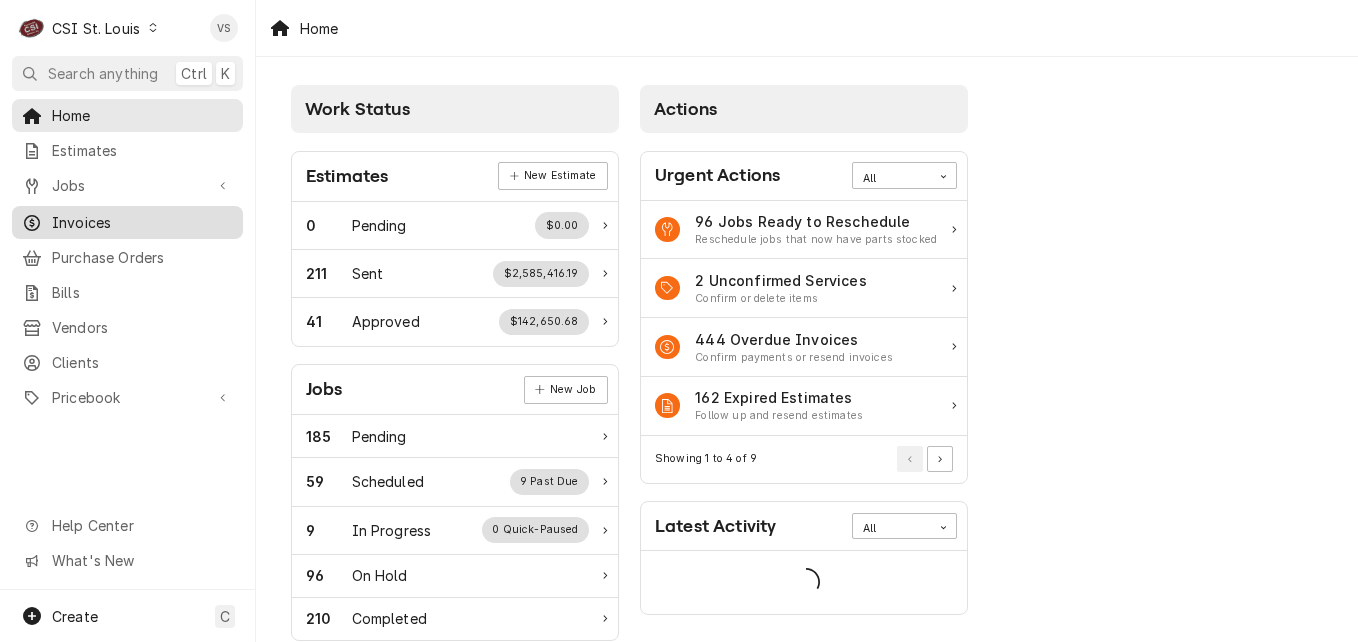 click on "Invoices" at bounding box center (142, 222) 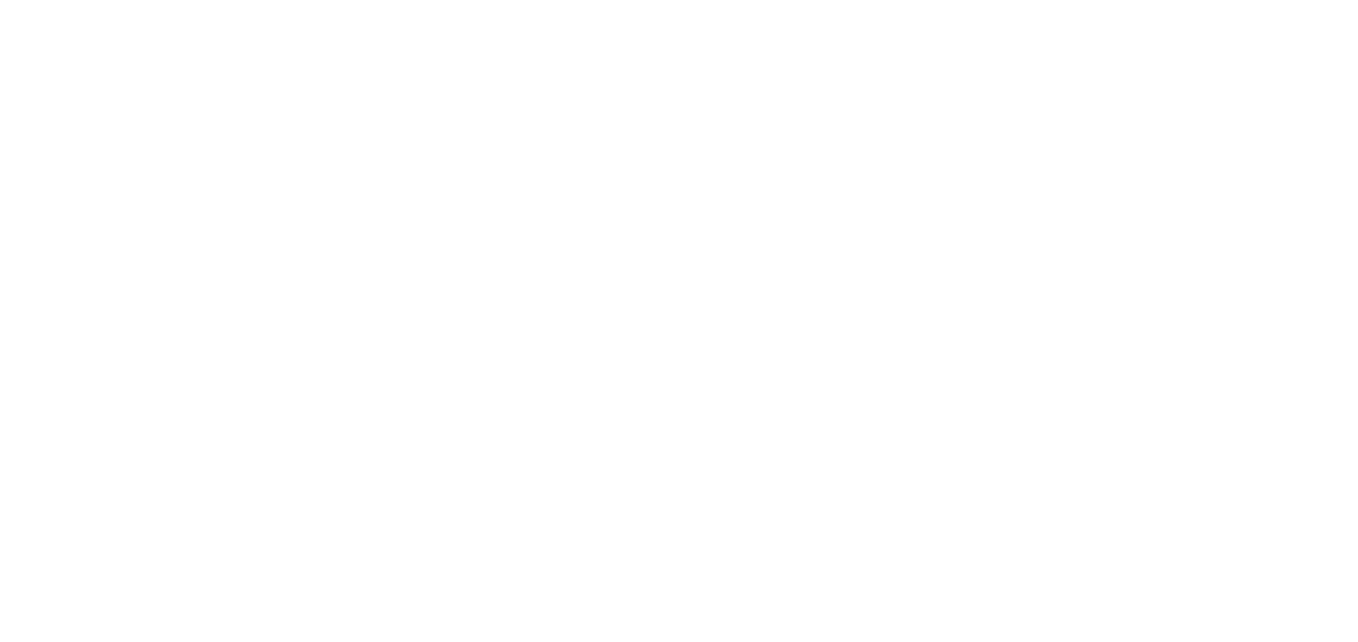 scroll, scrollTop: 0, scrollLeft: 0, axis: both 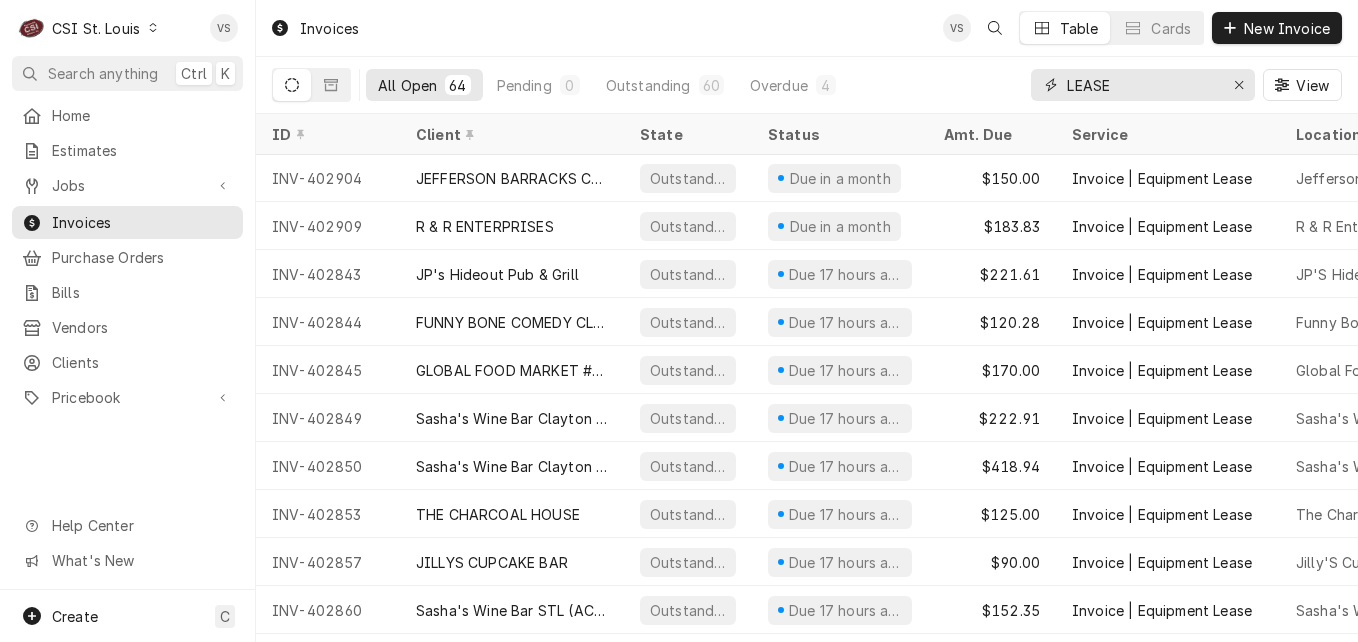 click on "LEASE" at bounding box center [1143, 85] 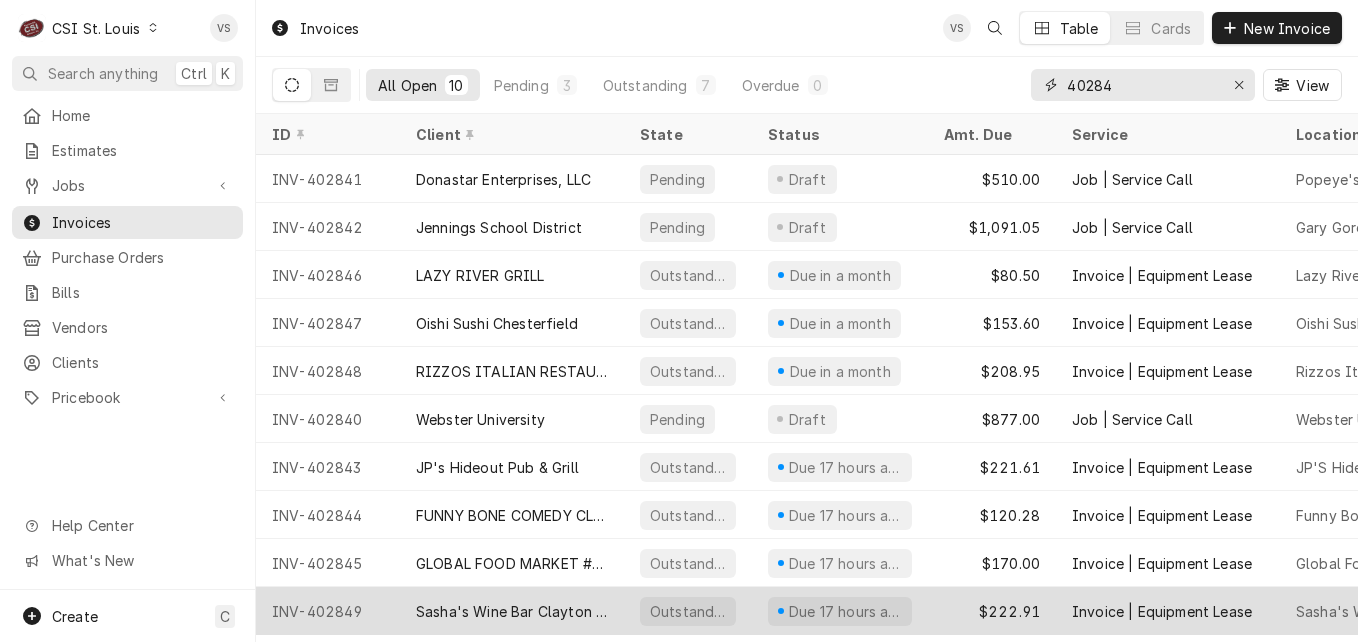 type on "40284" 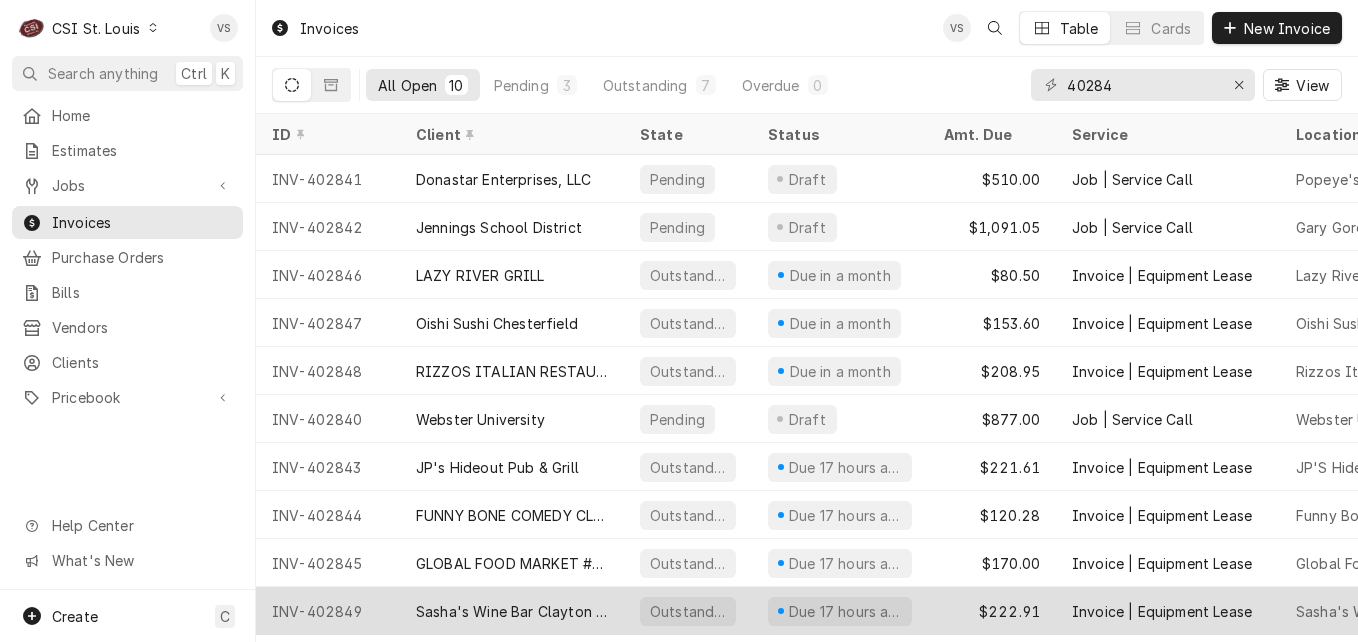 click on "Sasha's Wine Bar Clayton (ACH)" at bounding box center [512, 611] 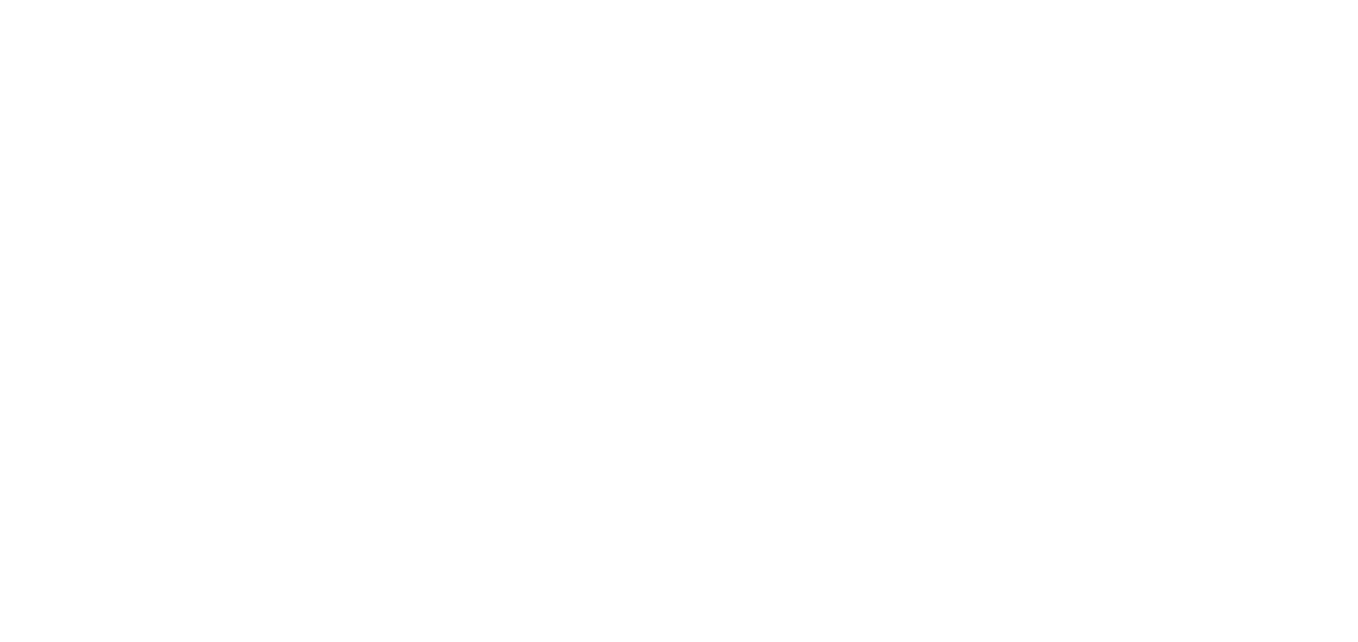 scroll, scrollTop: 0, scrollLeft: 0, axis: both 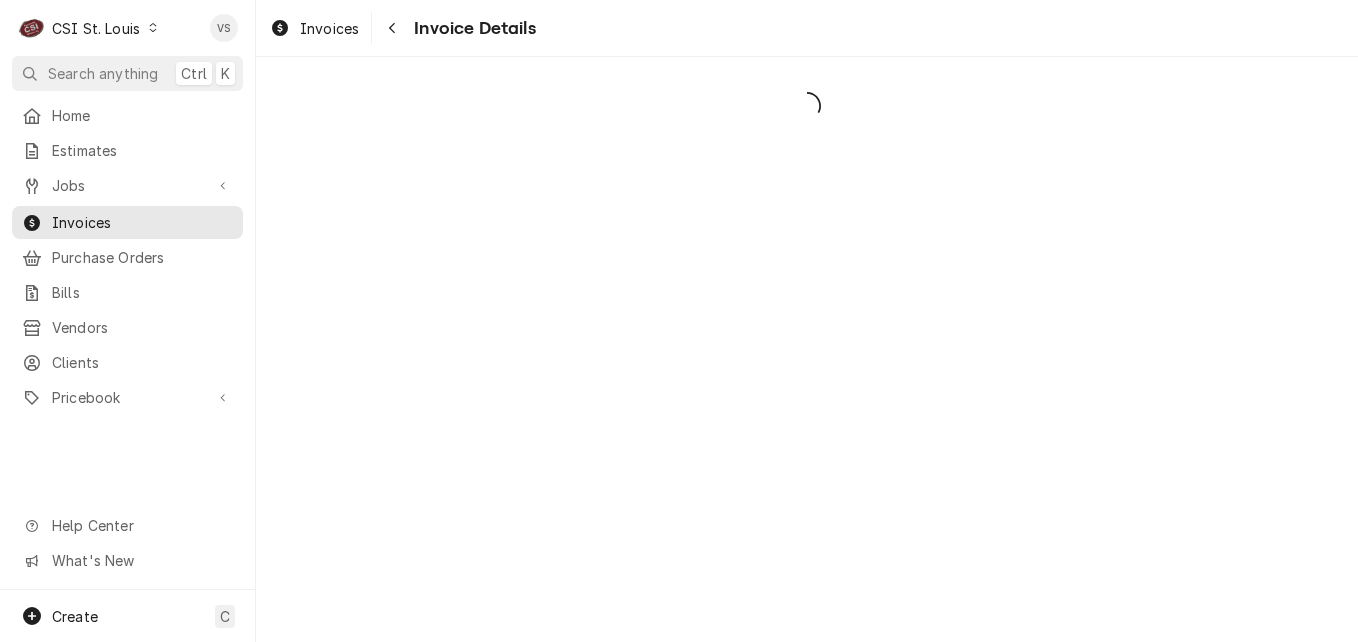 click at bounding box center [807, 349] 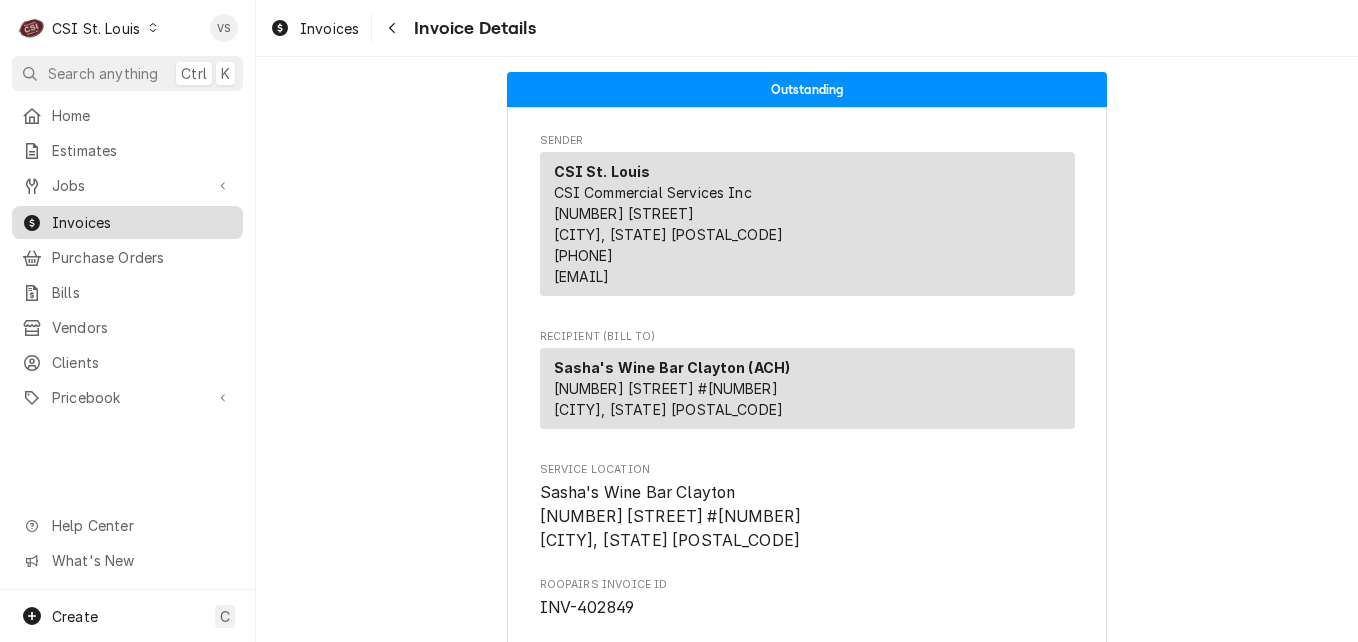 click on "Invoices" at bounding box center [142, 222] 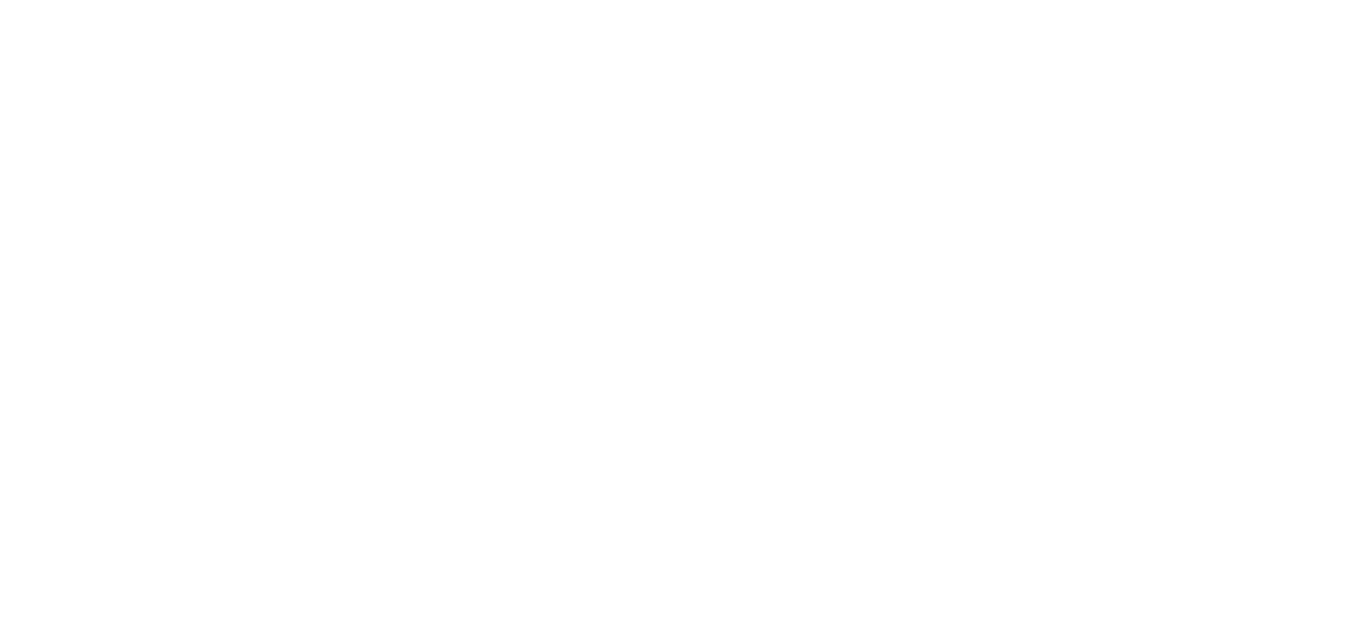 scroll, scrollTop: 0, scrollLeft: 0, axis: both 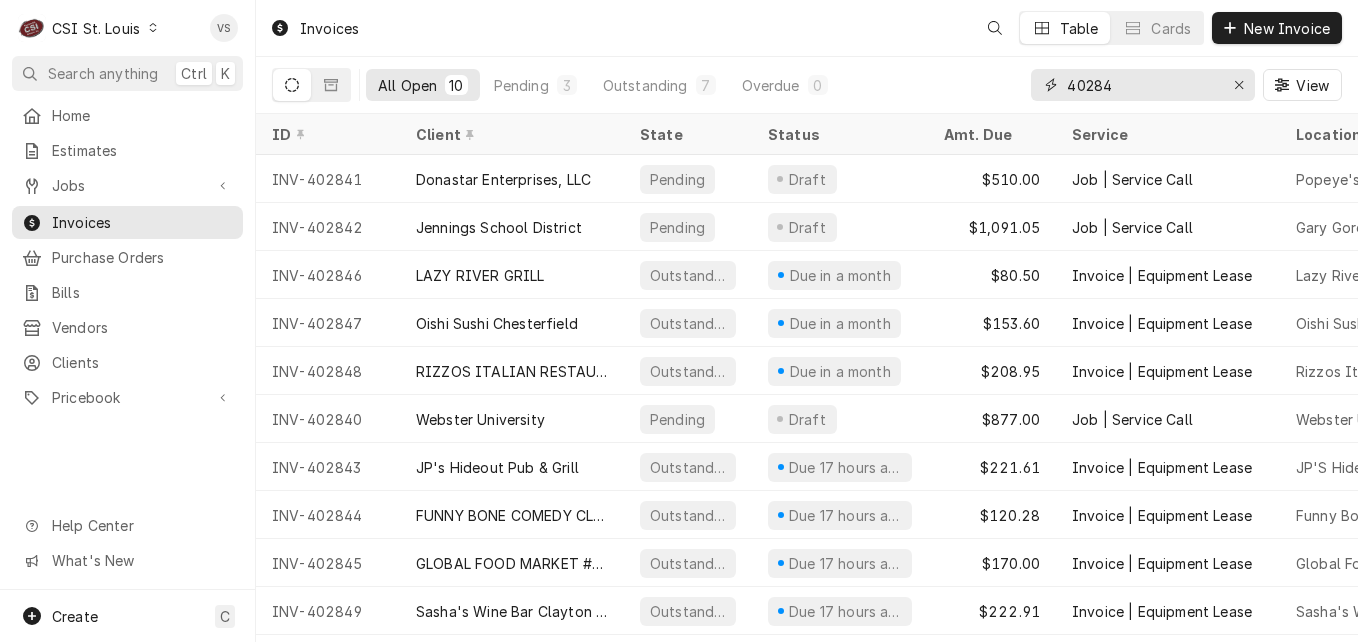 click on "40284" at bounding box center (1142, 85) 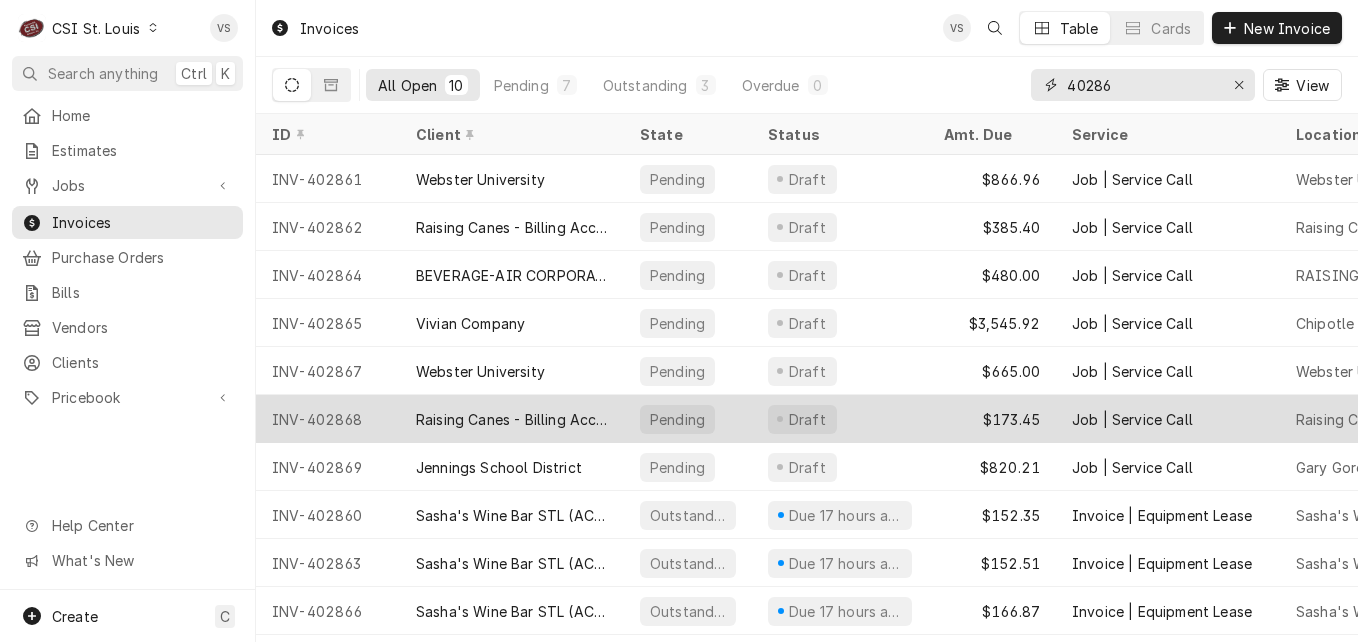 scroll, scrollTop: 5, scrollLeft: 0, axis: vertical 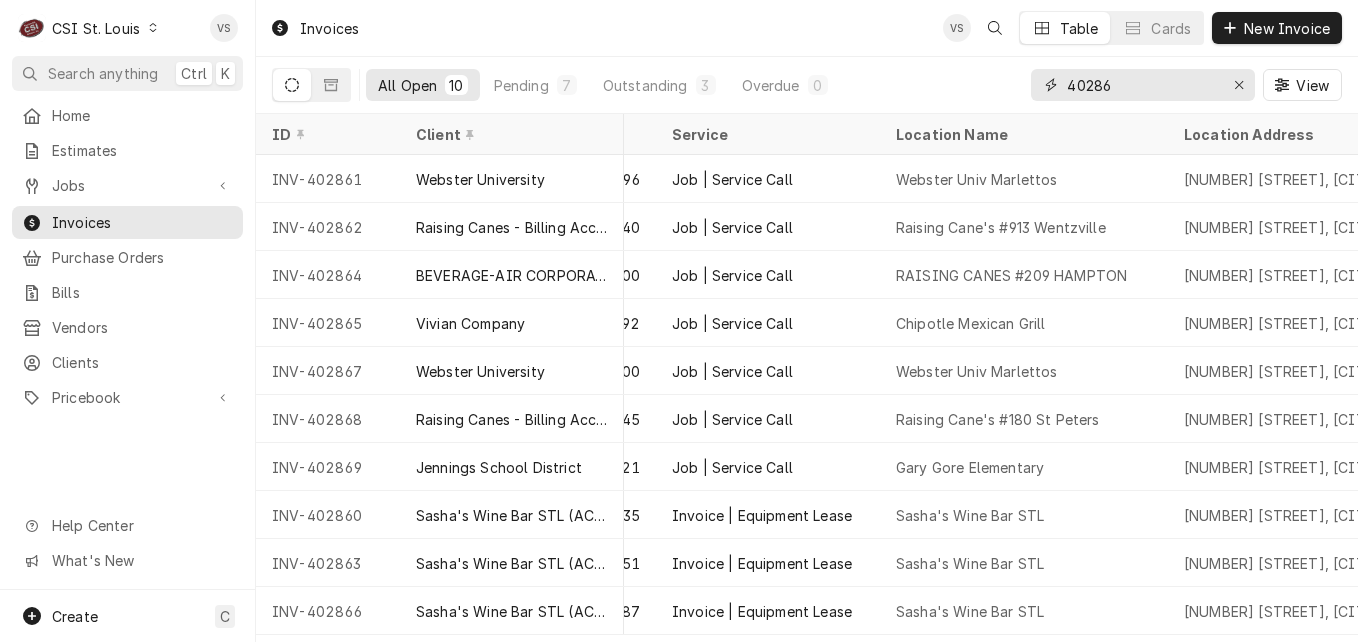 click on "40286" at bounding box center (1142, 85) 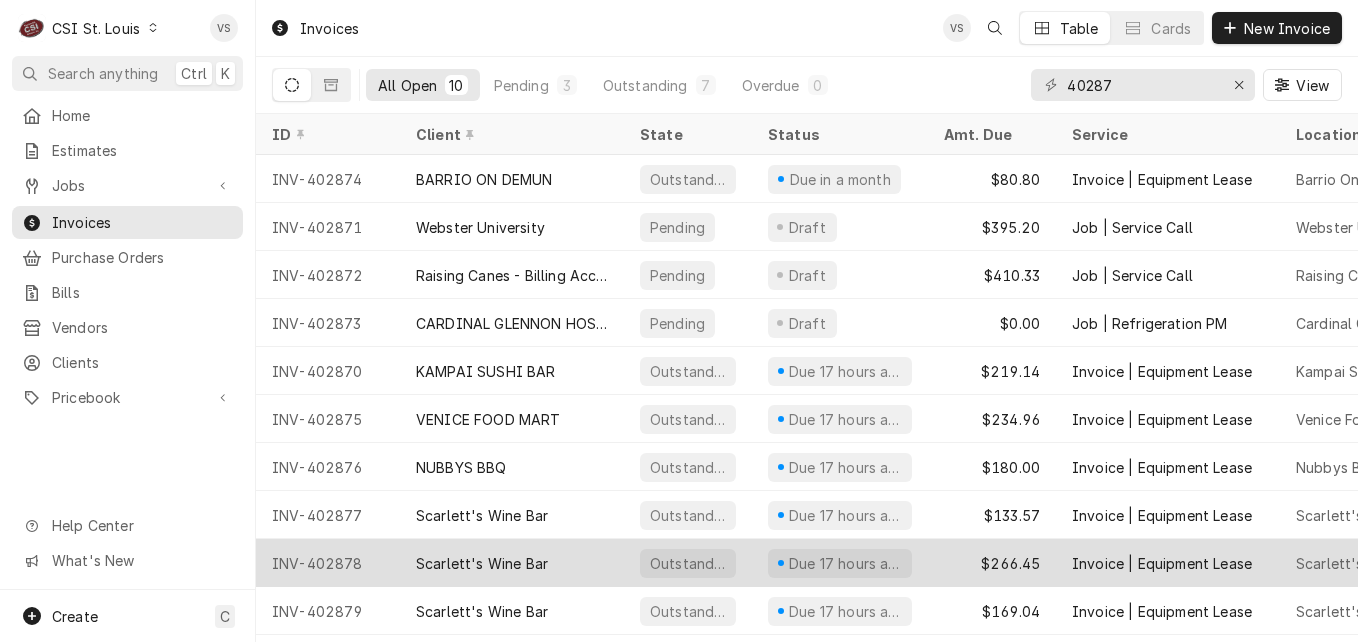 scroll, scrollTop: 5, scrollLeft: 0, axis: vertical 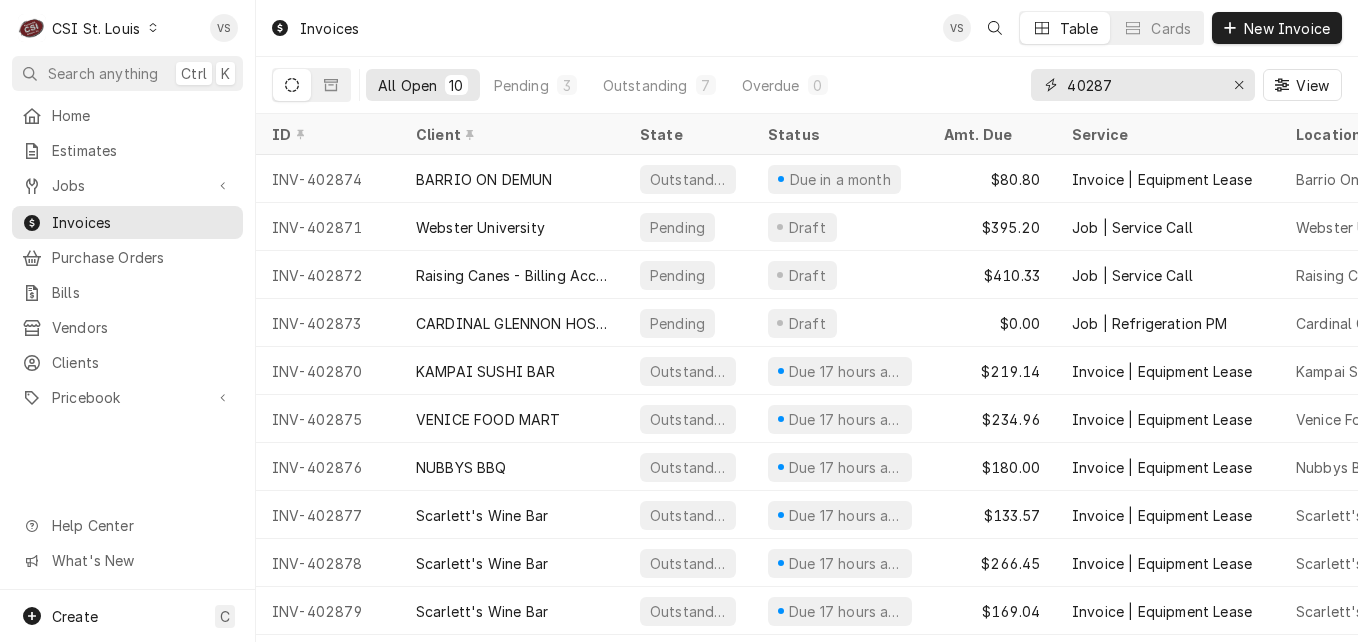 click on "40287" at bounding box center (1142, 85) 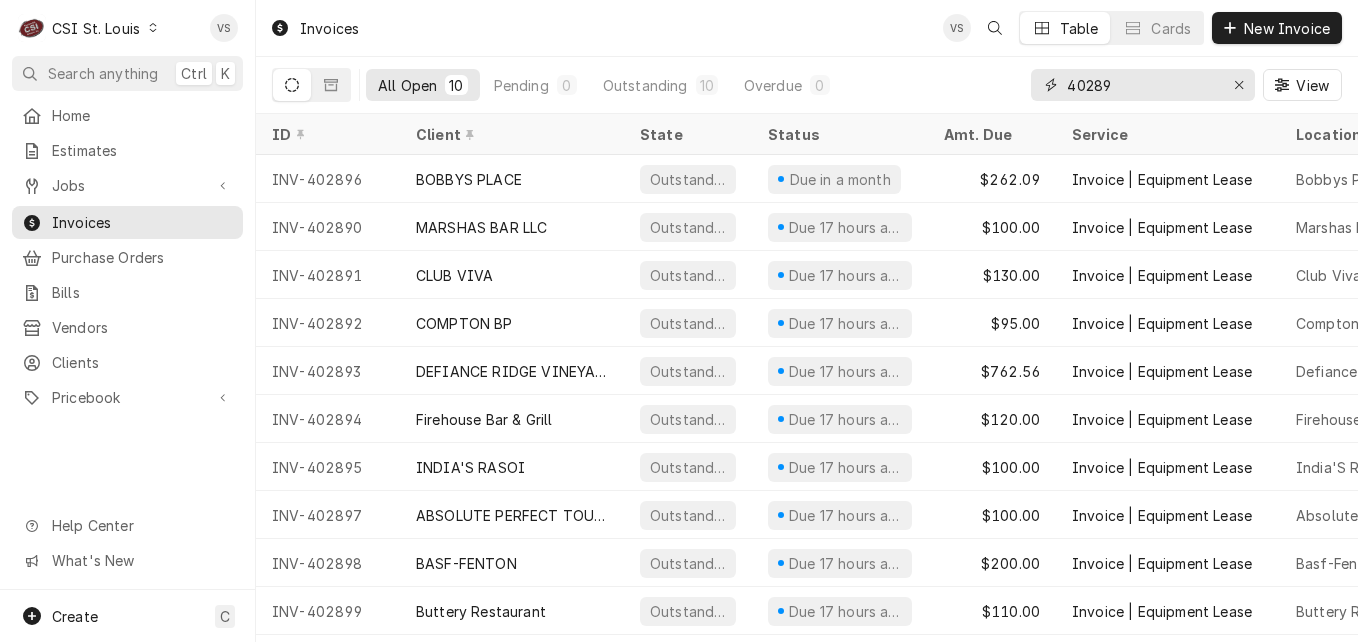 drag, startPoint x: 1109, startPoint y: 84, endPoint x: 1098, endPoint y: 84, distance: 11 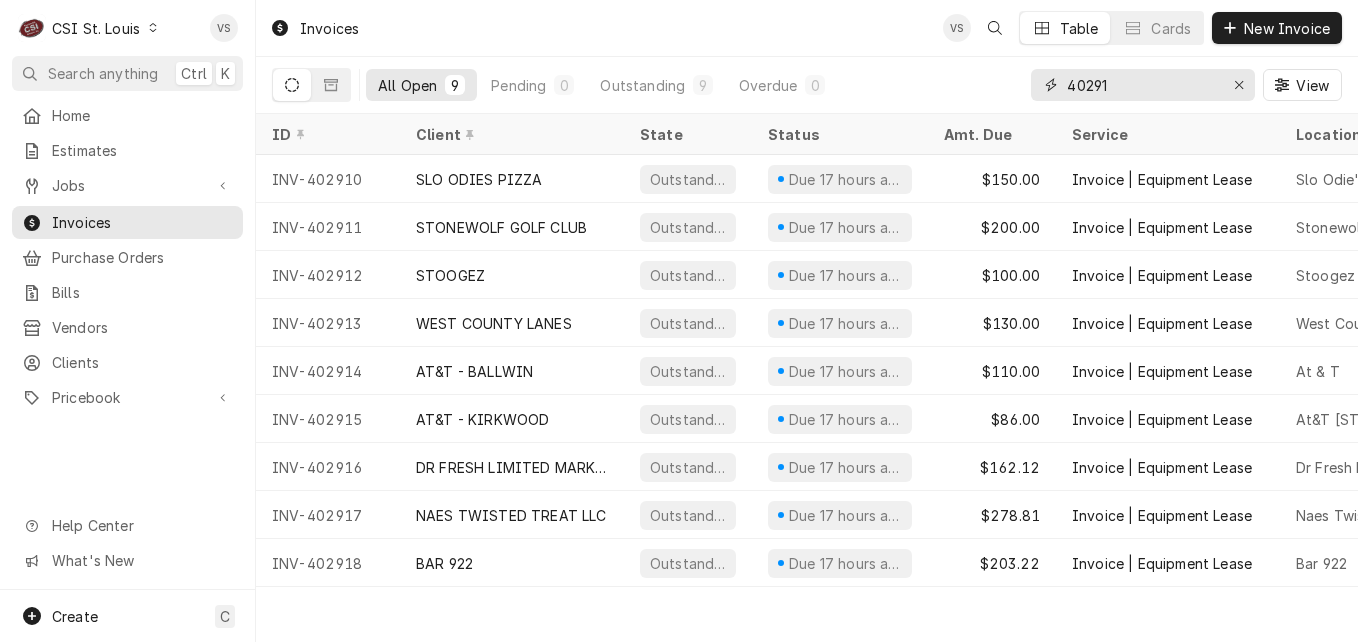 click on "40291" at bounding box center (1142, 85) 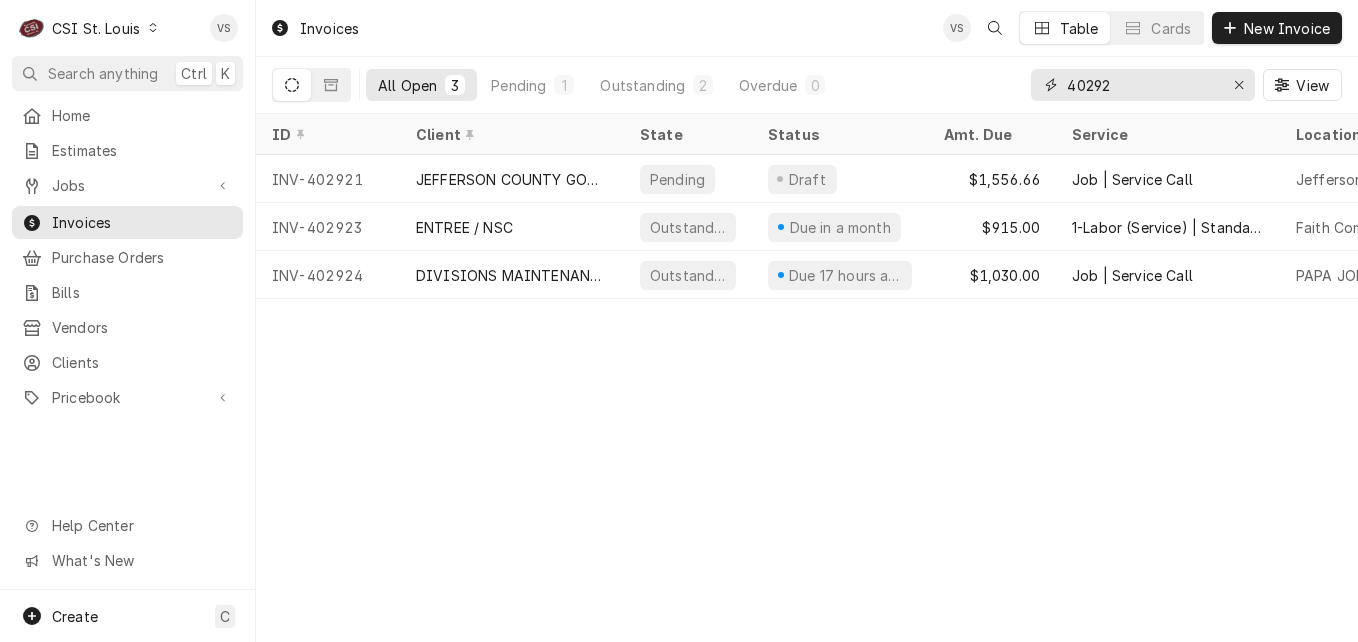 type on "40292" 